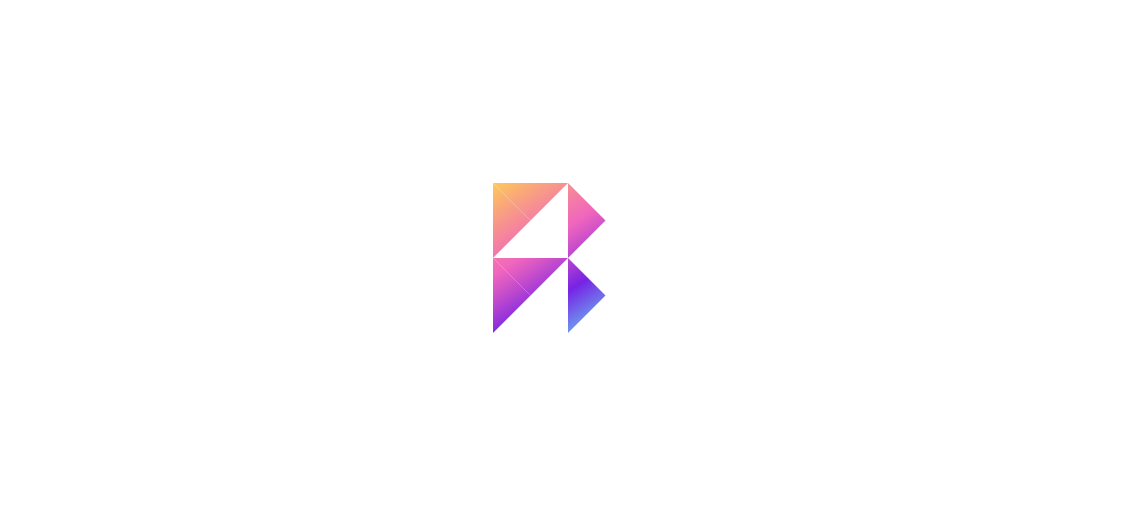 scroll, scrollTop: 0, scrollLeft: 0, axis: both 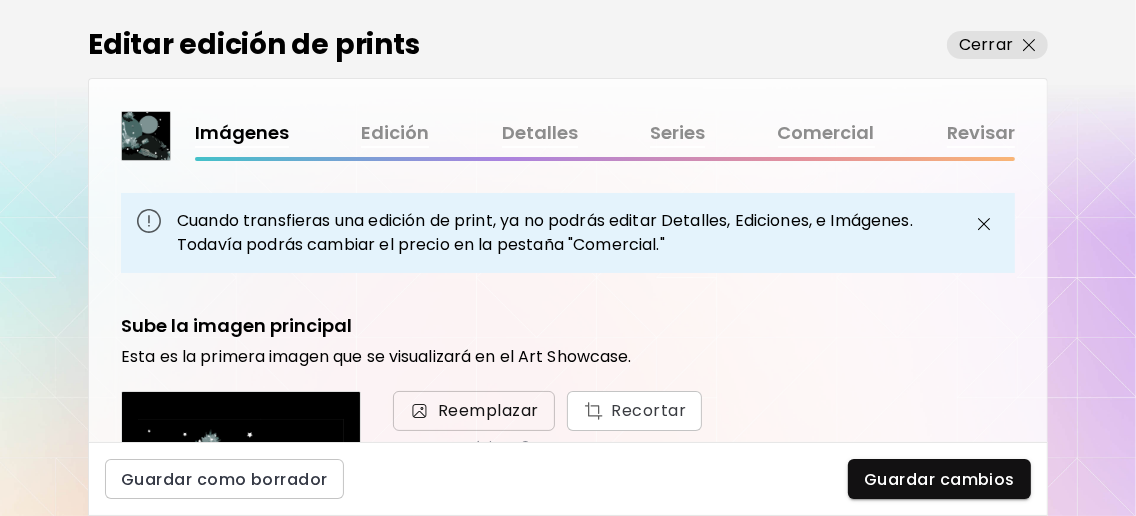 click on "Reemplazar" at bounding box center [488, 411] 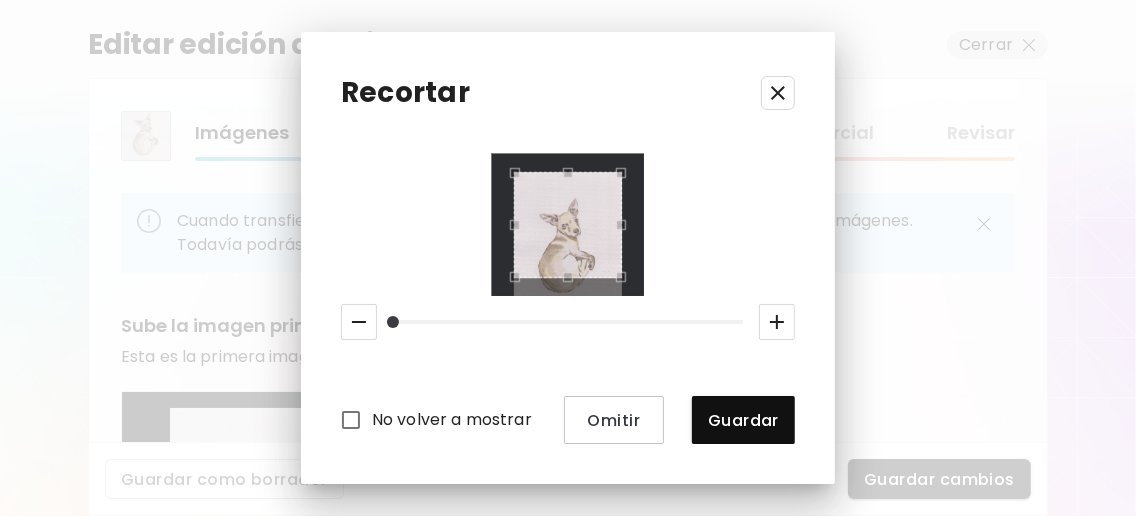 click on "No volver a mostrar Omitir Guardar" at bounding box center (568, 299) 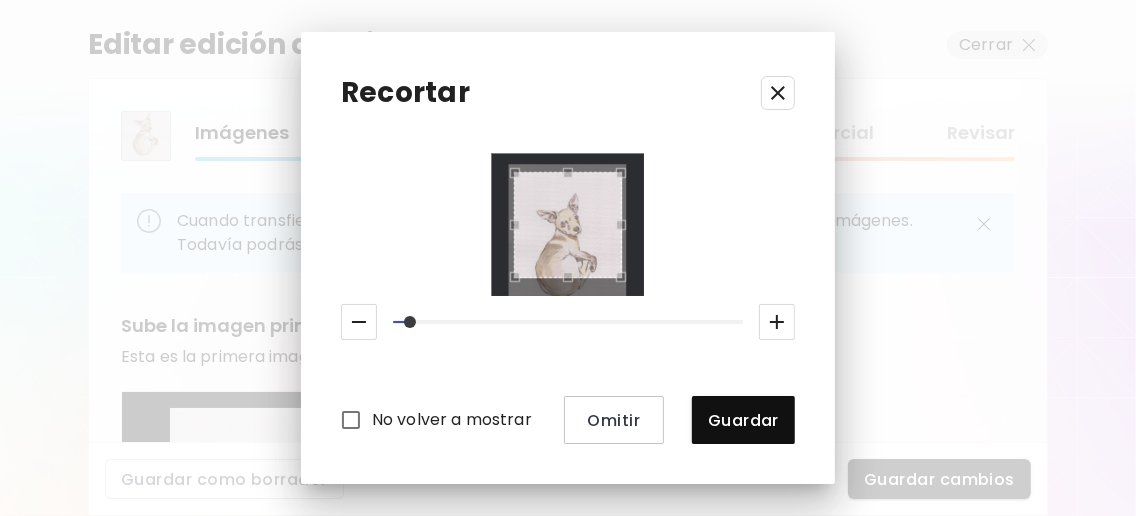click at bounding box center (567, 225) 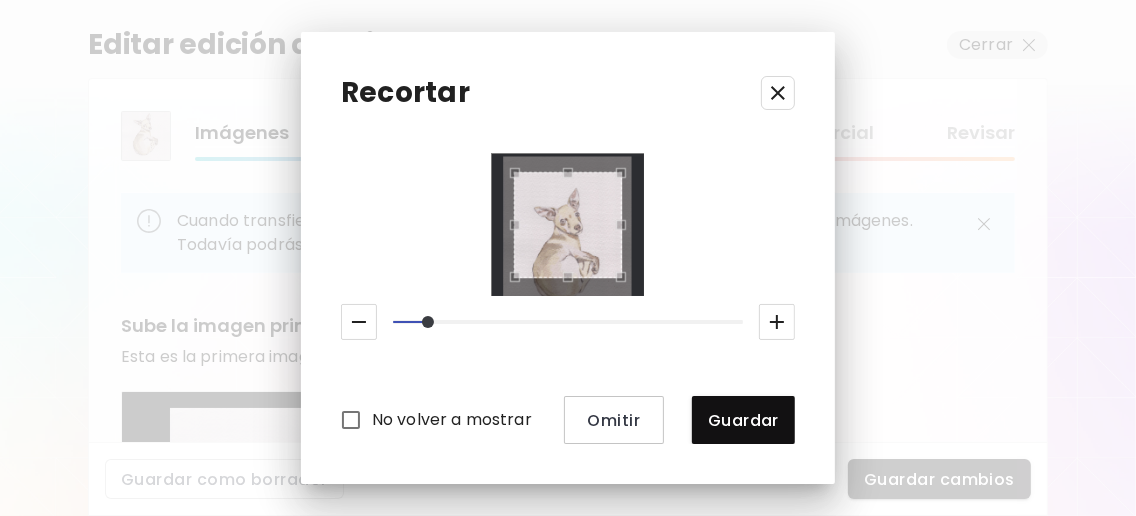 click at bounding box center [567, 225] 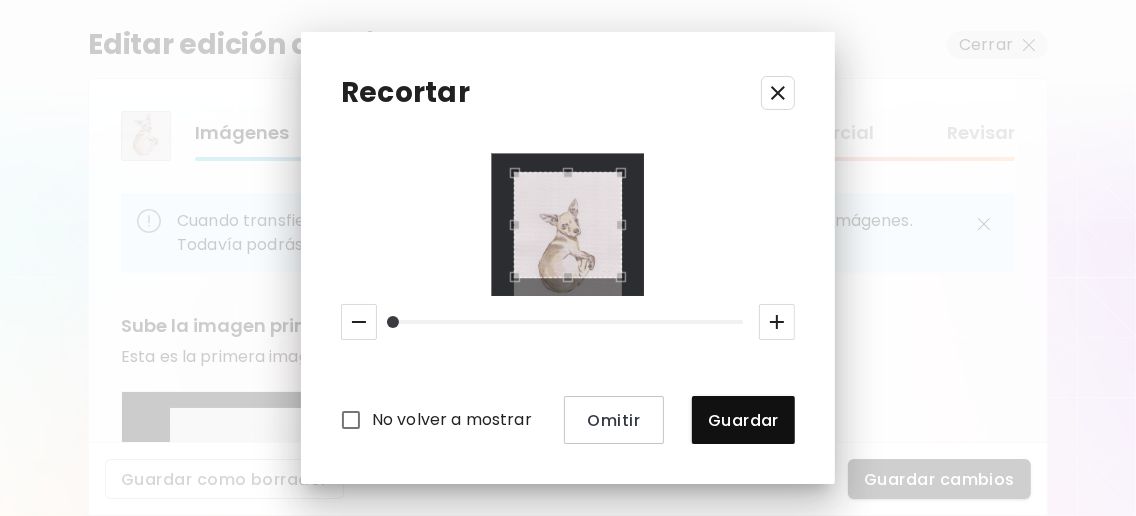 drag, startPoint x: 428, startPoint y: 313, endPoint x: 390, endPoint y: 317, distance: 38.209946 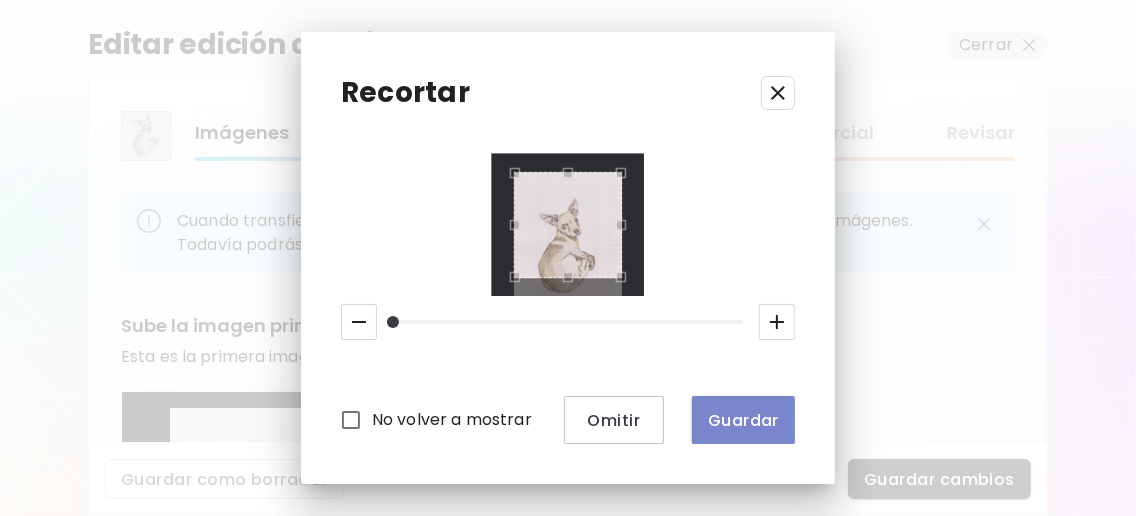 click on "Guardar" at bounding box center [743, 420] 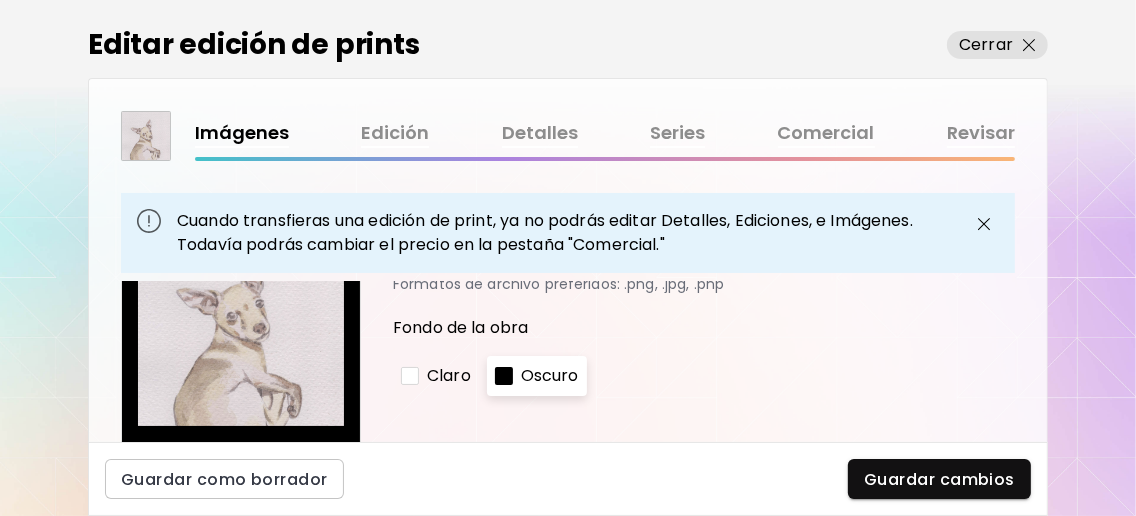 scroll, scrollTop: 132, scrollLeft: 0, axis: vertical 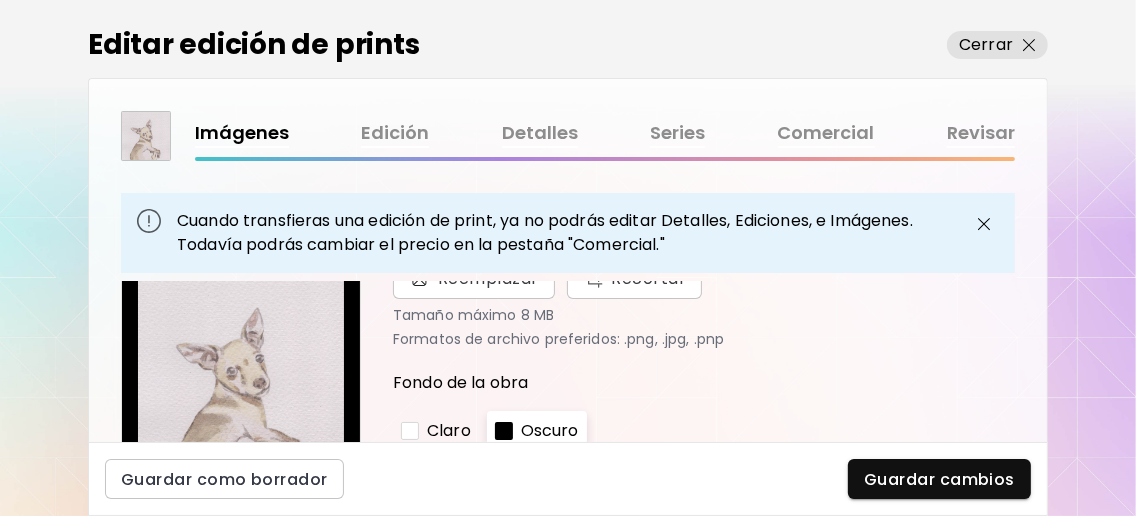 click at bounding box center [410, 431] 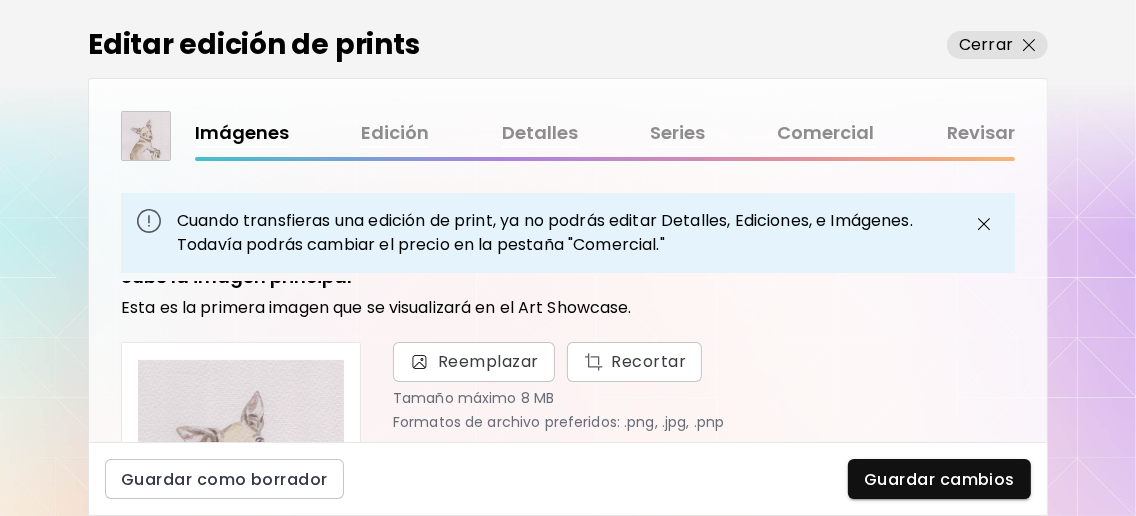 scroll, scrollTop: 0, scrollLeft: 0, axis: both 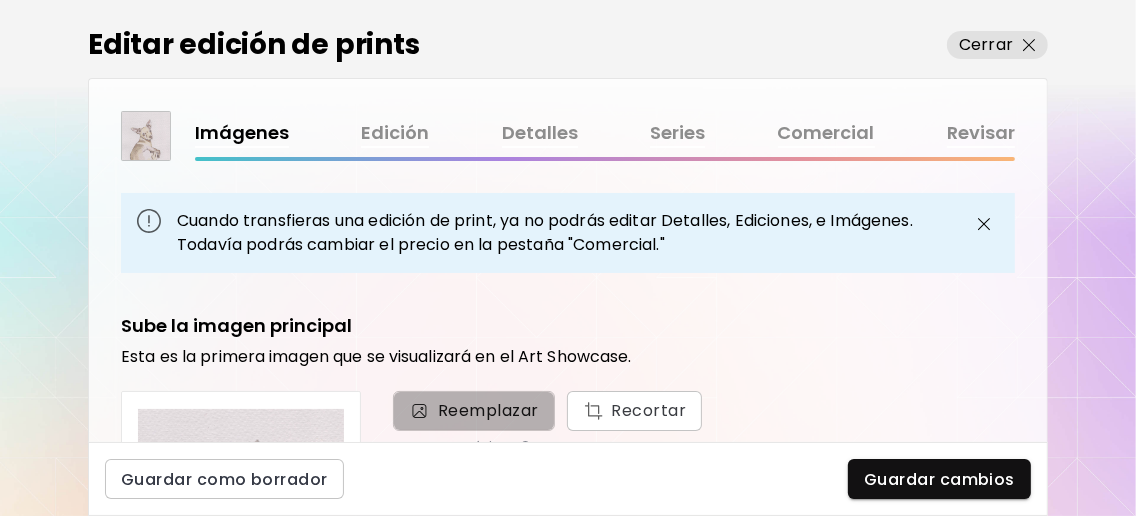 click on "Reemplazar" at bounding box center (488, 411) 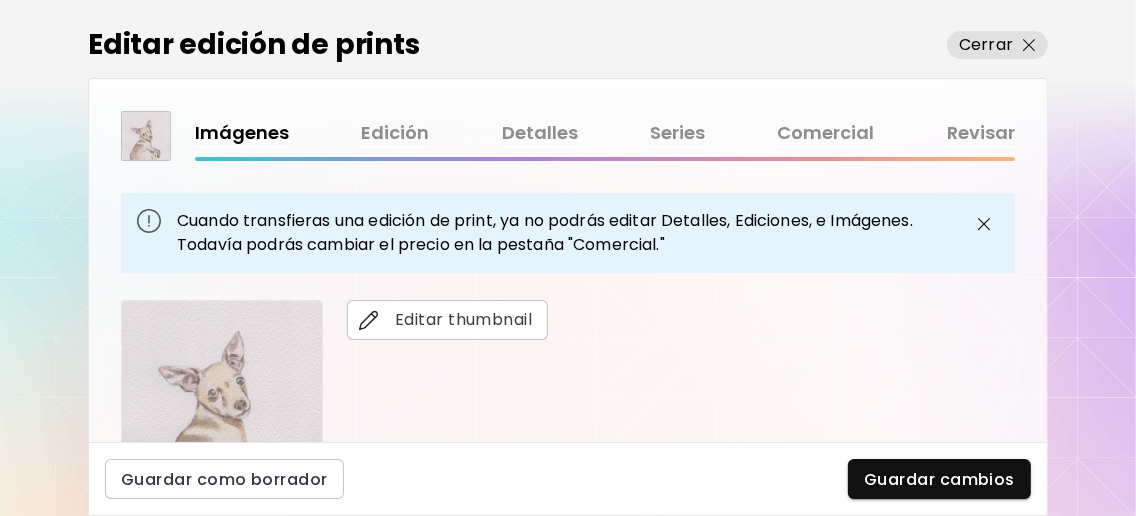 scroll, scrollTop: 399, scrollLeft: 0, axis: vertical 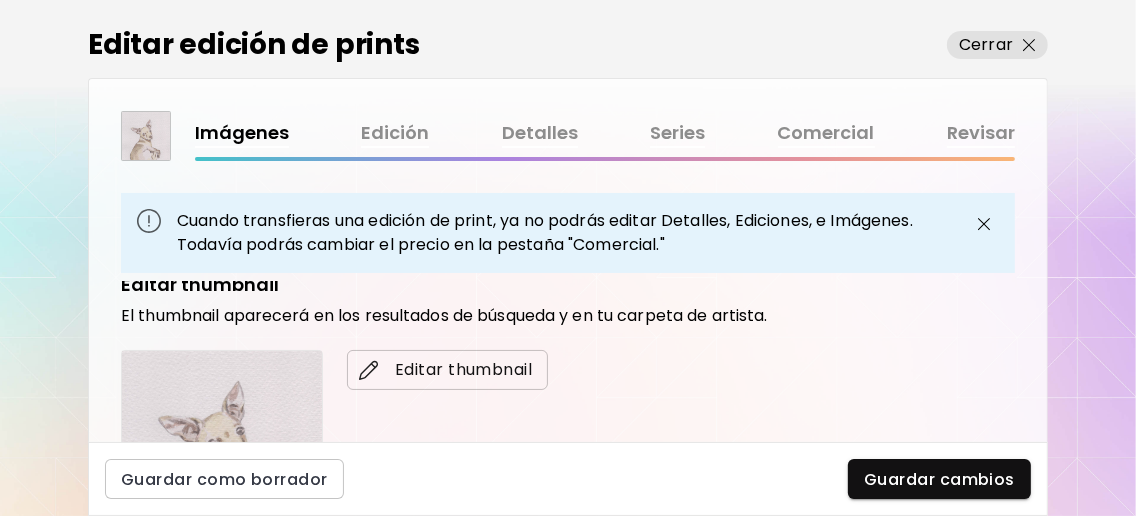 click on "Editar thumbnail" at bounding box center (447, 370) 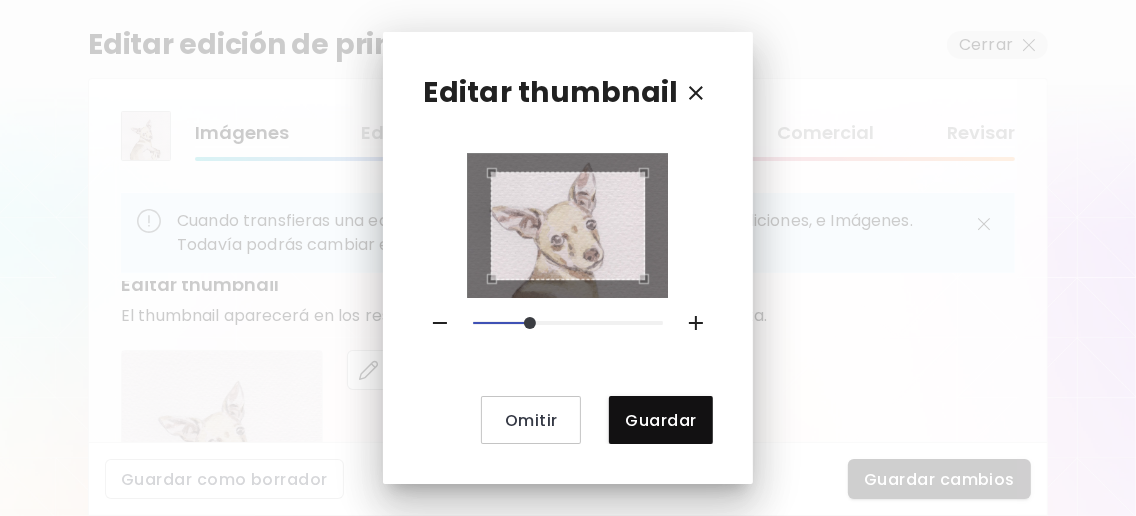 drag, startPoint x: 482, startPoint y: 319, endPoint x: 529, endPoint y: 328, distance: 47.853943 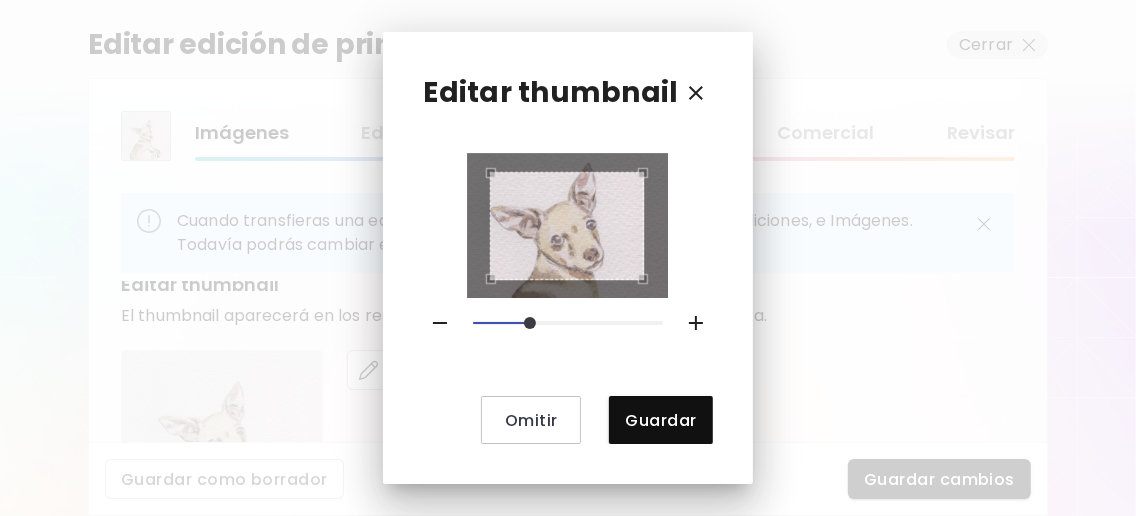 click at bounding box center [567, 226] 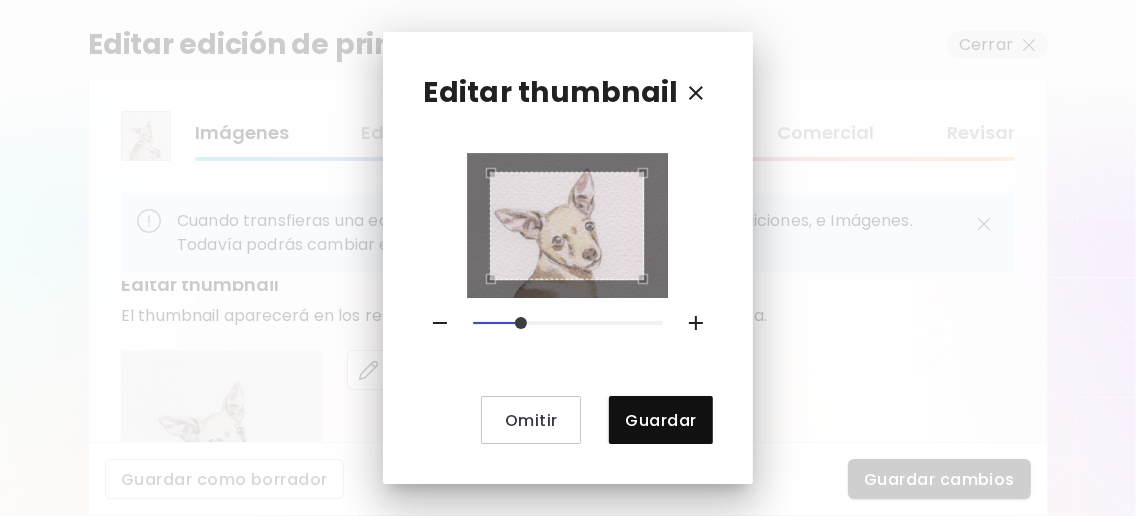click at bounding box center (521, 323) 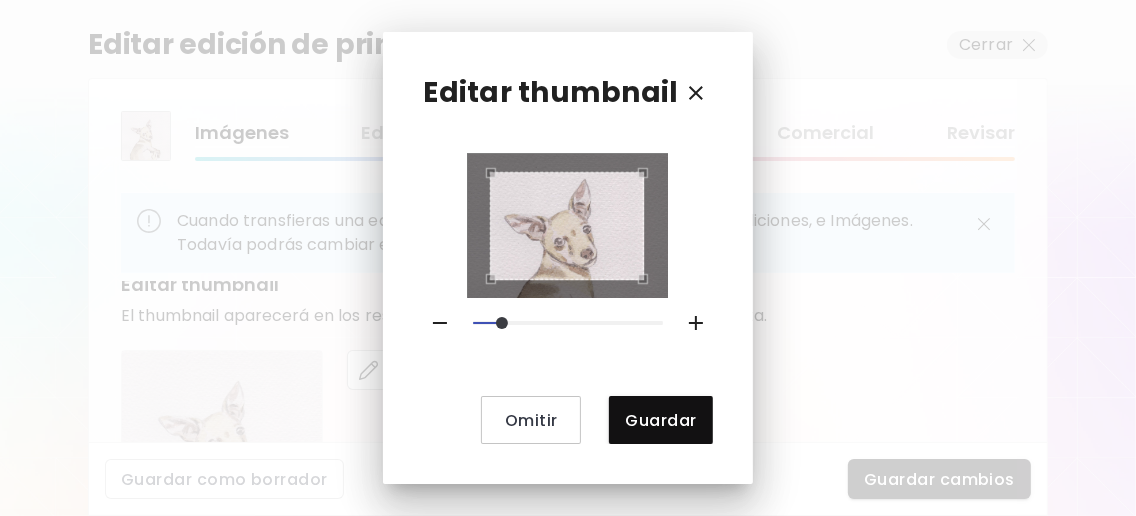 drag, startPoint x: 528, startPoint y: 322, endPoint x: 504, endPoint y: 318, distance: 24.33105 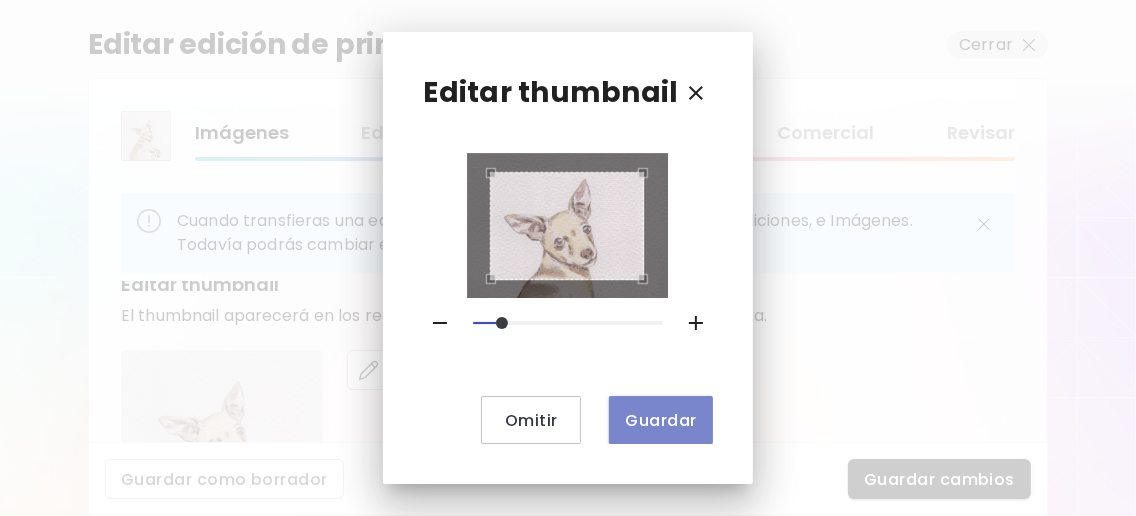 click on "Guardar" at bounding box center (660, 420) 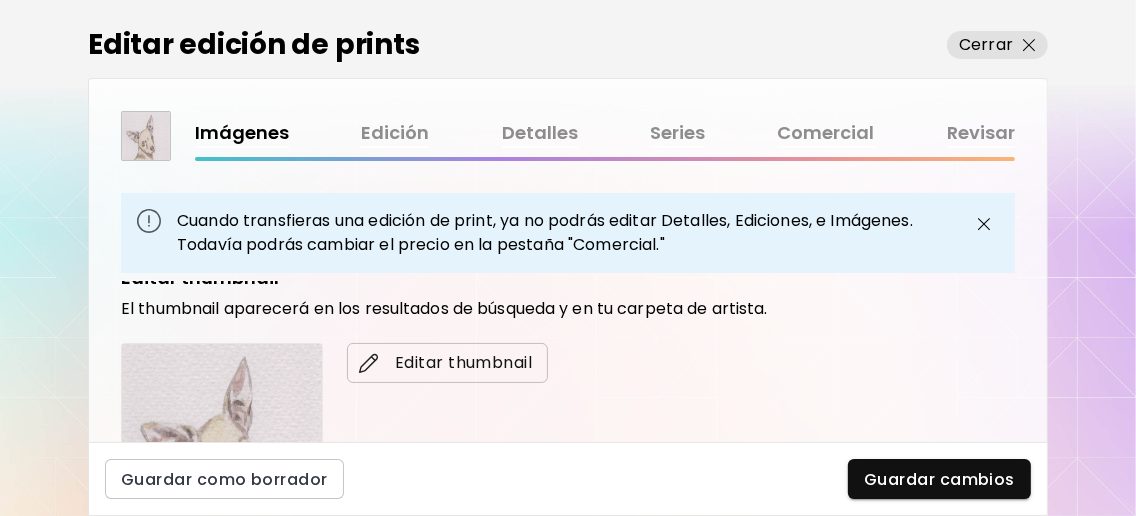 scroll, scrollTop: 362, scrollLeft: 0, axis: vertical 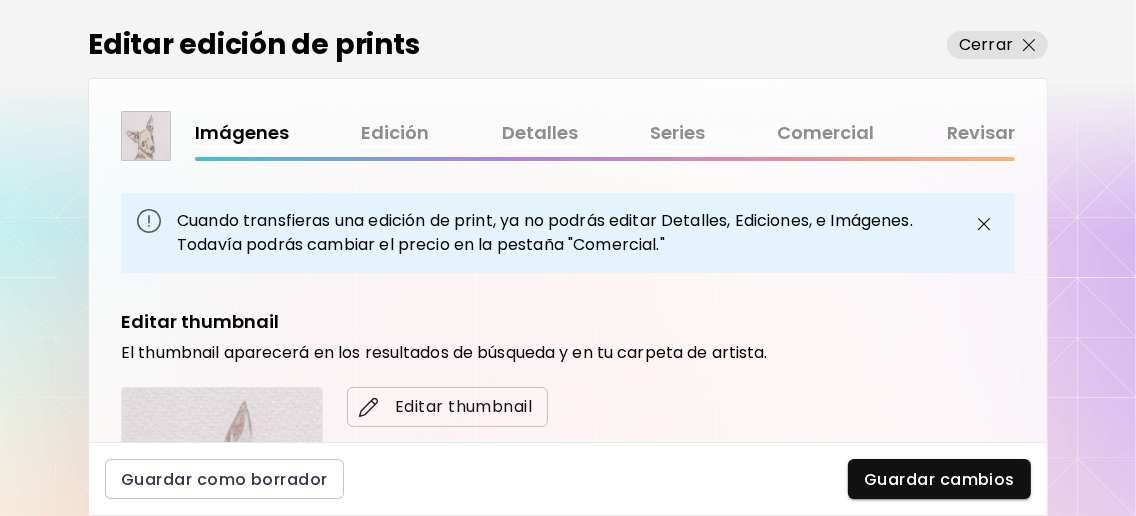 click on "Editar thumbnail" at bounding box center (447, 407) 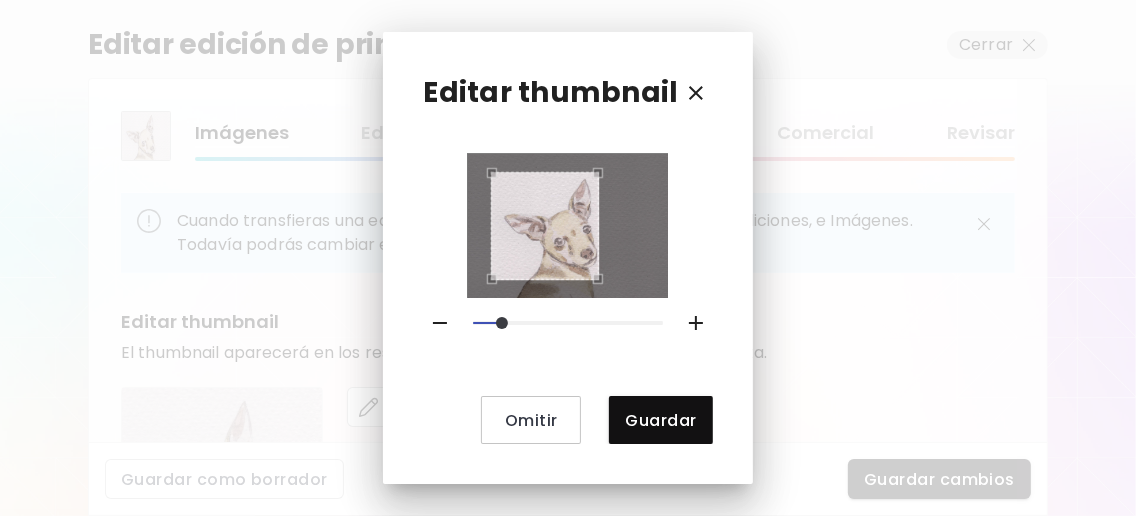 click at bounding box center [568, 226] 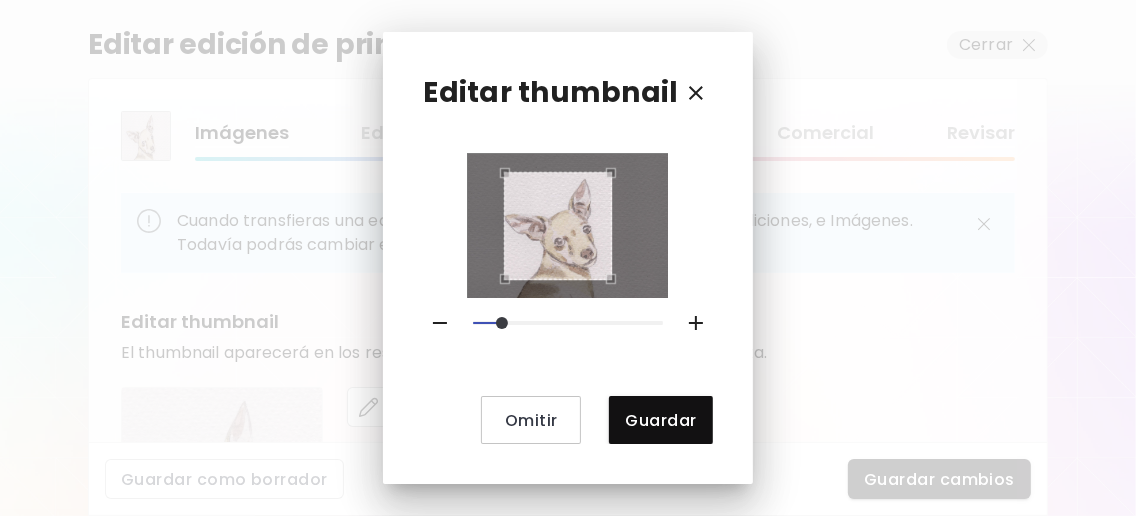 click at bounding box center (558, 226) 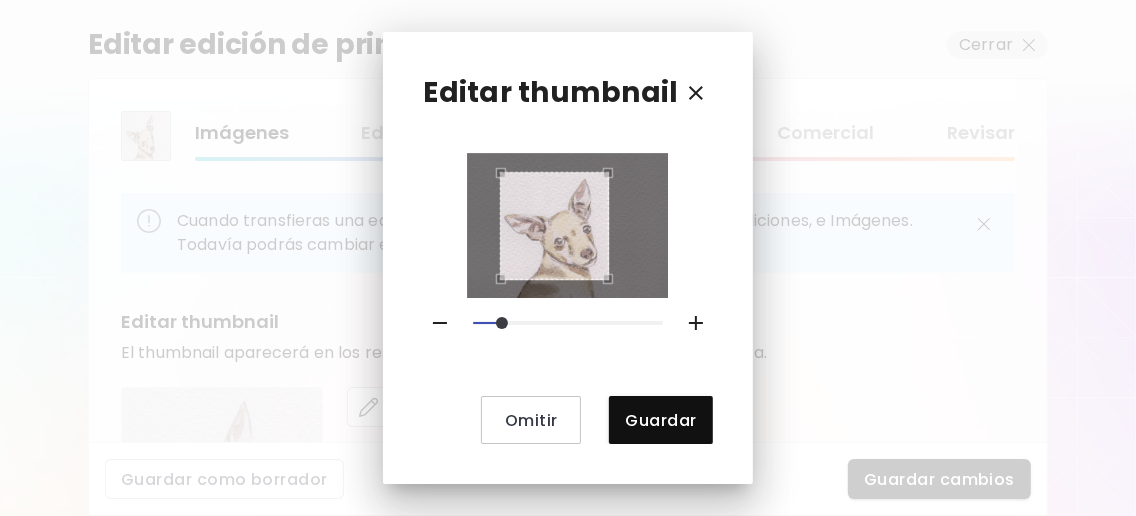 click at bounding box center [554, 226] 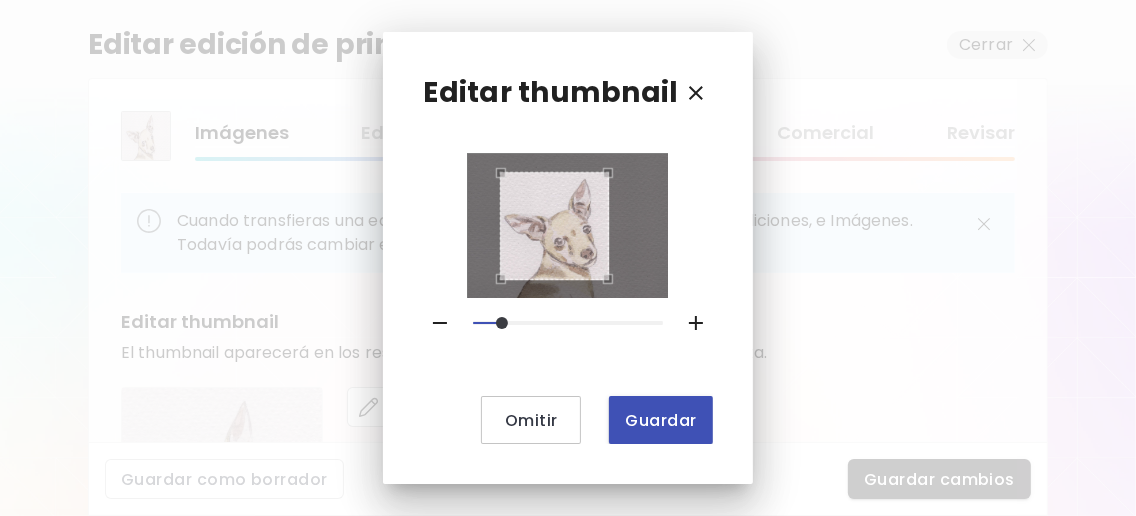 click on "Guardar" at bounding box center (660, 420) 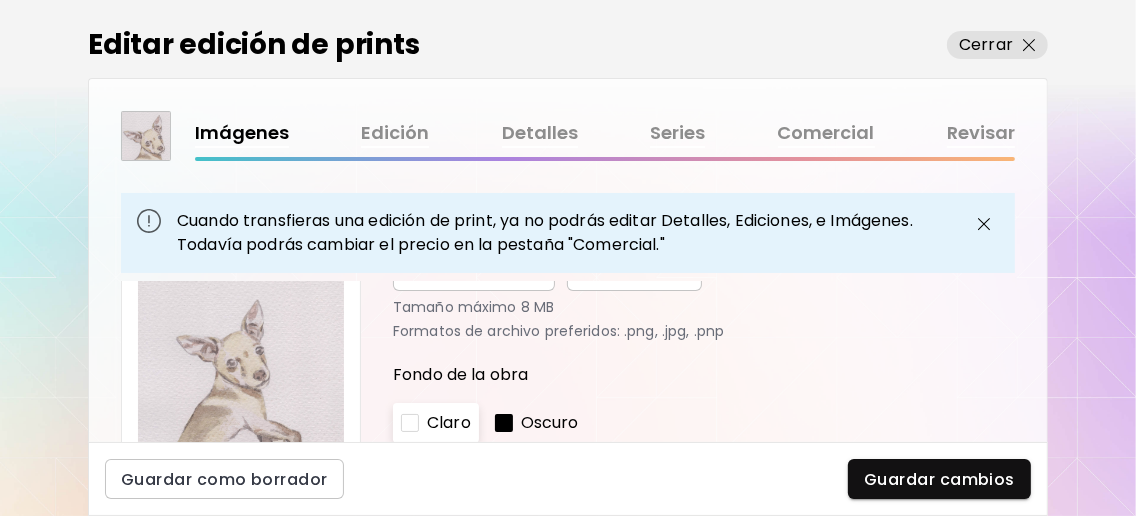 scroll, scrollTop: 96, scrollLeft: 0, axis: vertical 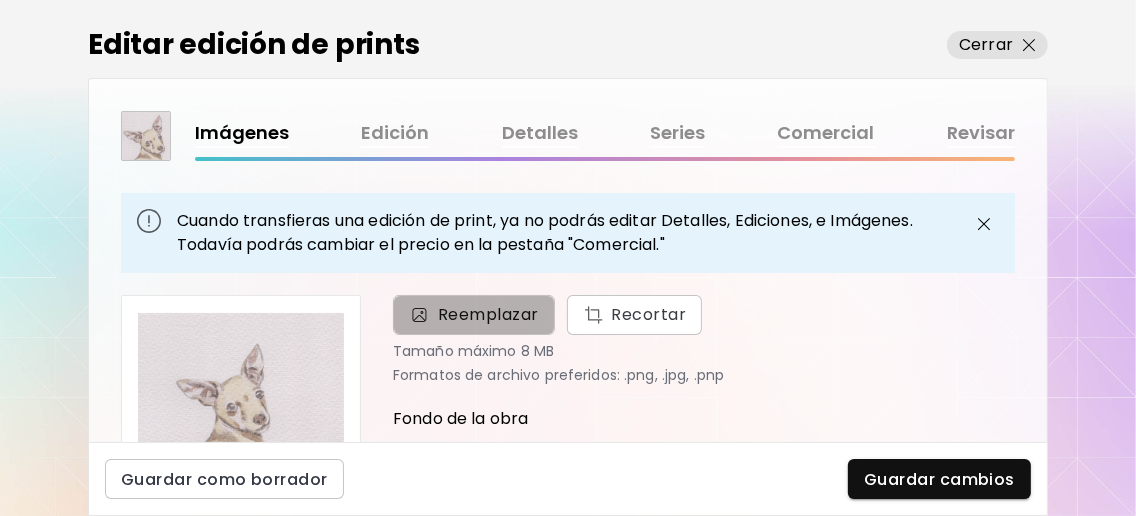 click on "Reemplazar" at bounding box center (488, 315) 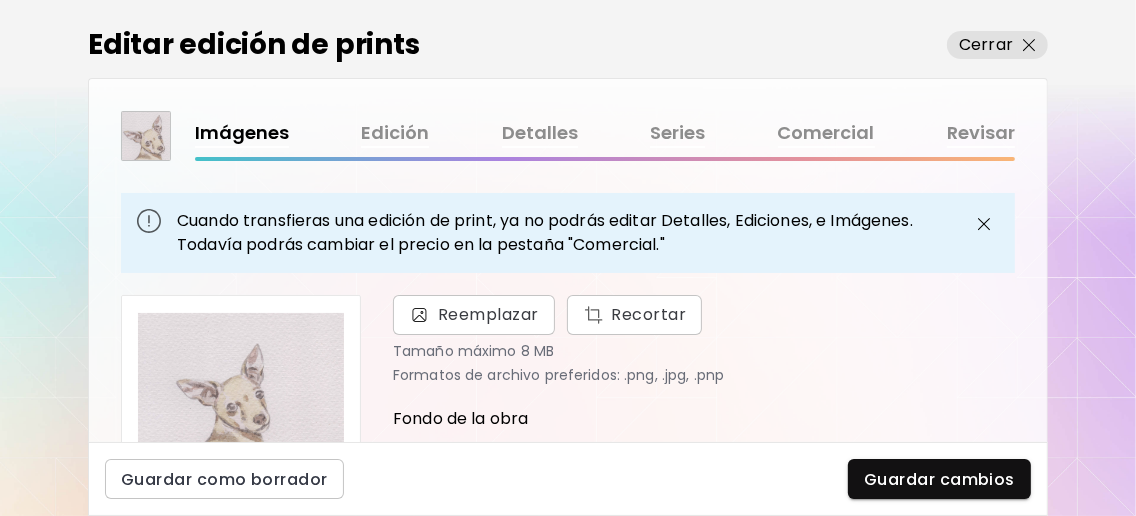 drag, startPoint x: 285, startPoint y: 387, endPoint x: 283, endPoint y: 302, distance: 85.02353 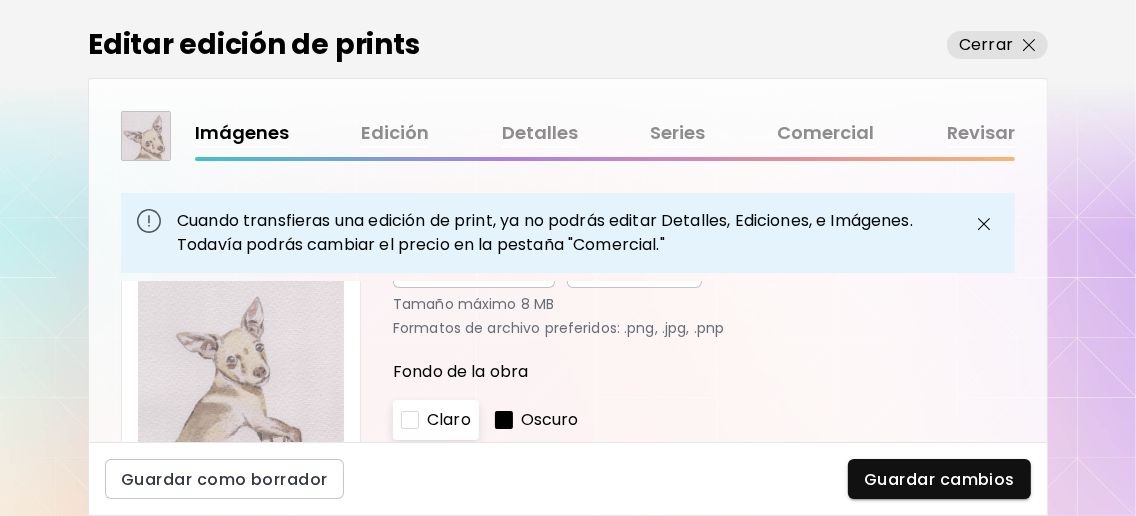 scroll, scrollTop: 96, scrollLeft: 0, axis: vertical 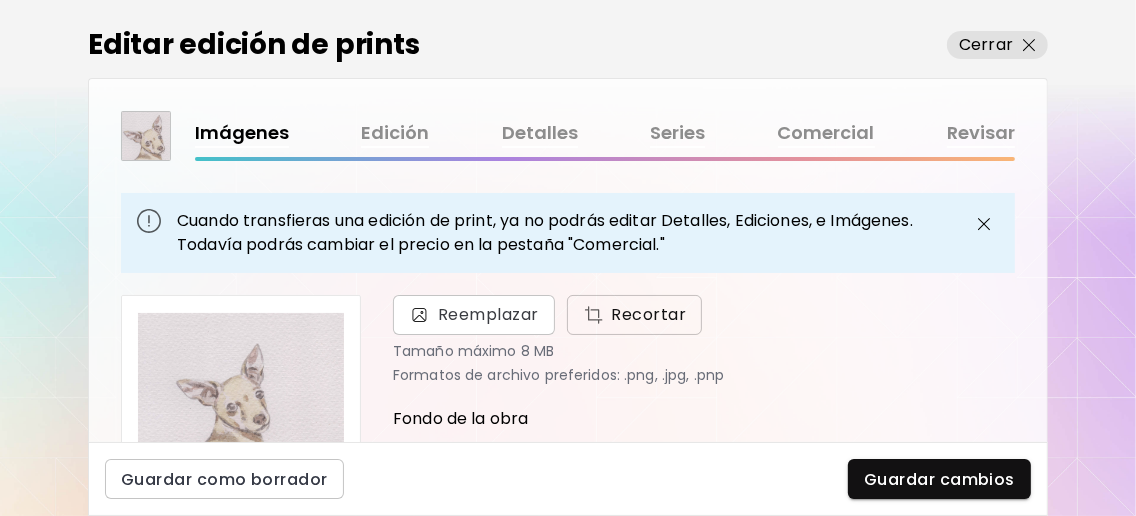 click at bounding box center (593, 315) 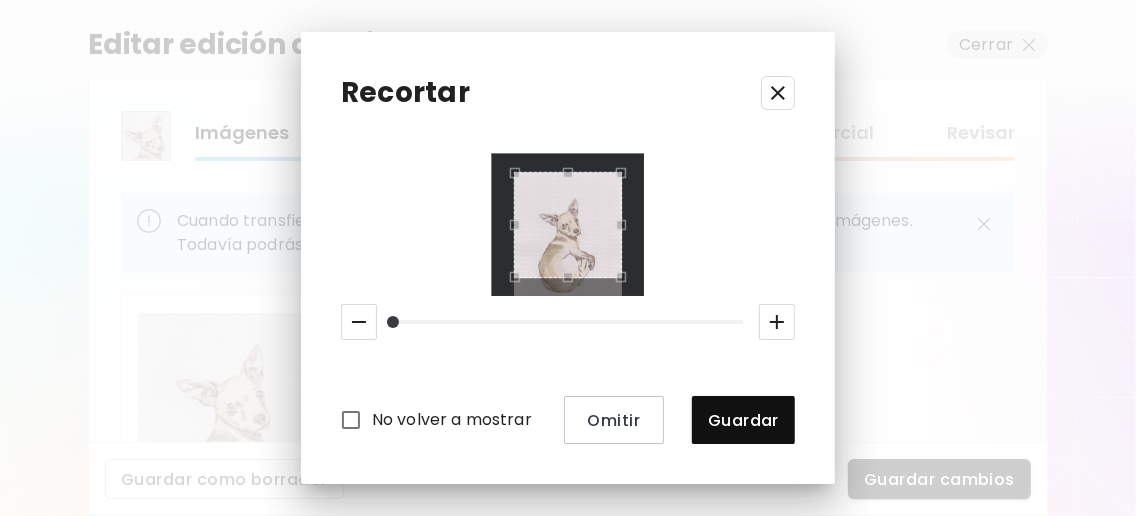 click on "No volver a mostrar Omitir Guardar" at bounding box center [568, 299] 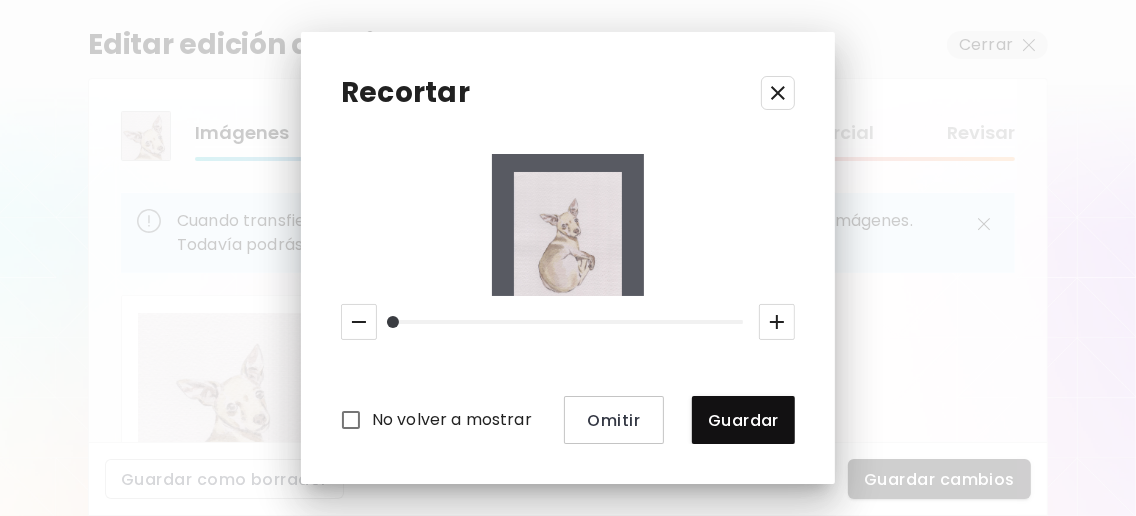 click at bounding box center (567, 249) 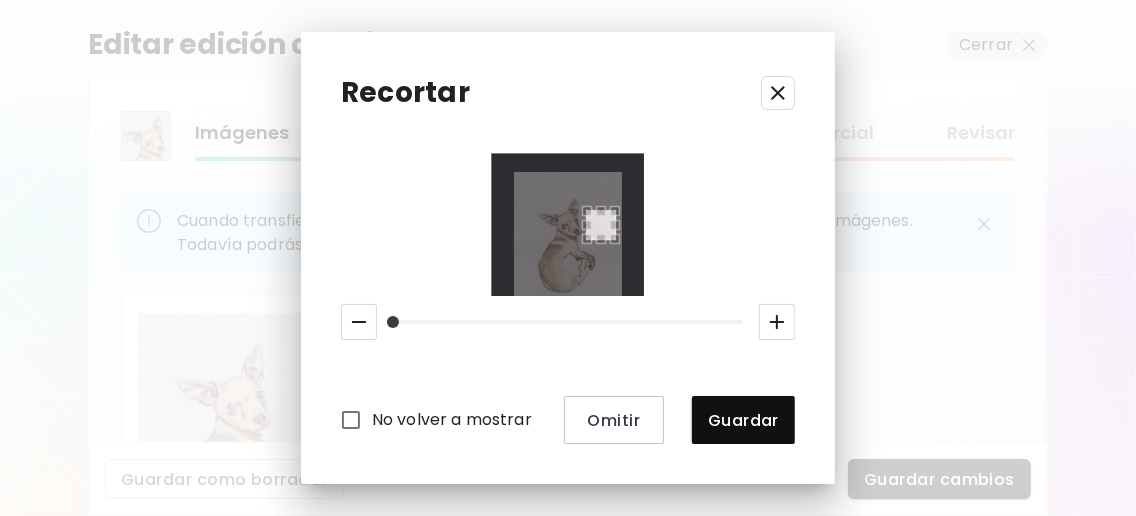 click at bounding box center (567, 249) 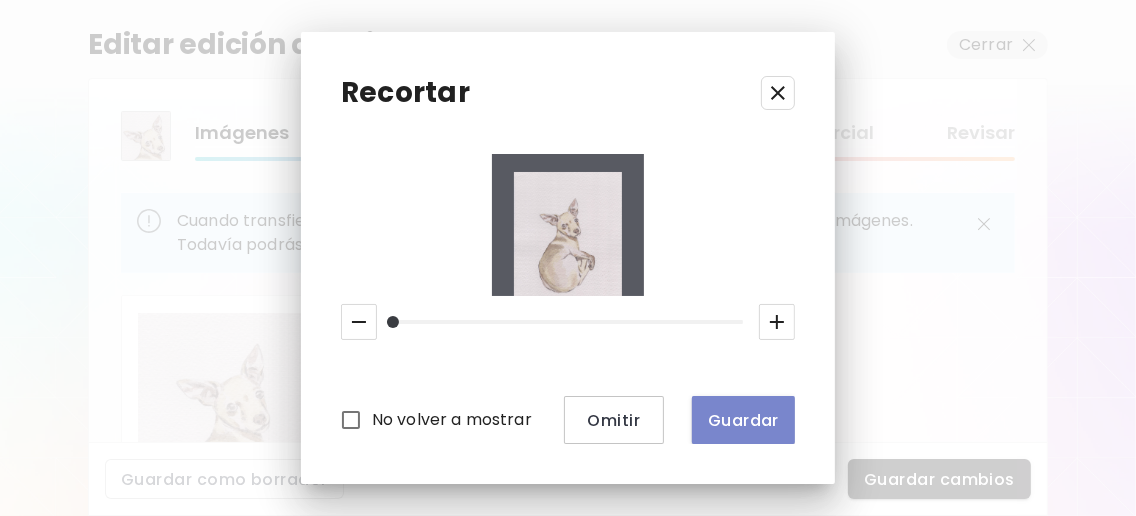 click on "Guardar" at bounding box center [743, 420] 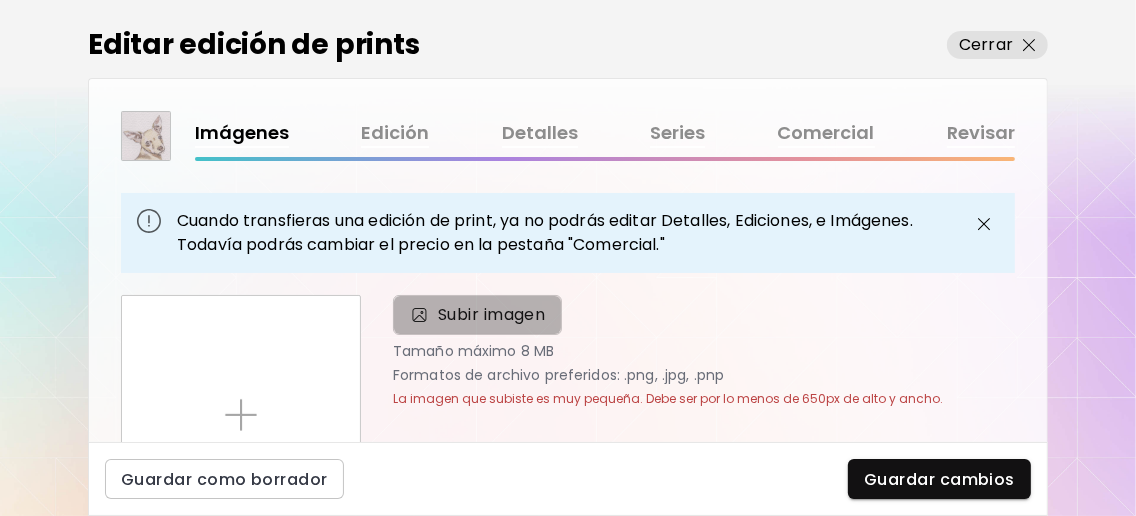 click on "Subir imagen" at bounding box center (492, 315) 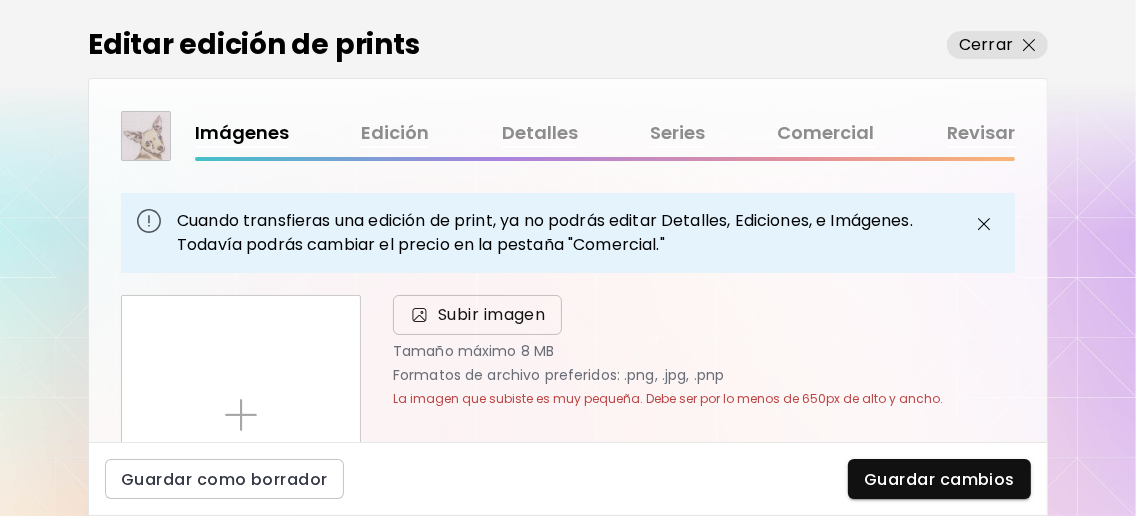 click on "Subir imagen" at bounding box center [492, 315] 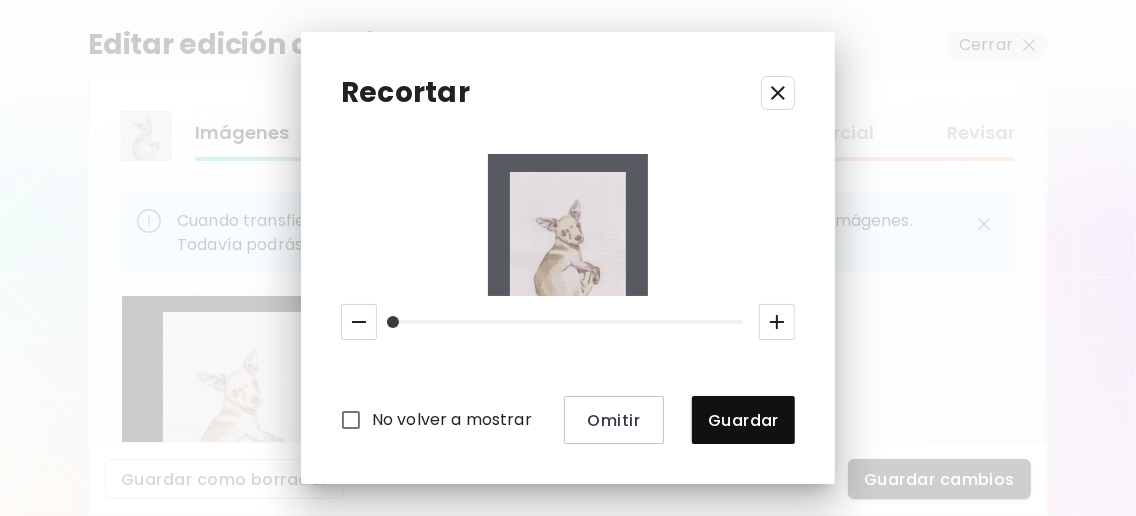 drag, startPoint x: 397, startPoint y: 318, endPoint x: 375, endPoint y: 324, distance: 22.803509 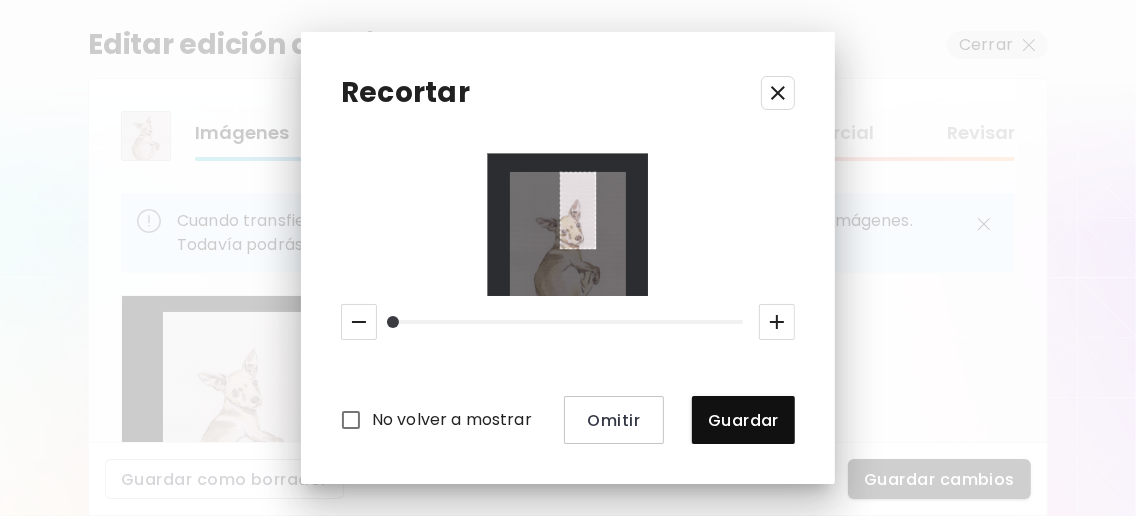click at bounding box center (568, 225) 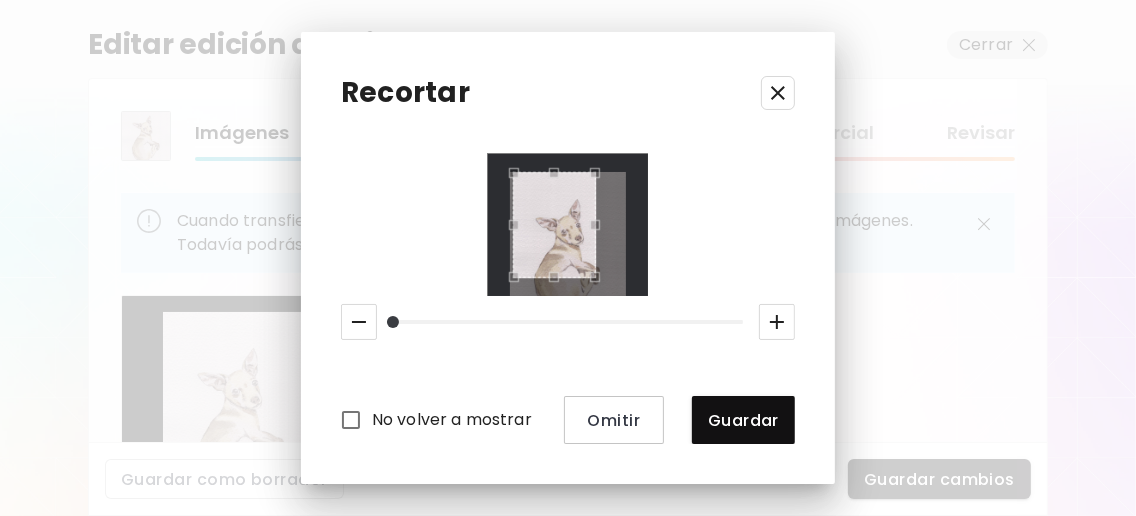 click on "No volver a mostrar Omitir Guardar" at bounding box center (568, 299) 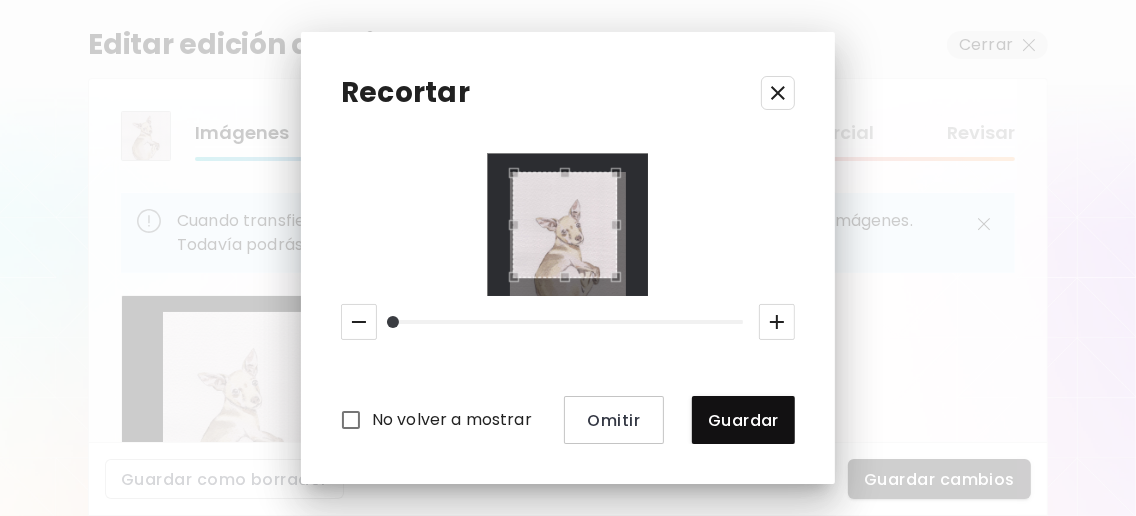 click on "No volver a mostrar Omitir Guardar" at bounding box center [568, 299] 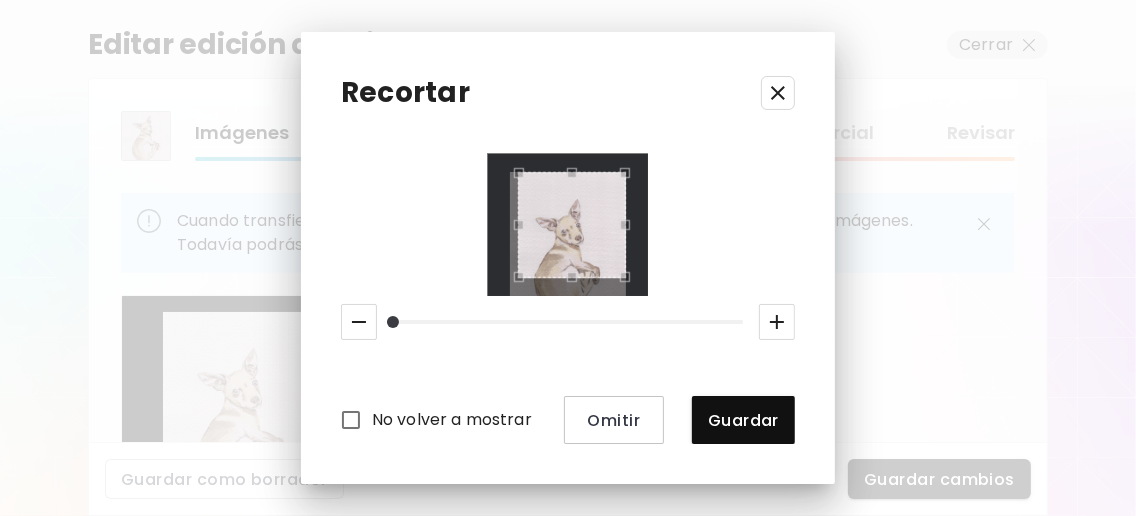 click at bounding box center [572, 225] 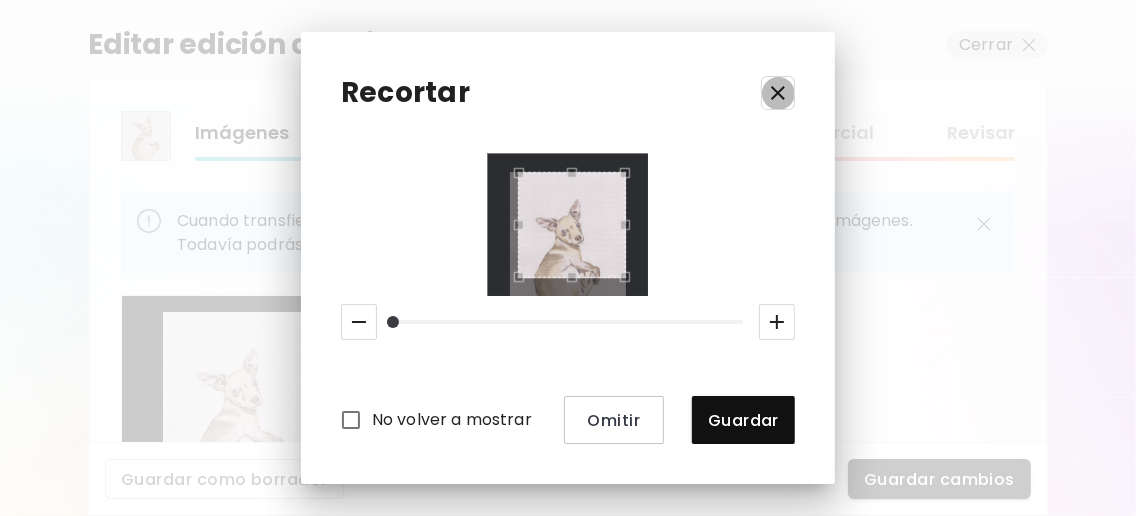 click 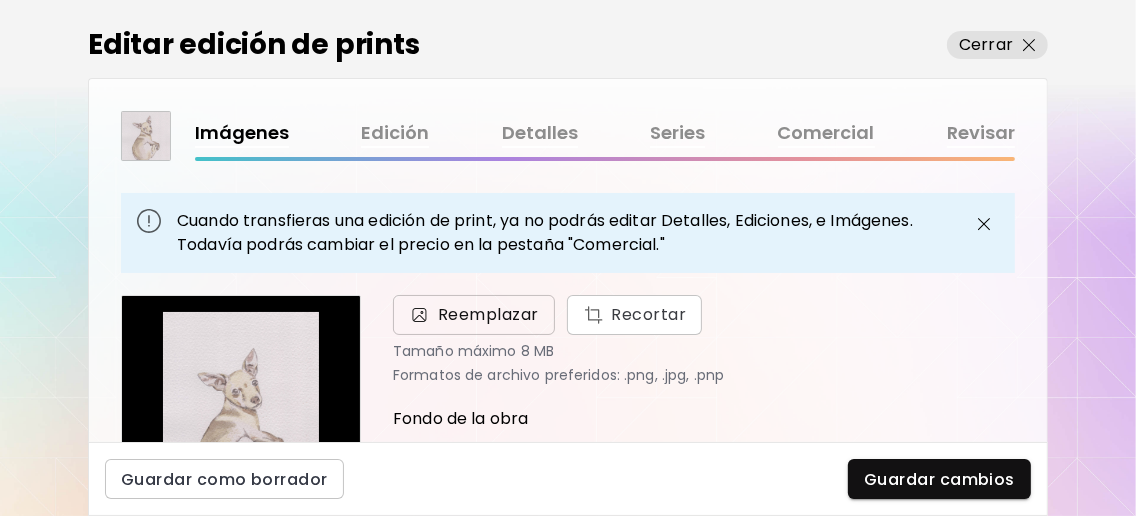 scroll, scrollTop: 229, scrollLeft: 0, axis: vertical 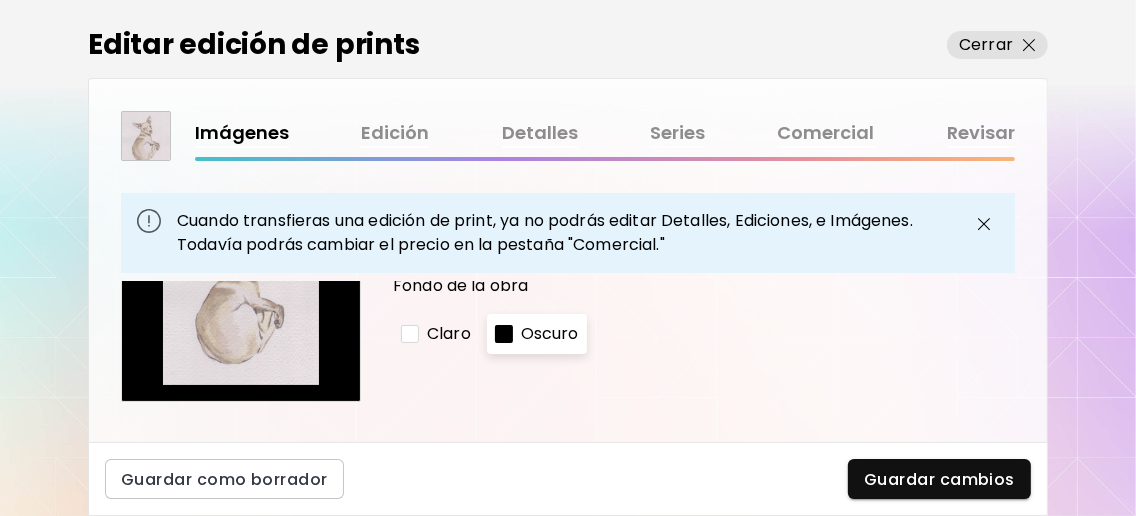 click on "Claro" at bounding box center [449, 334] 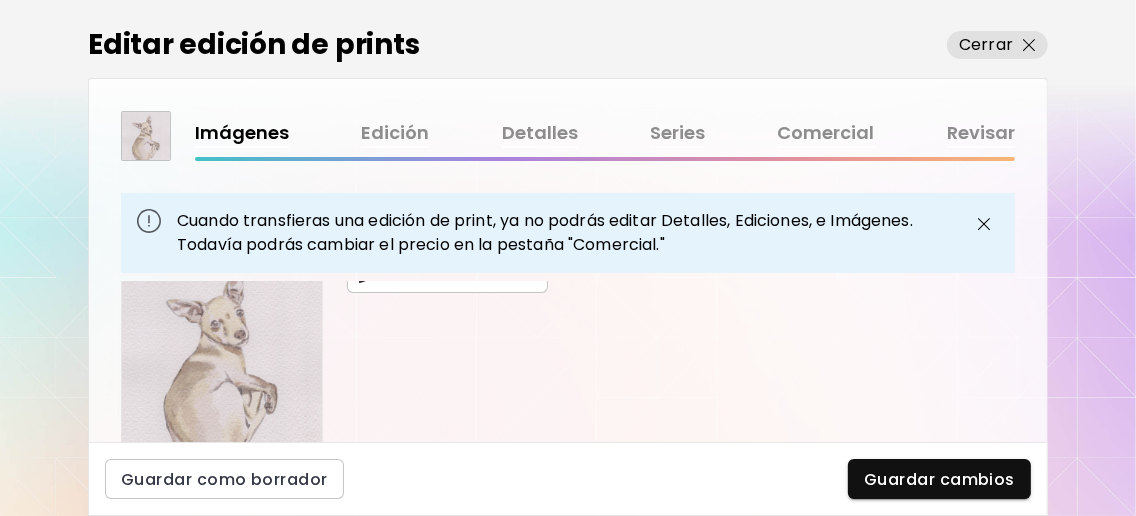 scroll, scrollTop: 362, scrollLeft: 0, axis: vertical 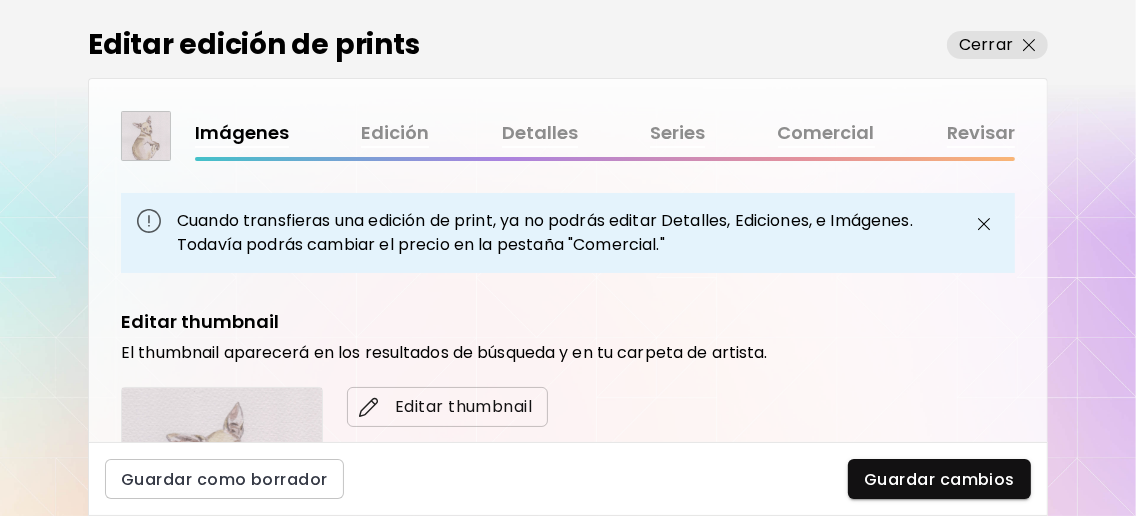 click on "Editar thumbnail" at bounding box center (447, 407) 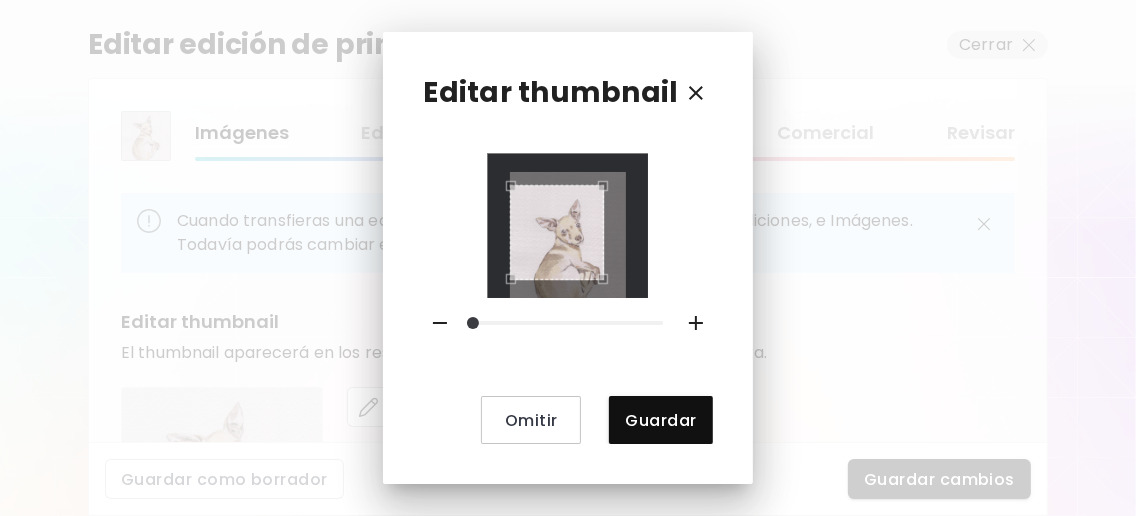 click at bounding box center [568, 226] 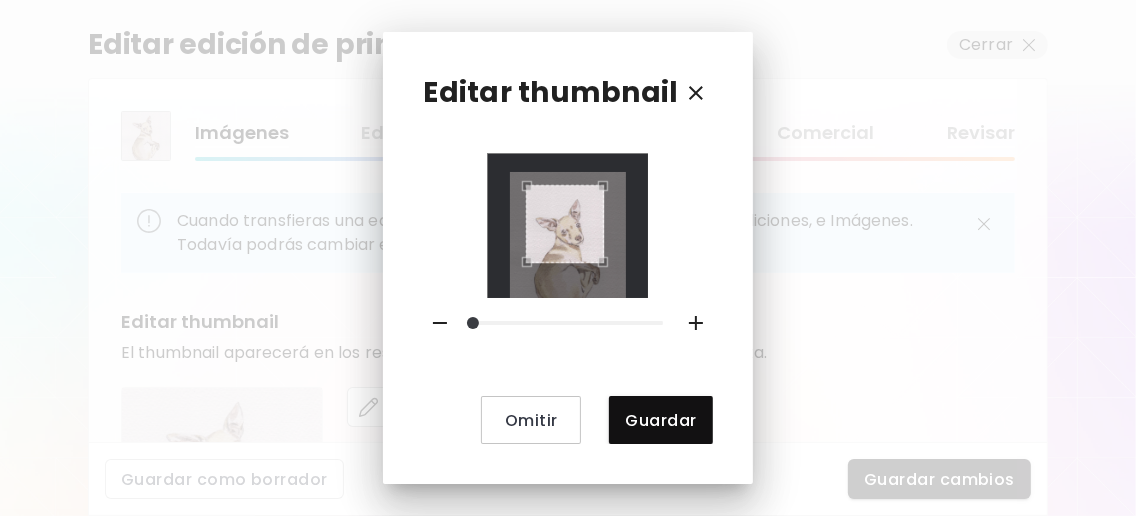 click at bounding box center [568, 226] 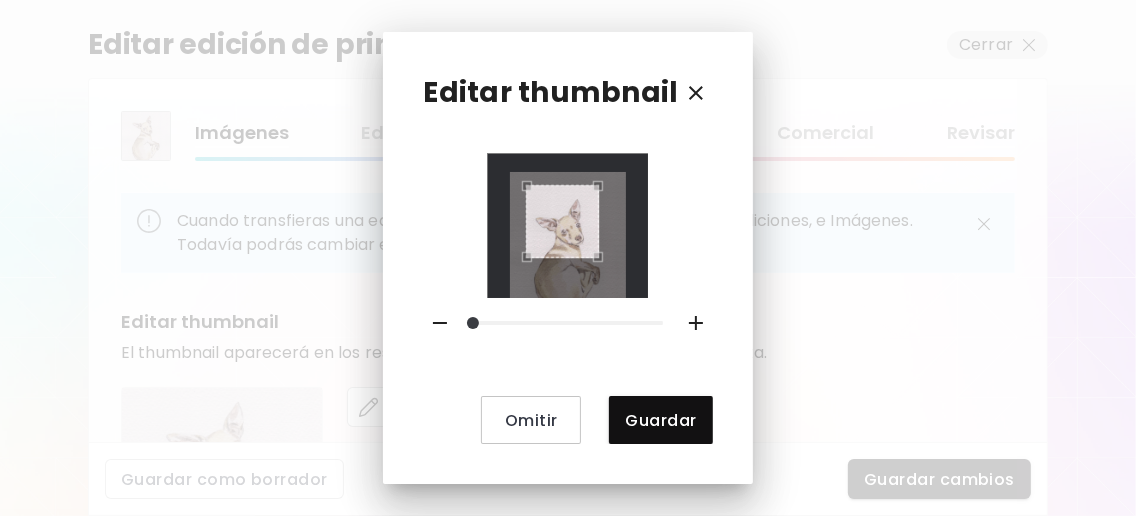 click at bounding box center (603, 262) 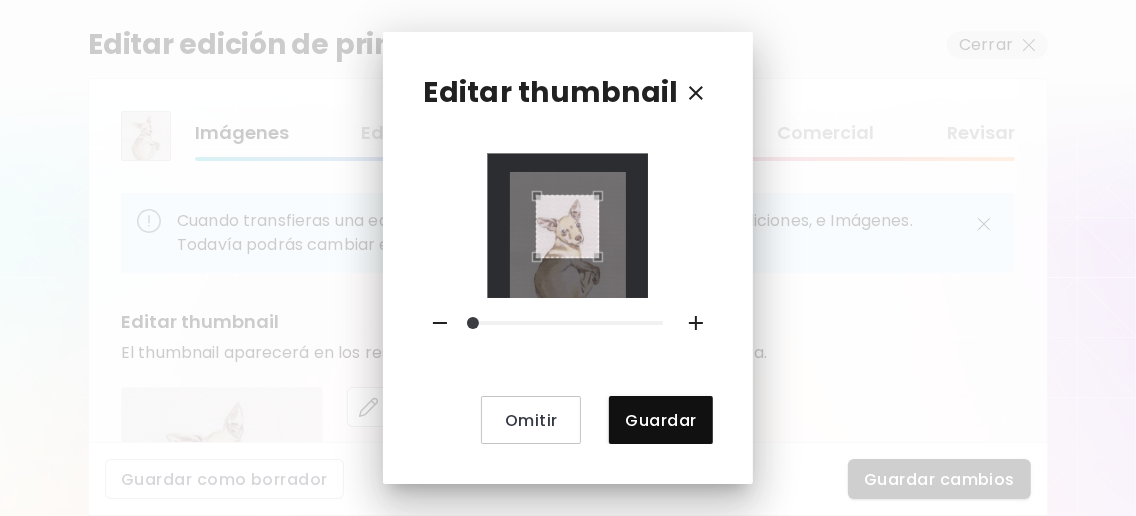 click at bounding box center [532, 191] 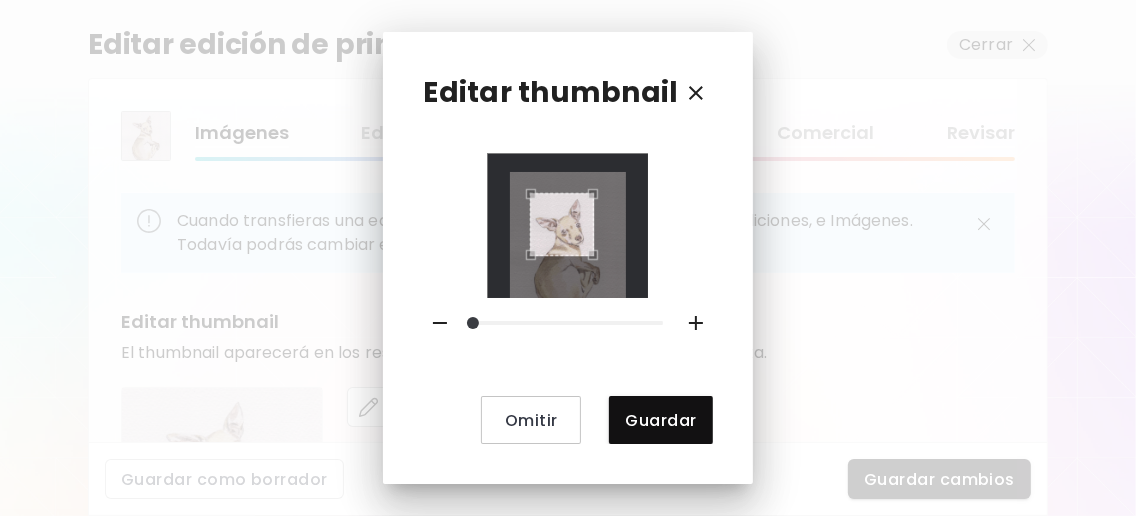 click at bounding box center (561, 224) 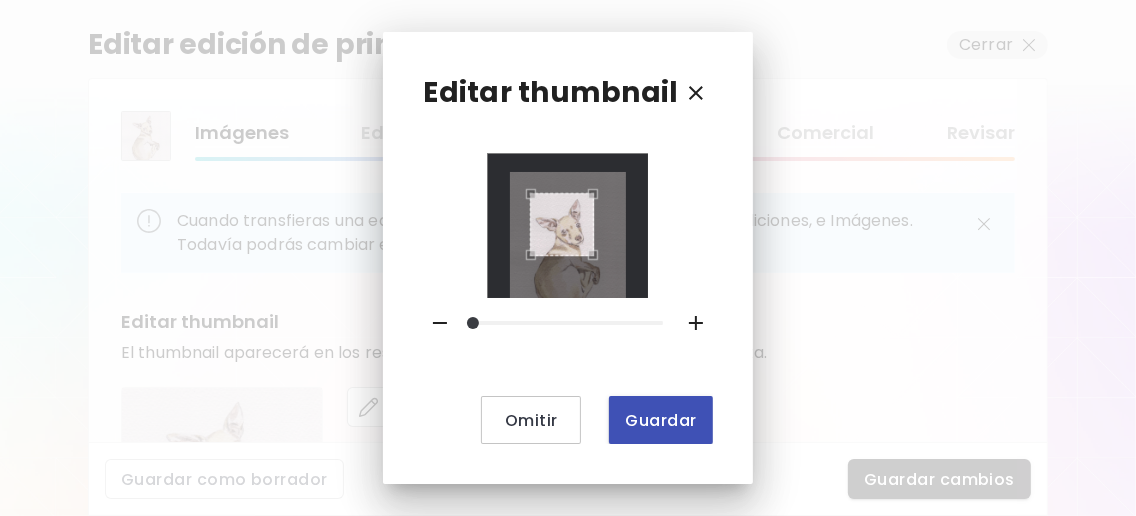 click on "Guardar" at bounding box center (660, 420) 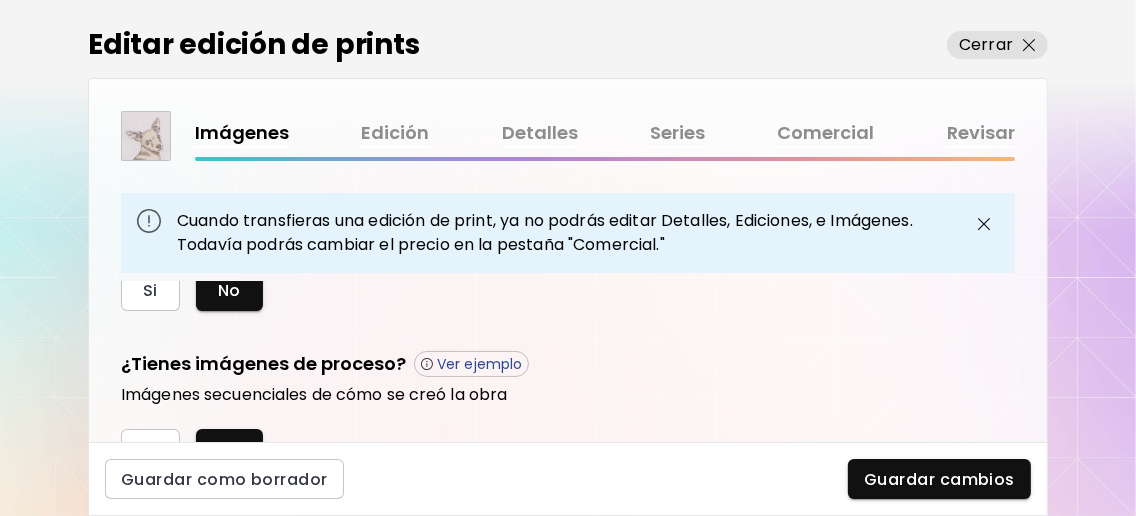 scroll, scrollTop: 666, scrollLeft: 0, axis: vertical 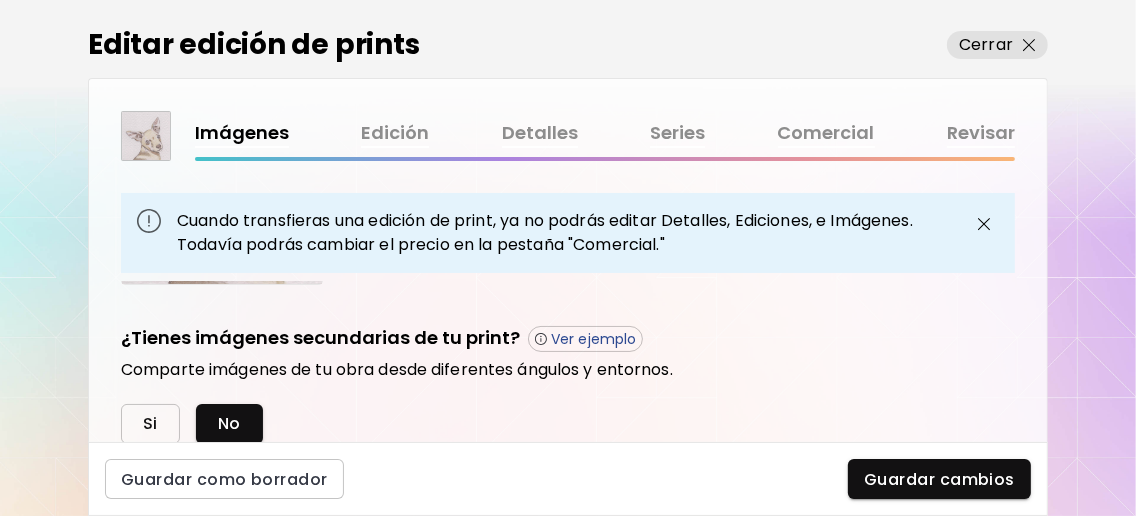 click on "Si" at bounding box center [150, 424] 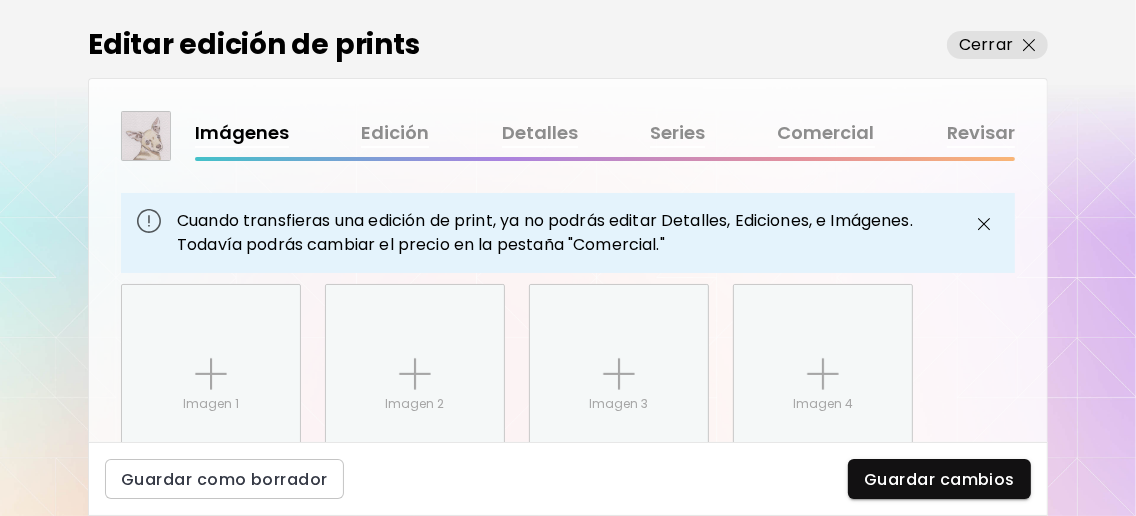 scroll, scrollTop: 843, scrollLeft: 0, axis: vertical 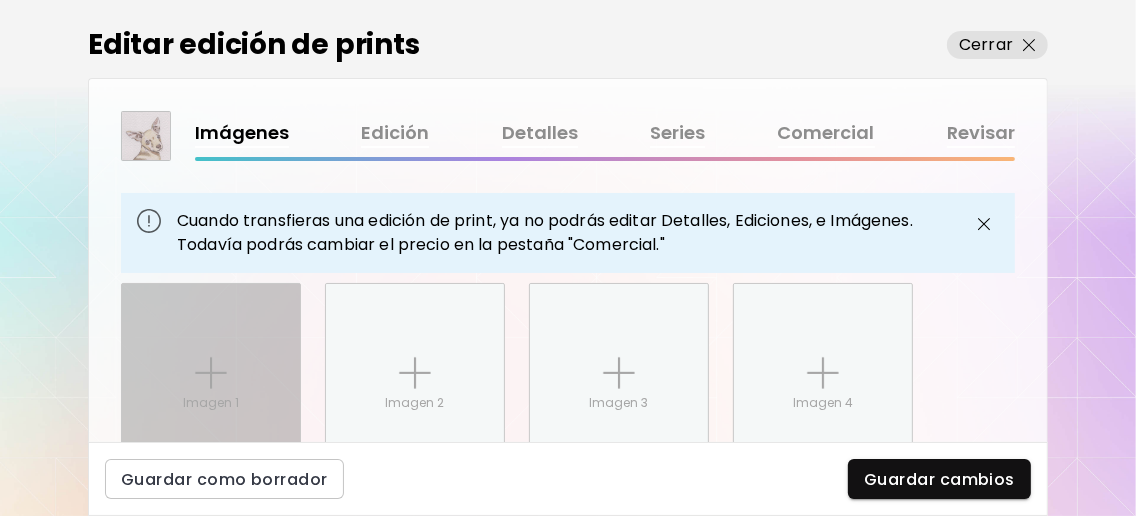 click at bounding box center [211, 373] 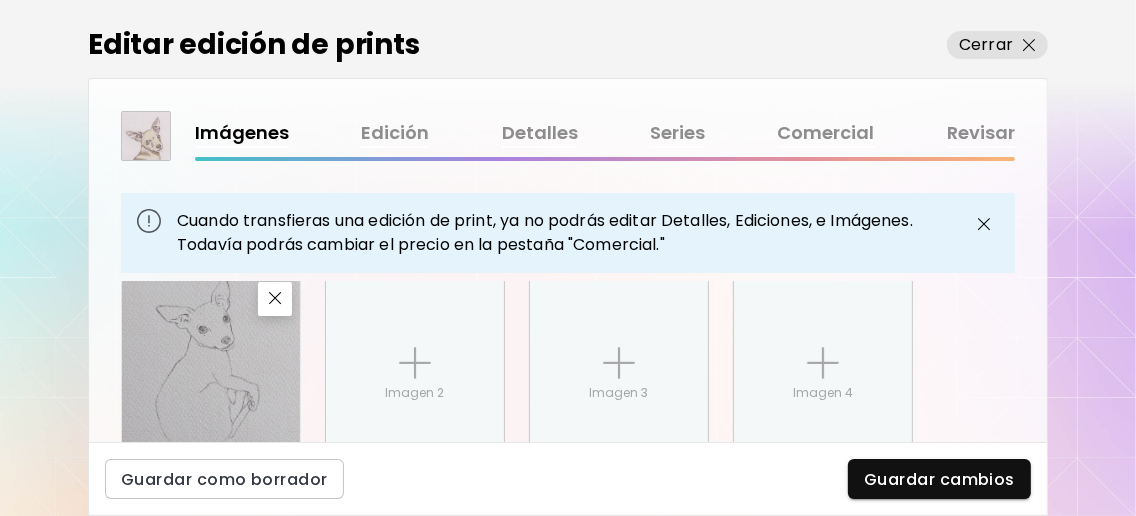 scroll, scrollTop: 824, scrollLeft: 0, axis: vertical 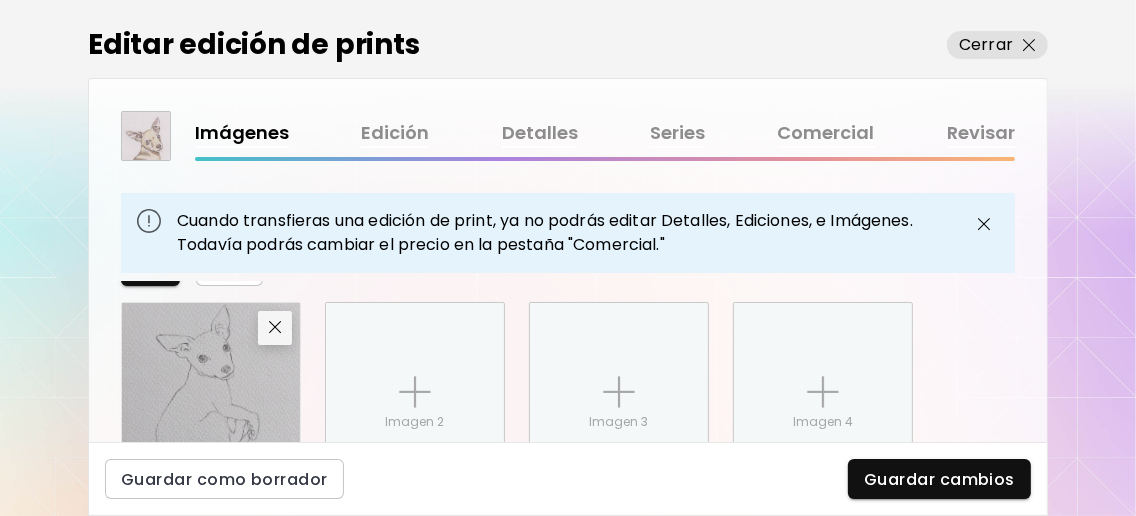 click at bounding box center [275, 328] 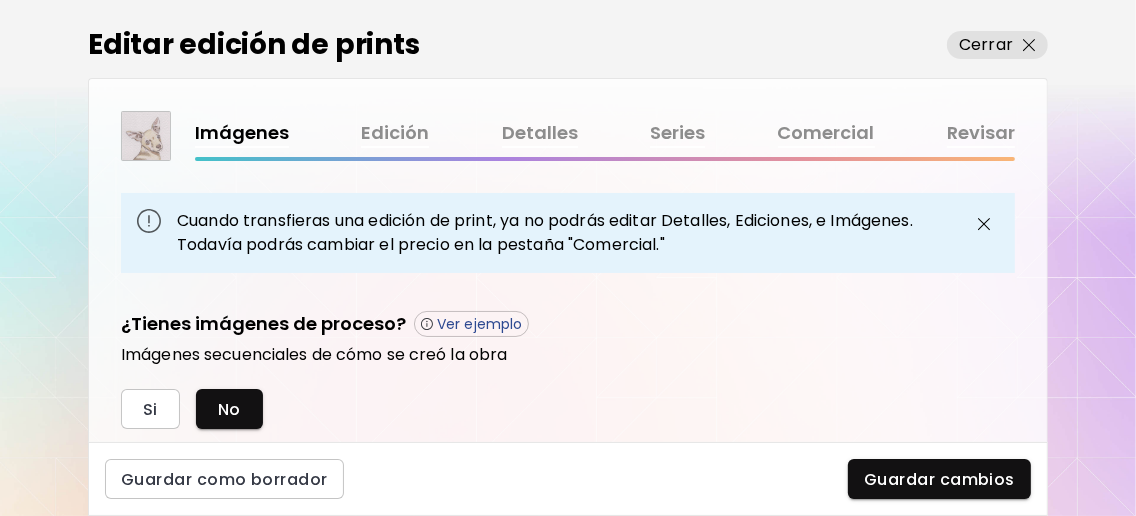 scroll, scrollTop: 1091, scrollLeft: 0, axis: vertical 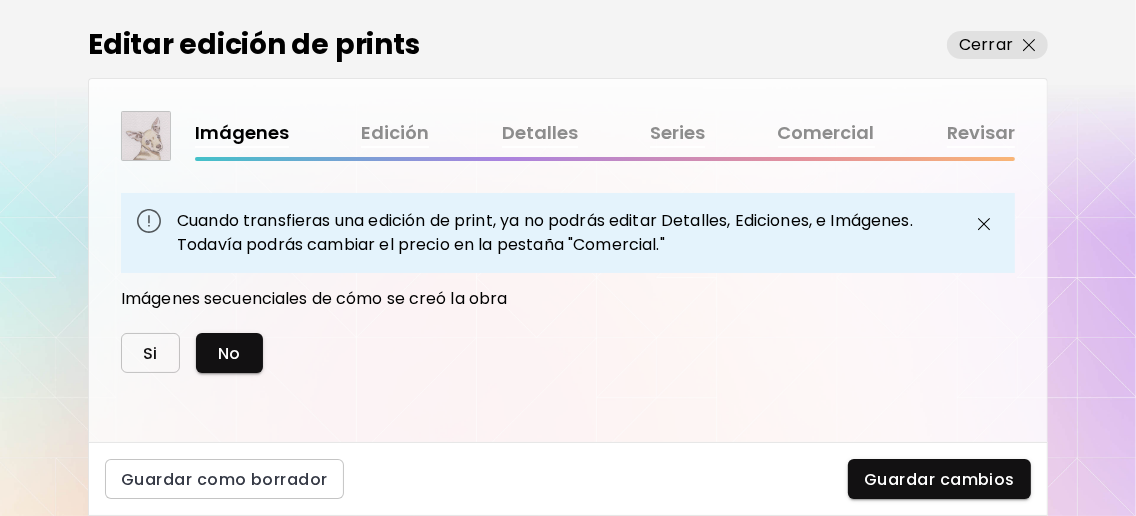 click on "Si" at bounding box center (150, 353) 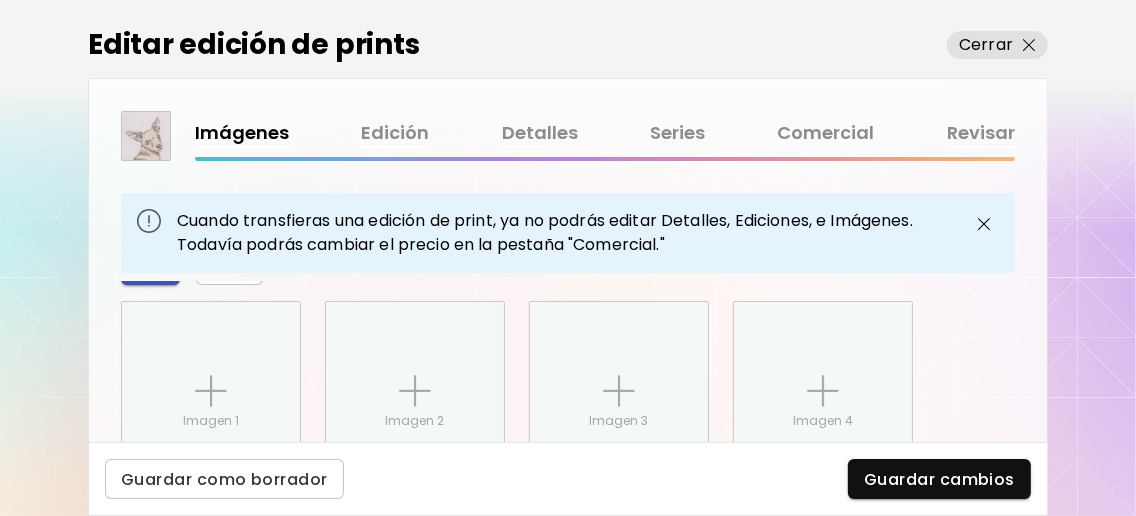 scroll, scrollTop: 1197, scrollLeft: 0, axis: vertical 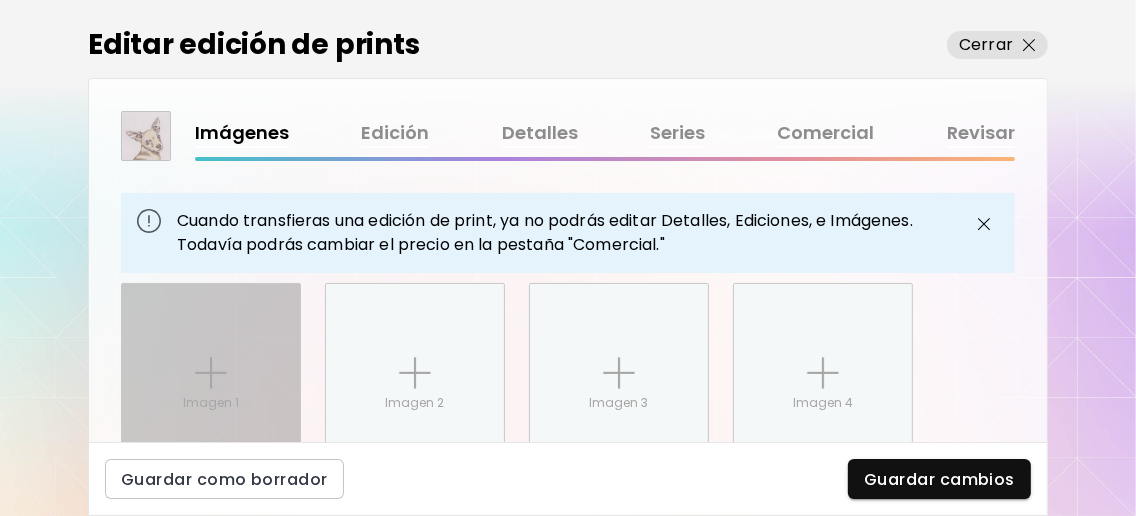 click on "Imagen 1" at bounding box center [211, 373] 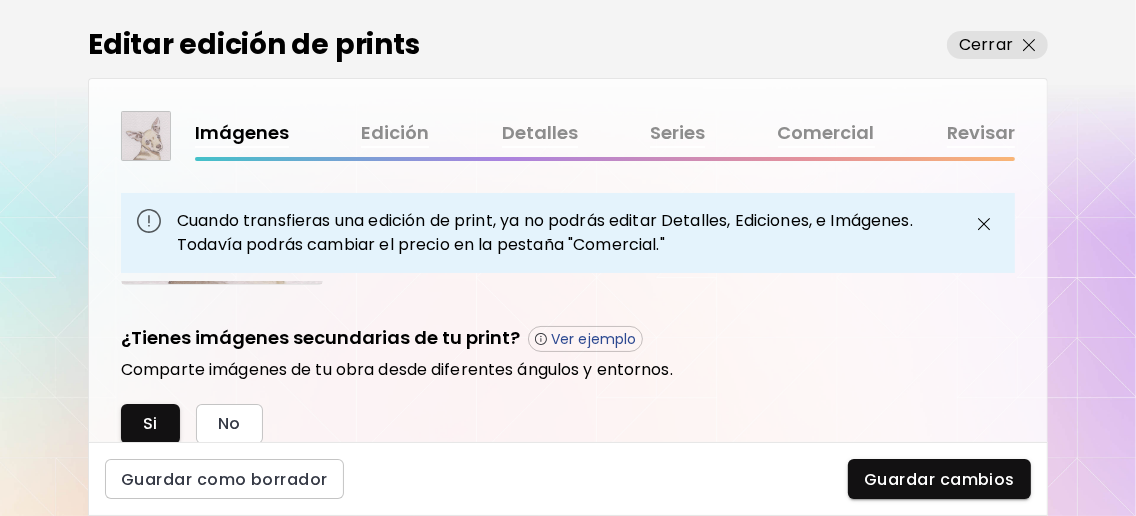 scroll, scrollTop: 799, scrollLeft: 0, axis: vertical 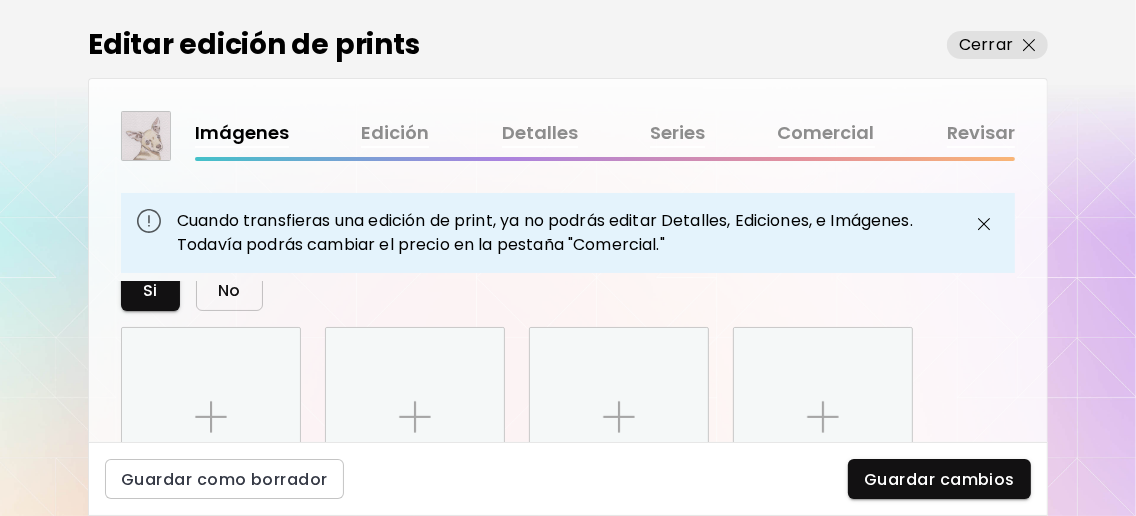 click on "No" at bounding box center [229, 290] 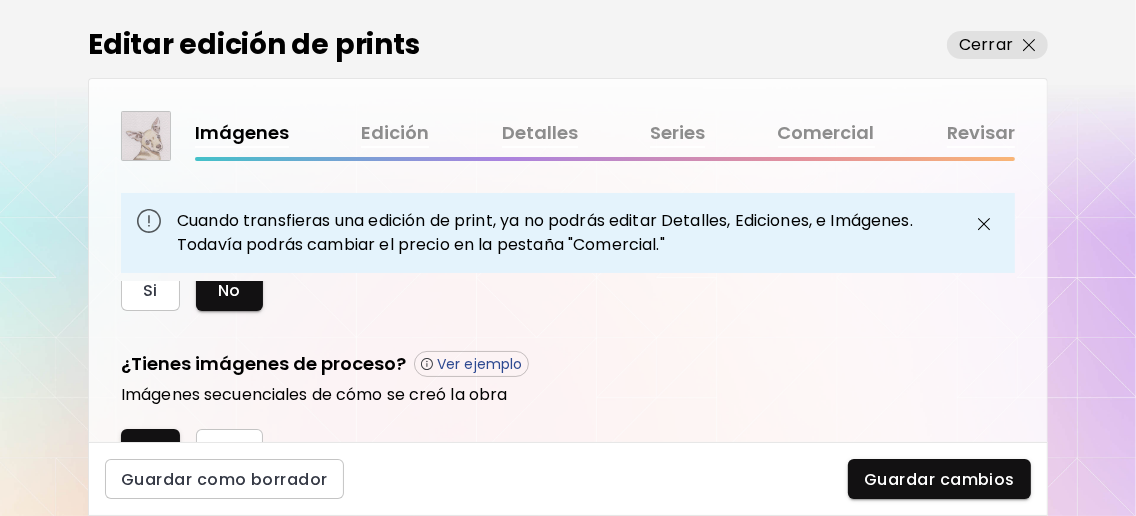 scroll, scrollTop: 933, scrollLeft: 0, axis: vertical 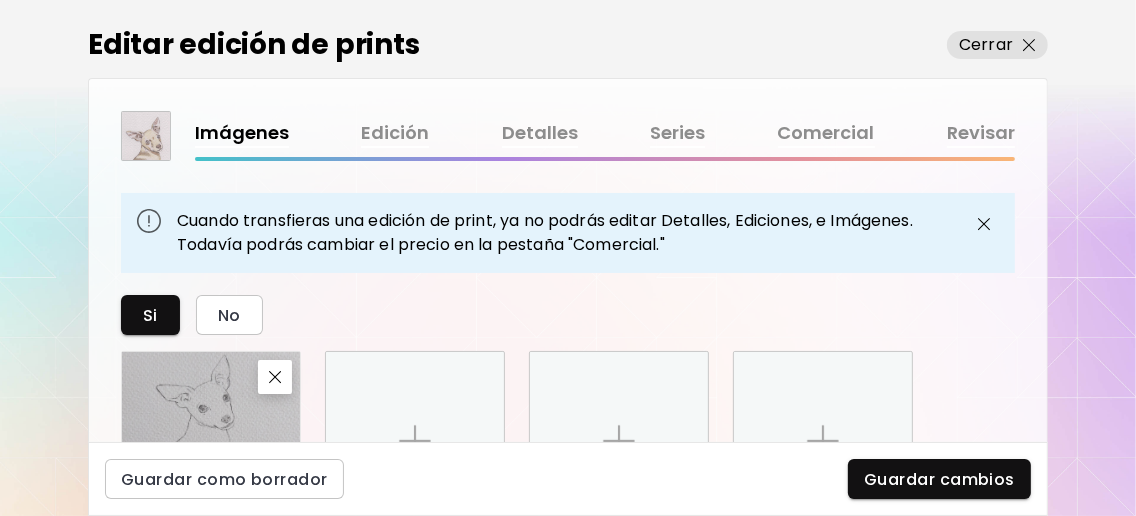 click on "Edición" at bounding box center (395, 133) 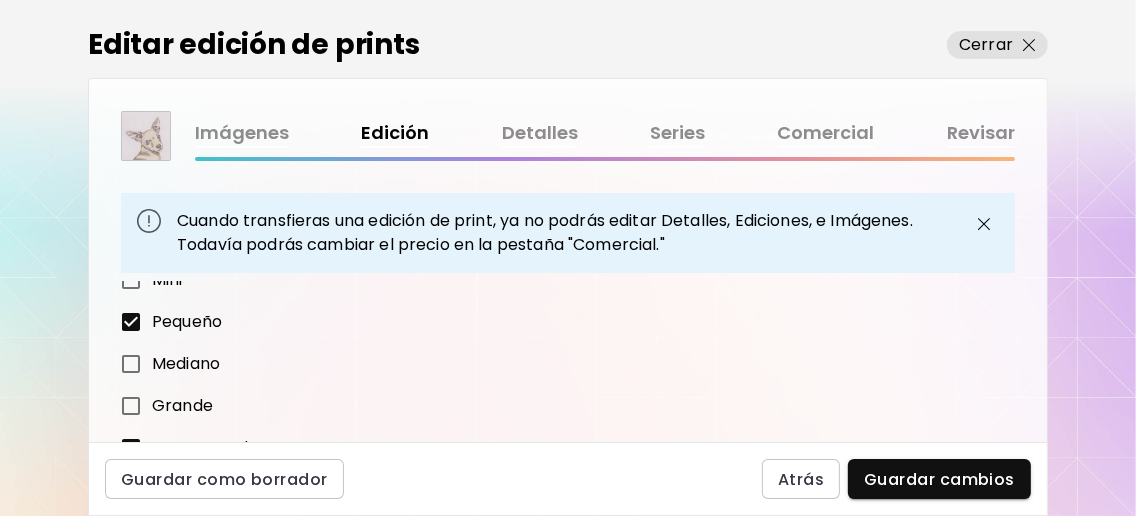 scroll, scrollTop: 266, scrollLeft: 0, axis: vertical 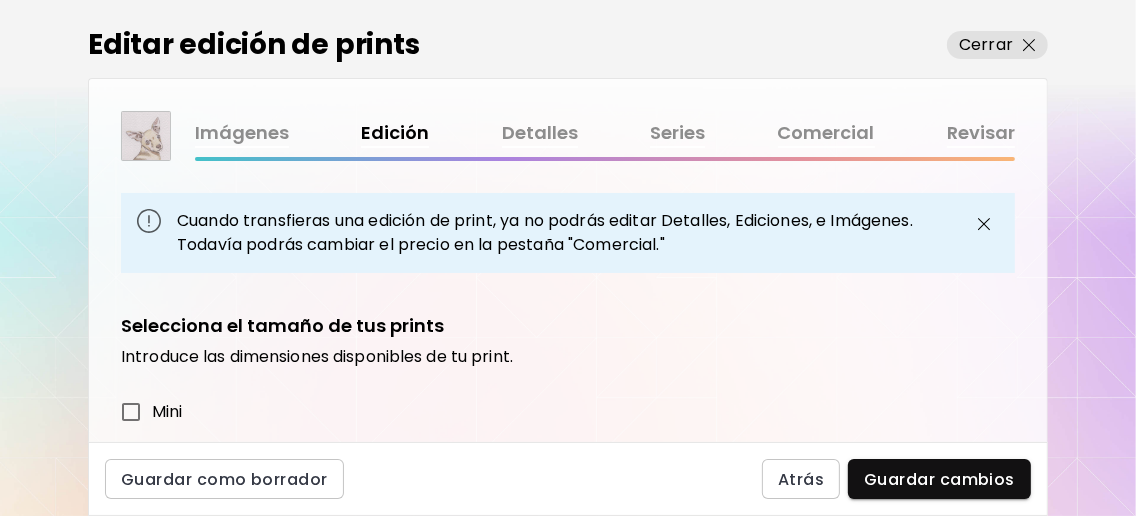 click at bounding box center (984, 224) 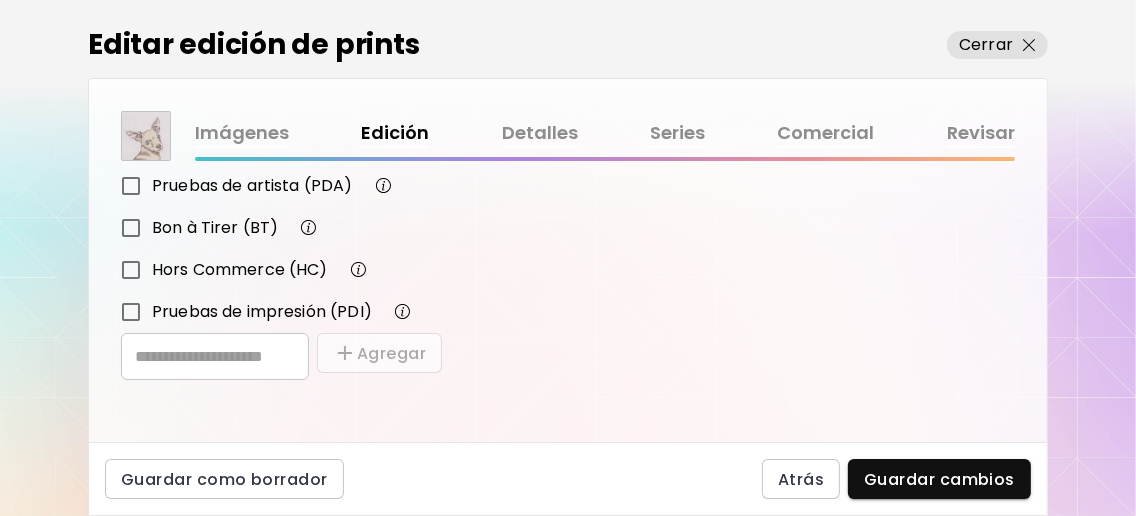 scroll, scrollTop: 0, scrollLeft: 0, axis: both 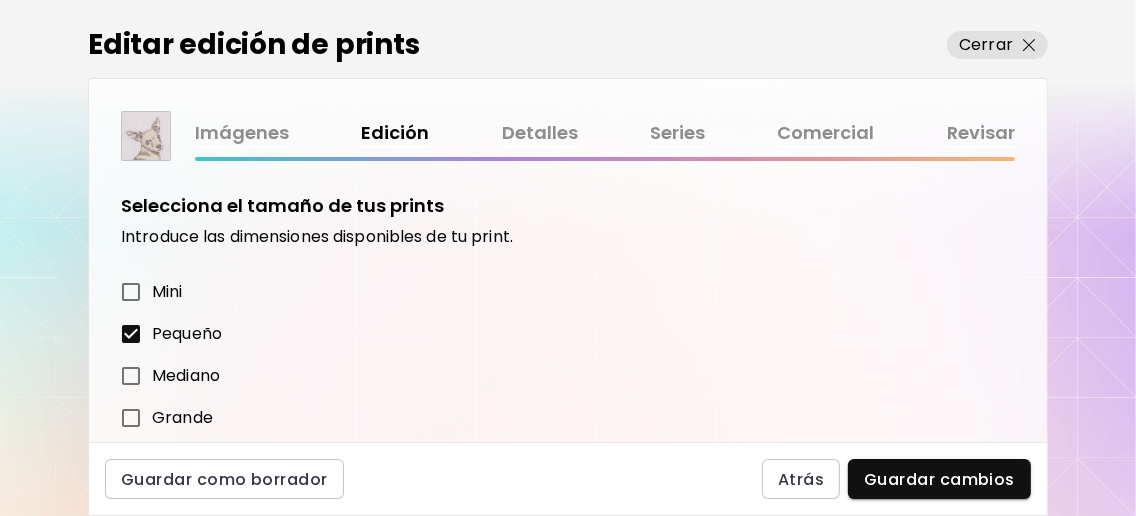 click on "Imágenes" at bounding box center [242, 133] 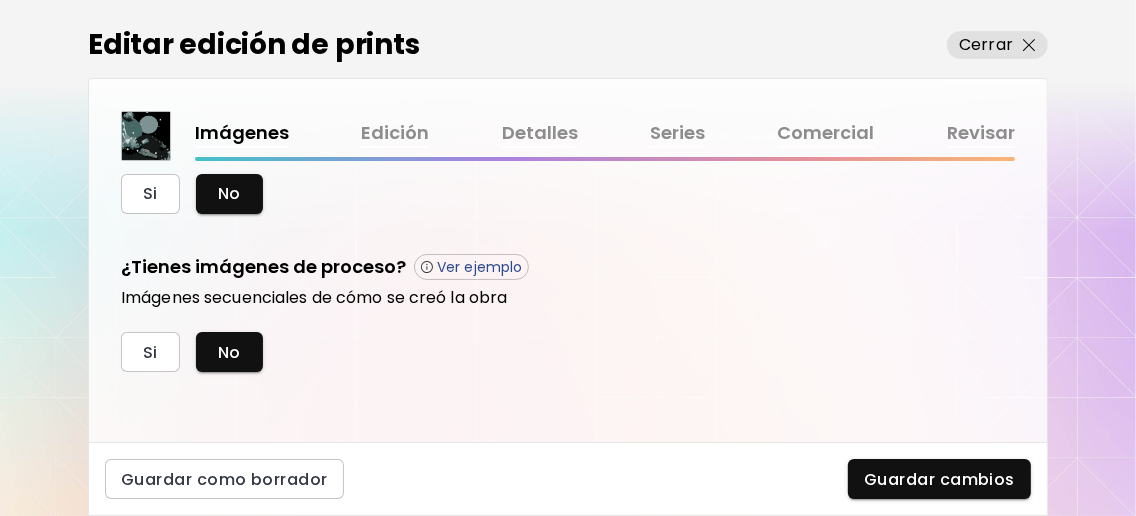 scroll, scrollTop: 0, scrollLeft: 0, axis: both 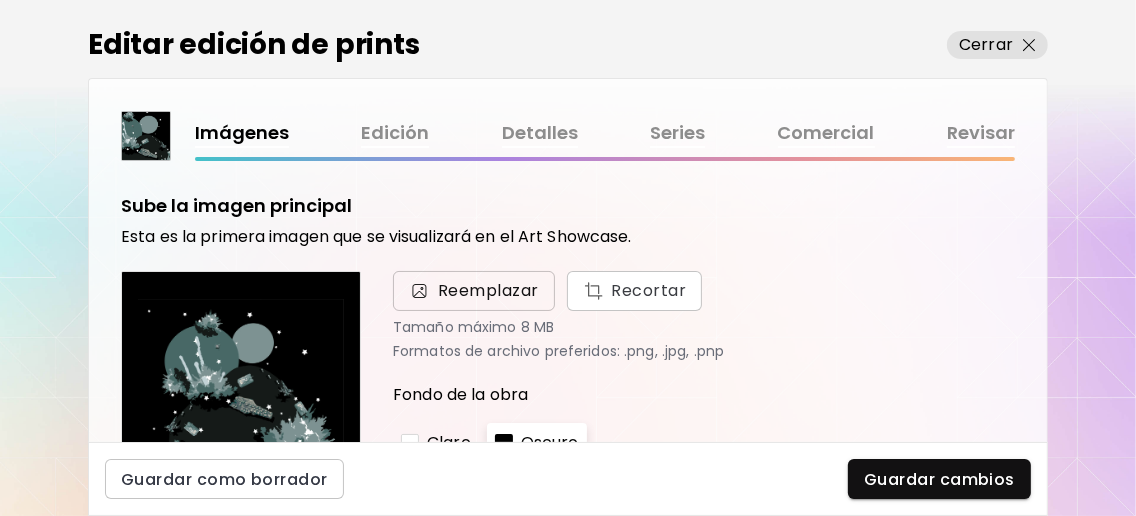 click on "Reemplazar" at bounding box center [488, 291] 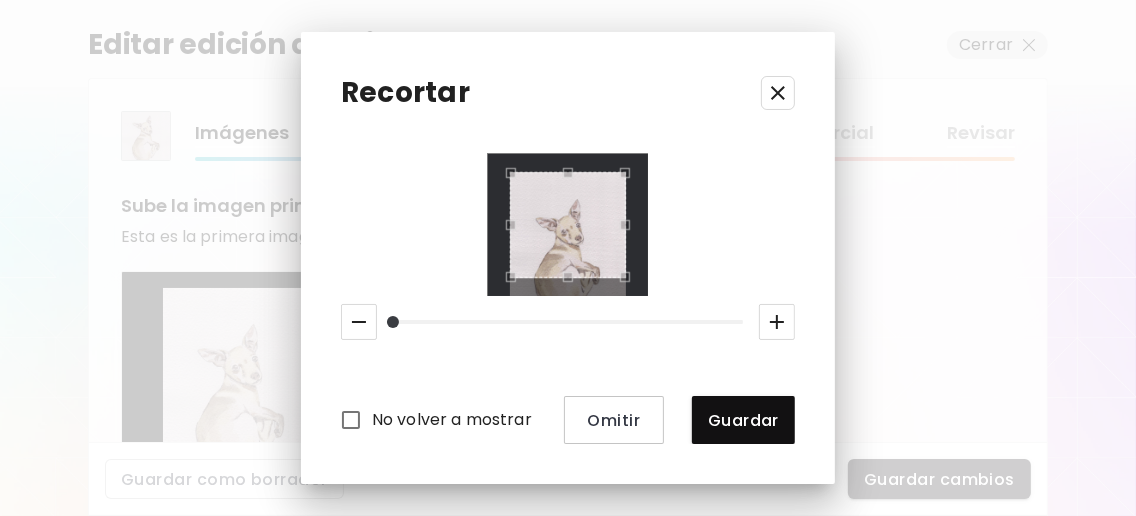 click at bounding box center [568, 225] 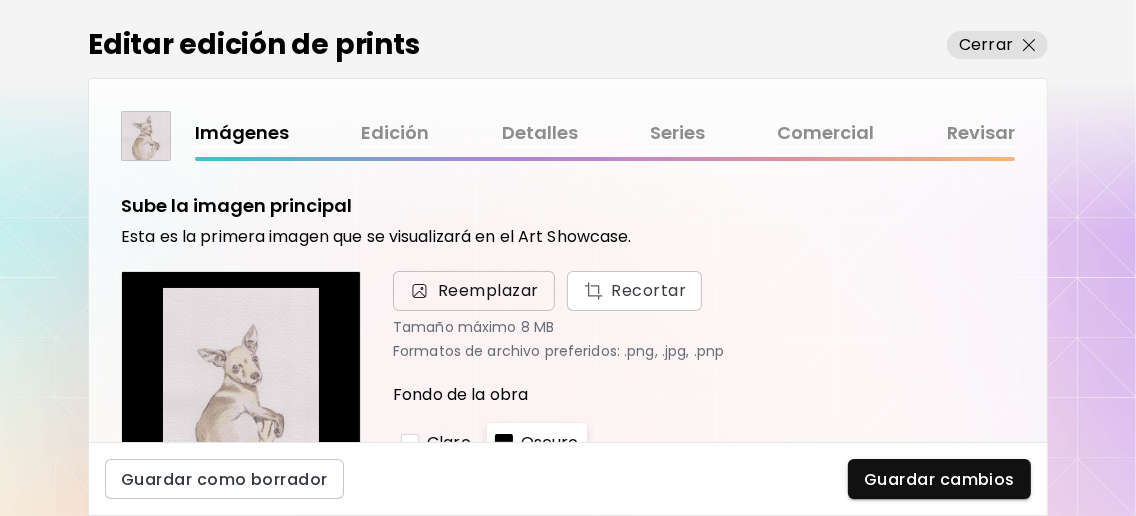 scroll, scrollTop: 132, scrollLeft: 0, axis: vertical 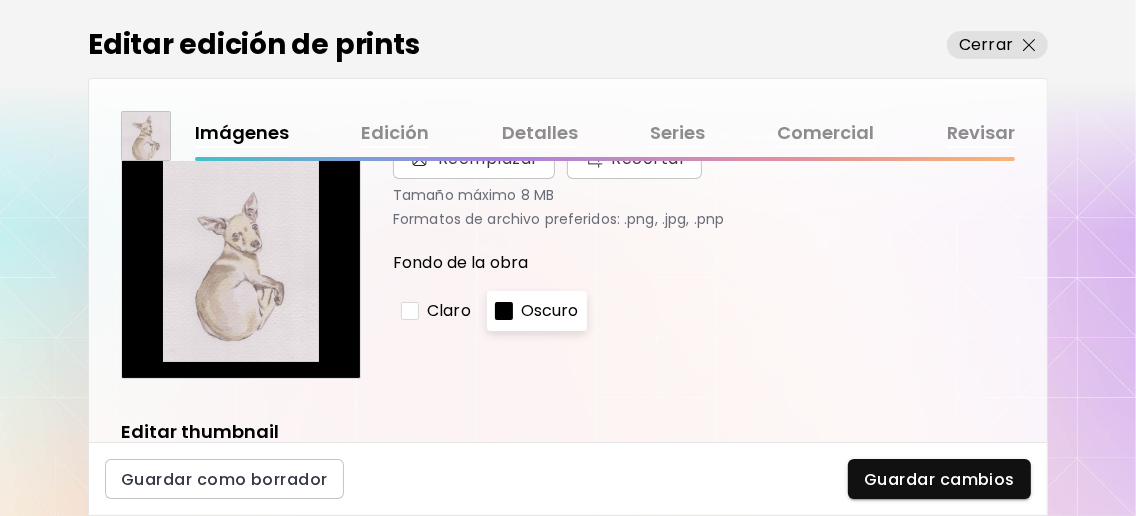 click at bounding box center (410, 311) 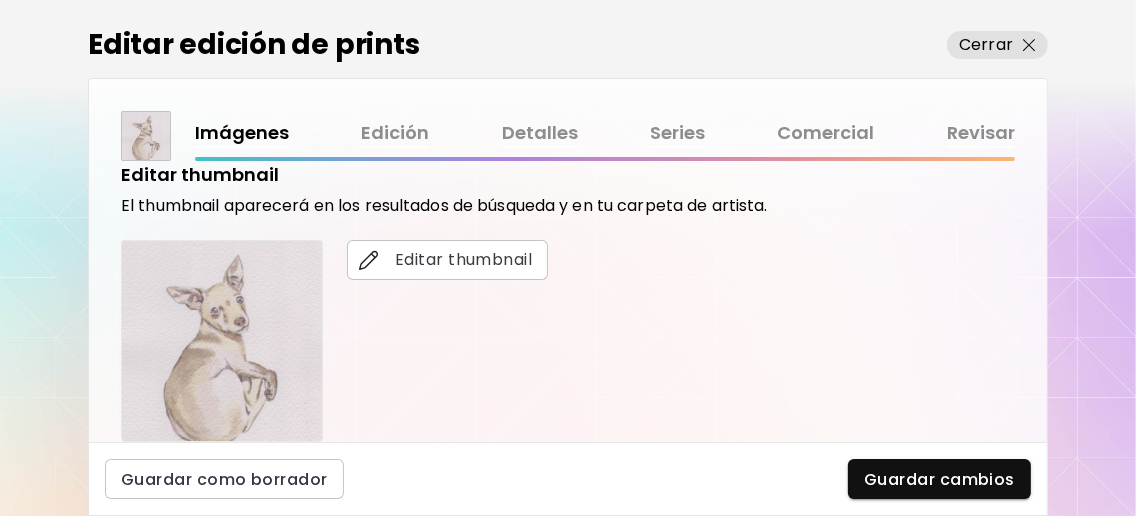 scroll, scrollTop: 399, scrollLeft: 0, axis: vertical 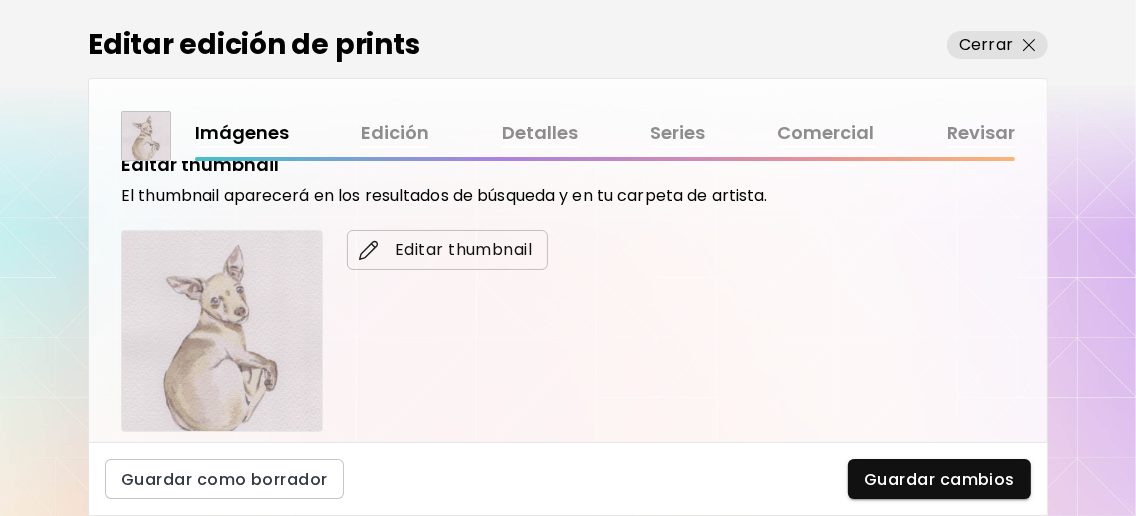 click on "Editar thumbnail" at bounding box center [447, 250] 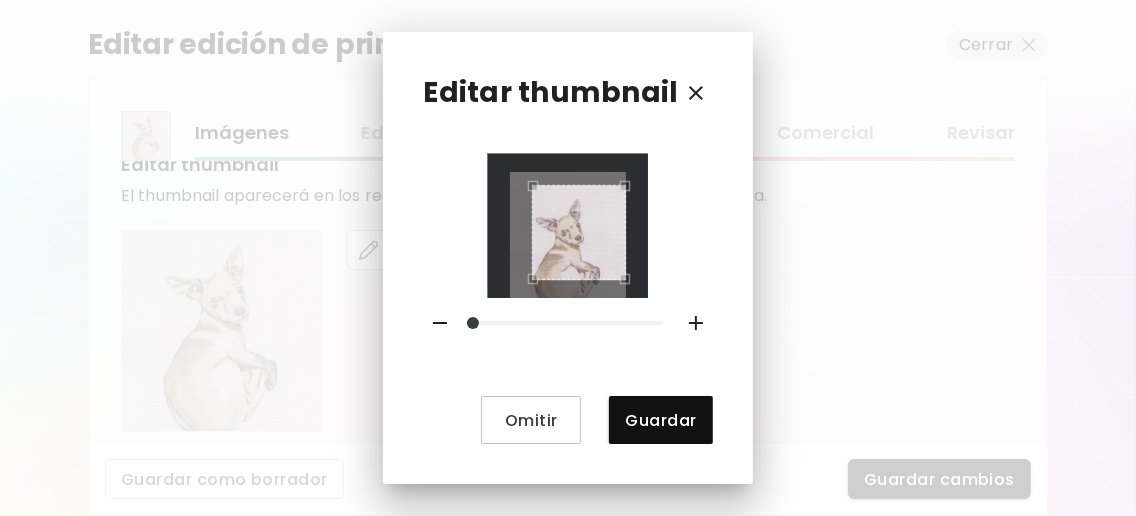 click at bounding box center [568, 226] 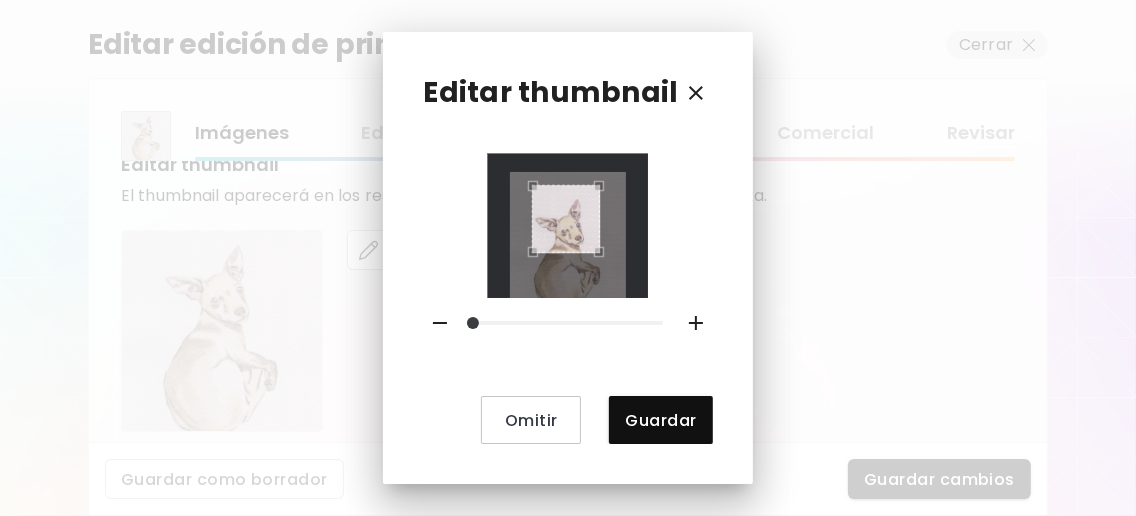 click at bounding box center (568, 226) 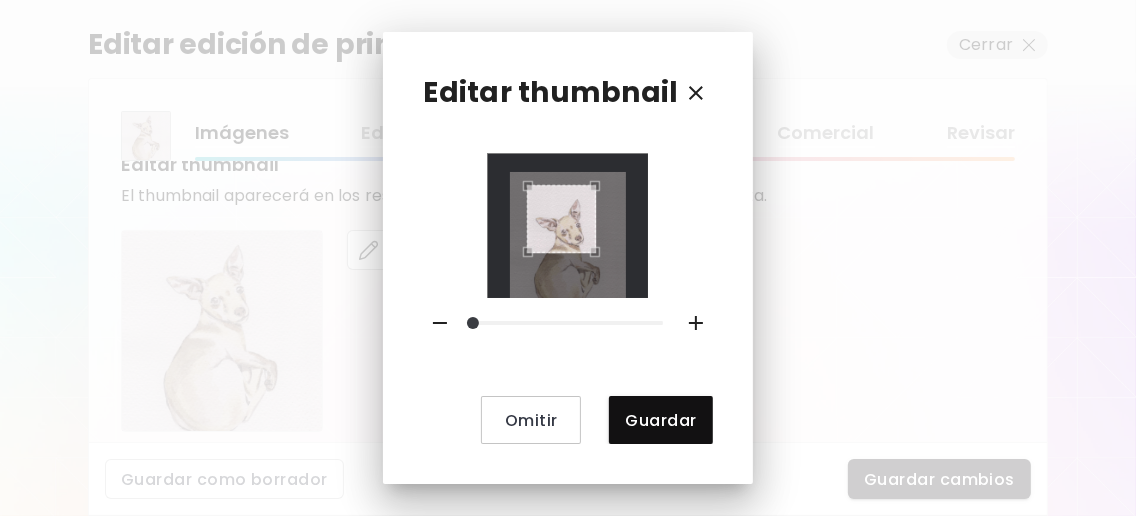 click at bounding box center (561, 219) 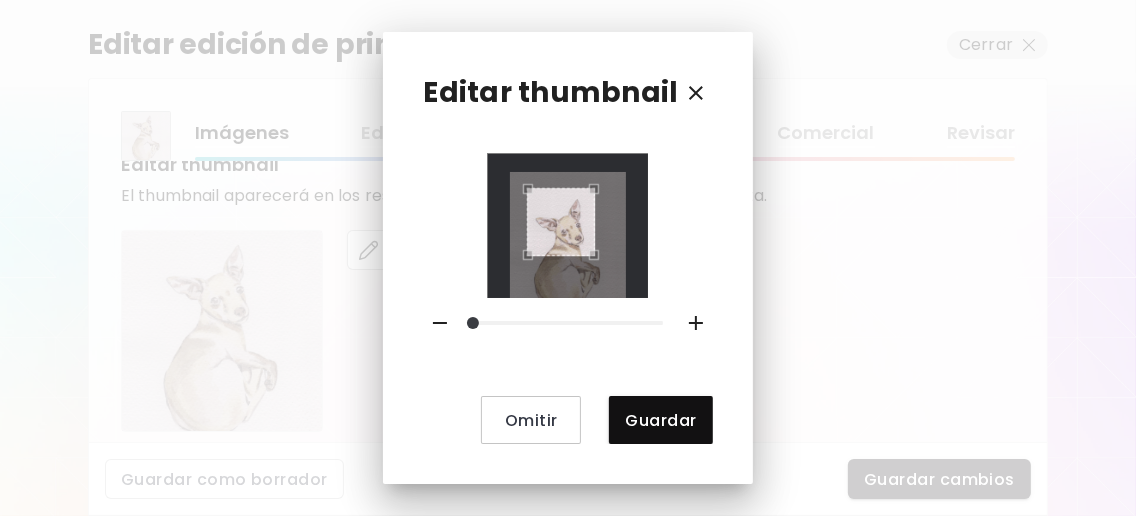 click at bounding box center [561, 222] 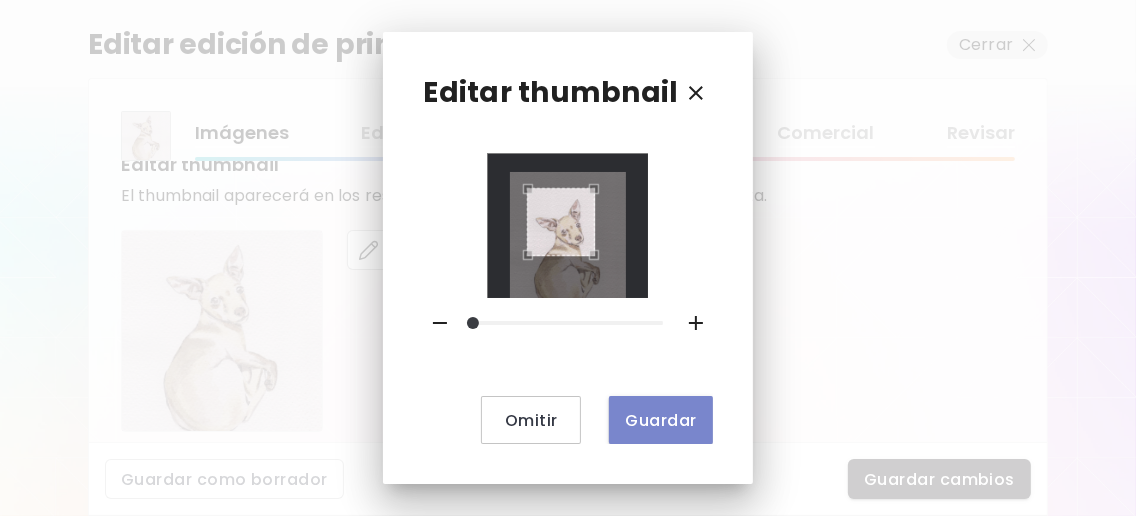 drag, startPoint x: 638, startPoint y: 421, endPoint x: 695, endPoint y: 357, distance: 85.70297 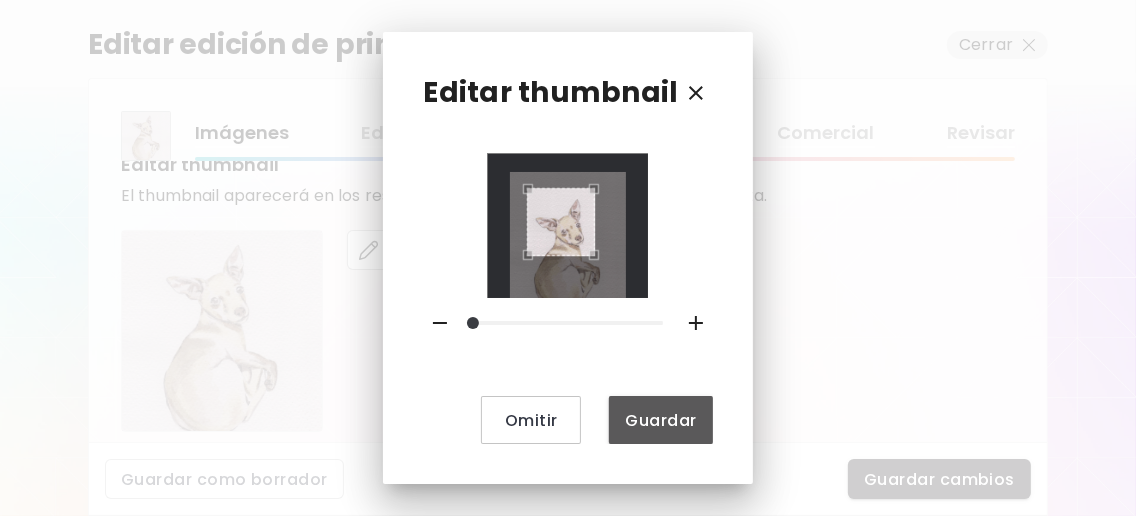 click on "Guardar" at bounding box center (660, 420) 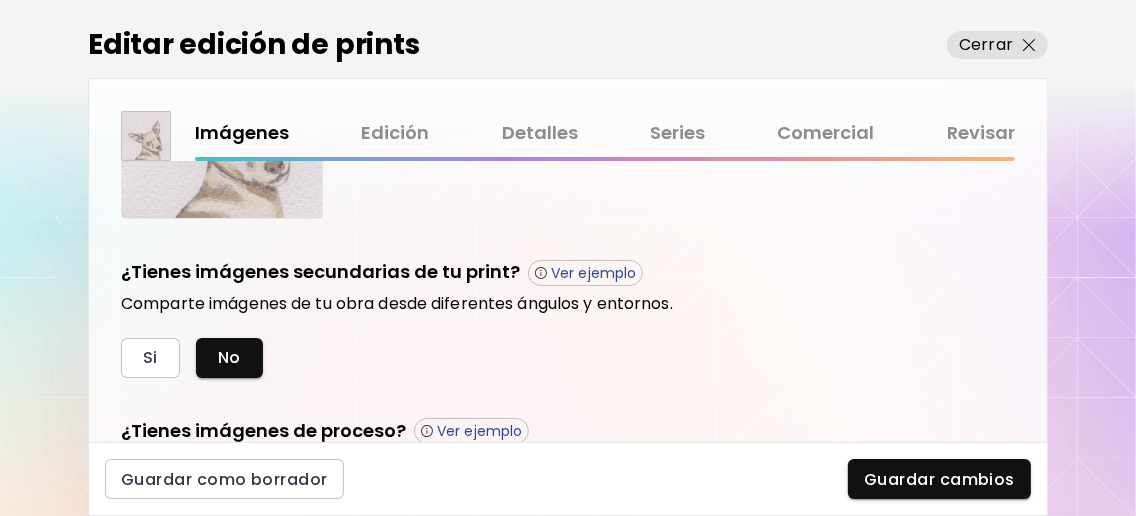scroll, scrollTop: 666, scrollLeft: 0, axis: vertical 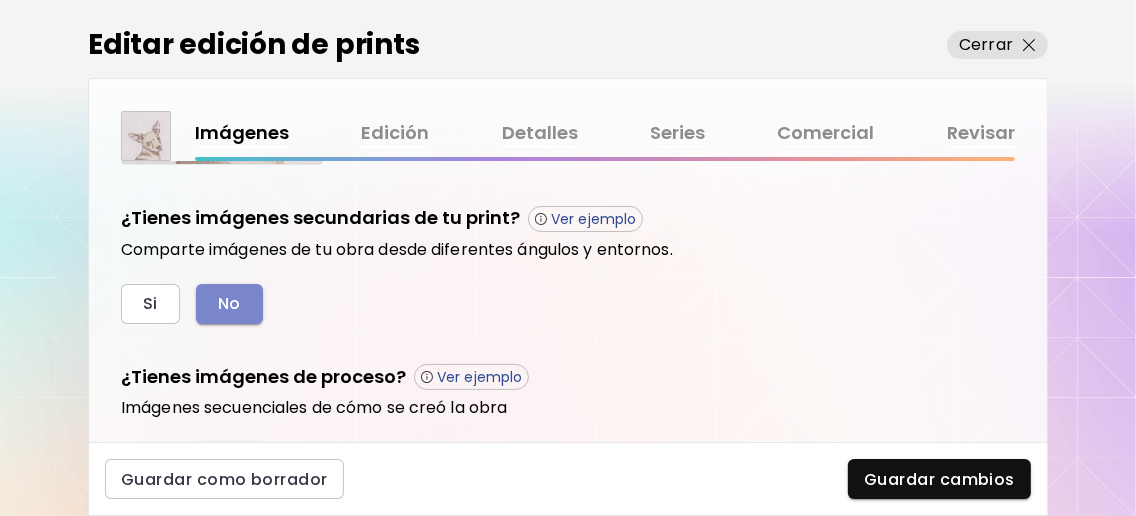 drag, startPoint x: 228, startPoint y: 299, endPoint x: 245, endPoint y: 293, distance: 18.027756 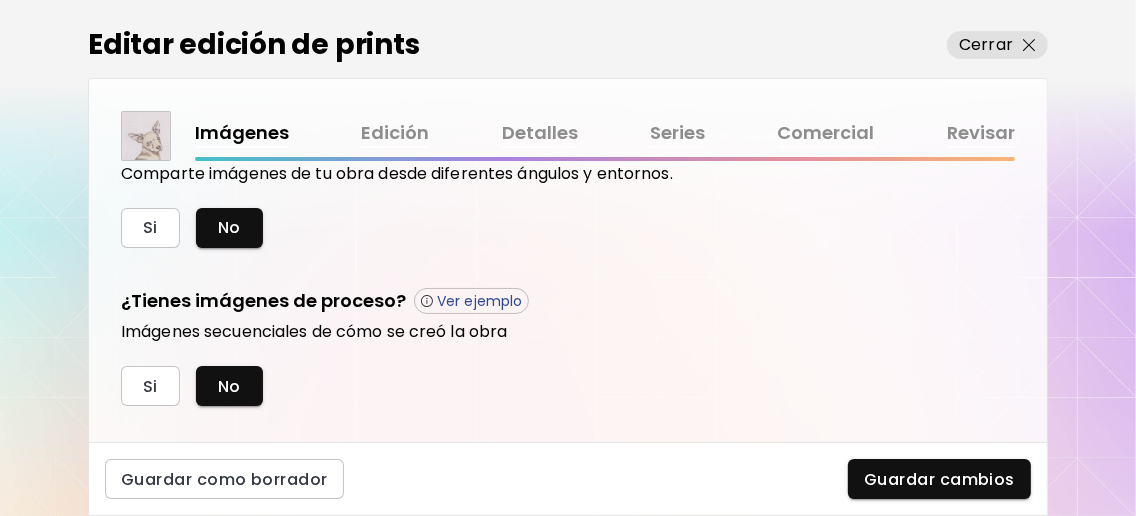 scroll, scrollTop: 776, scrollLeft: 0, axis: vertical 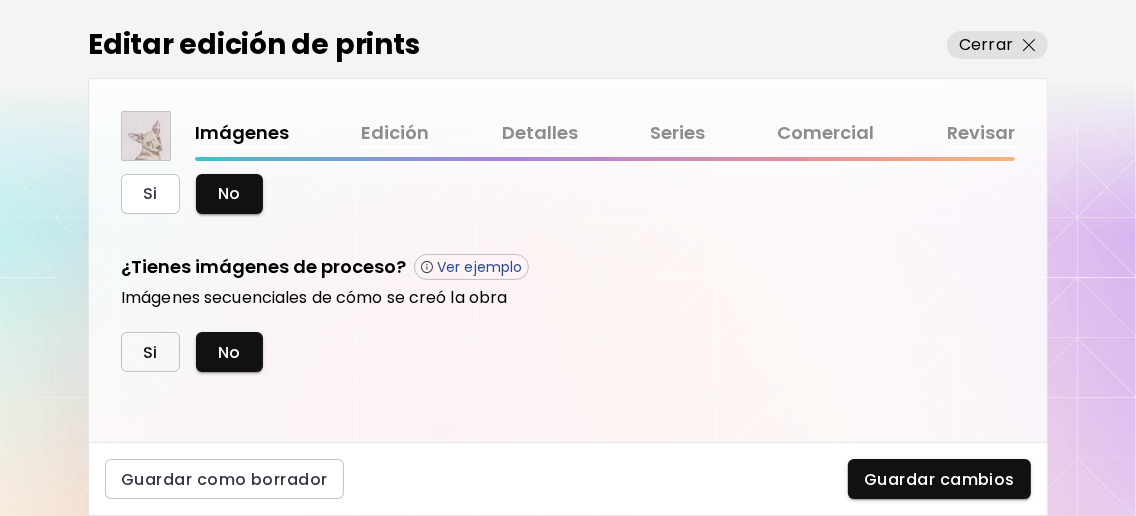click on "Si" at bounding box center [150, 352] 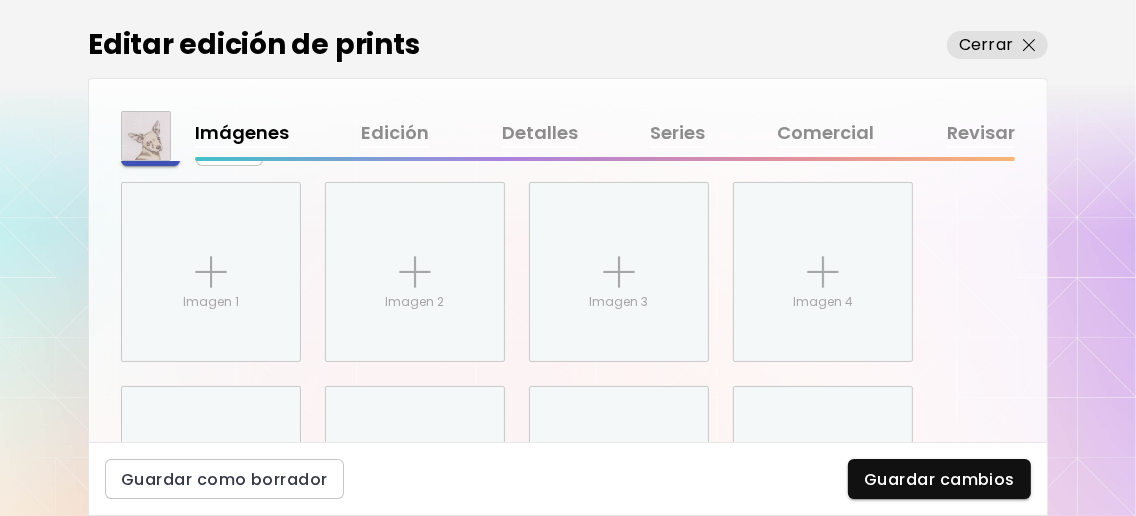 scroll, scrollTop: 1001, scrollLeft: 0, axis: vertical 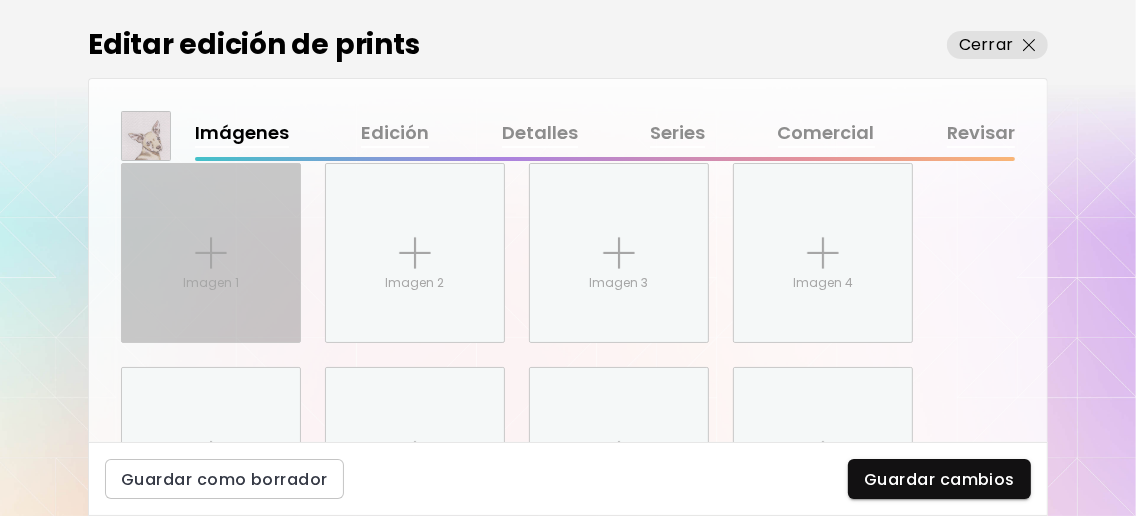 click at bounding box center (211, 253) 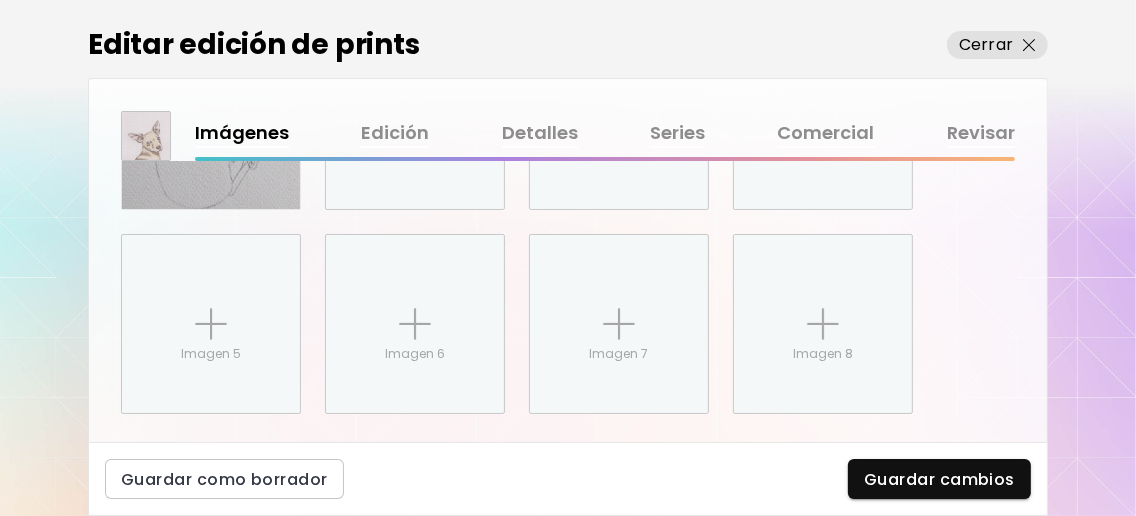 scroll, scrollTop: 1176, scrollLeft: 0, axis: vertical 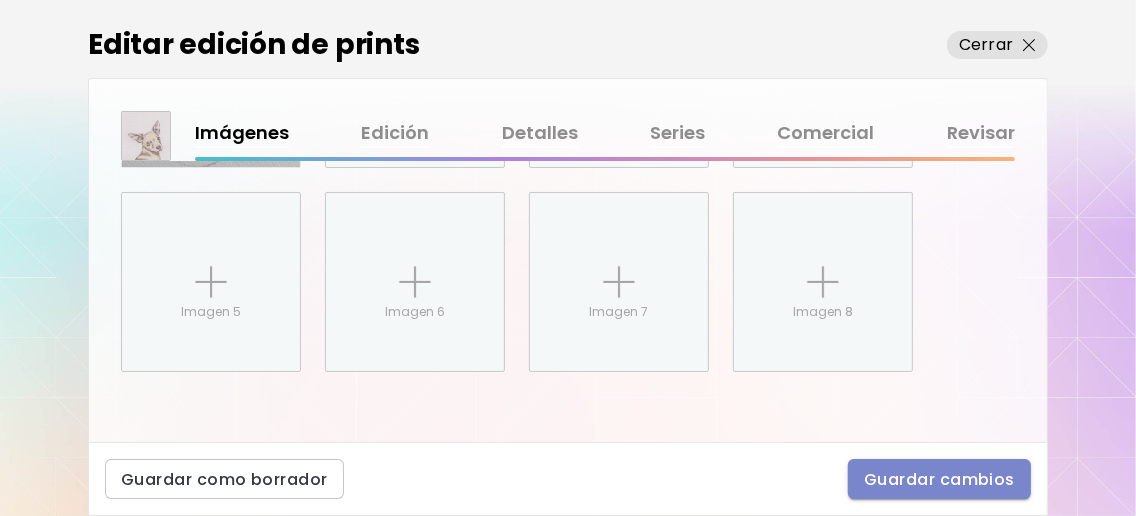 click on "Guardar cambios" at bounding box center [939, 479] 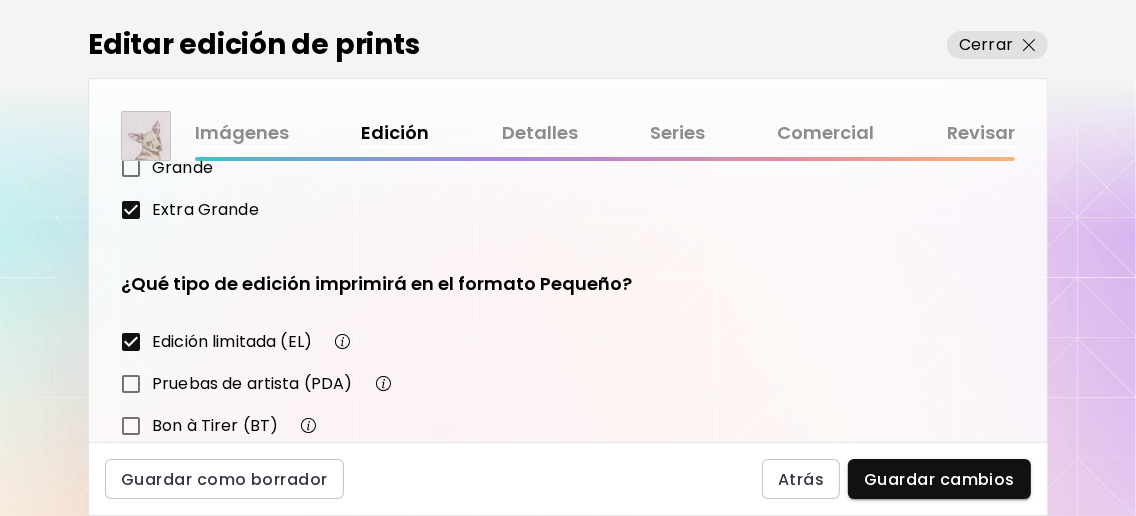 scroll, scrollTop: 266, scrollLeft: 0, axis: vertical 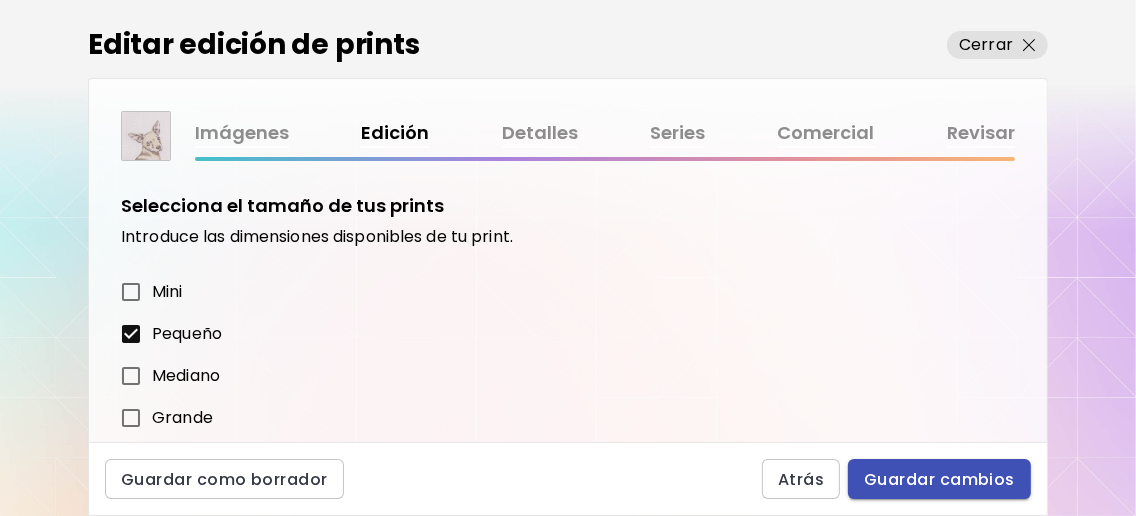 click on "Guardar cambios" at bounding box center [939, 479] 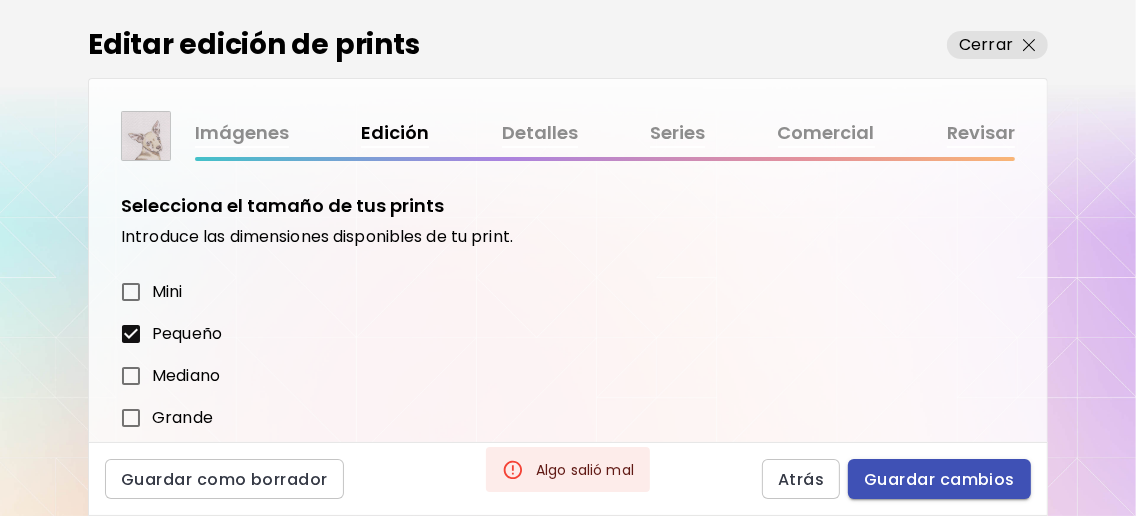 click on "Guardar cambios" at bounding box center [939, 479] 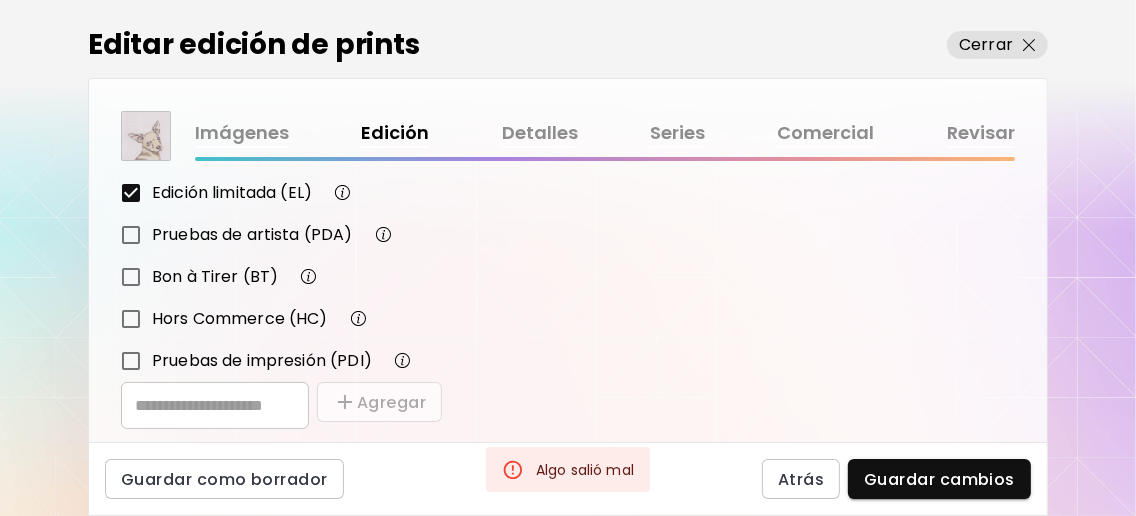 scroll, scrollTop: 448, scrollLeft: 0, axis: vertical 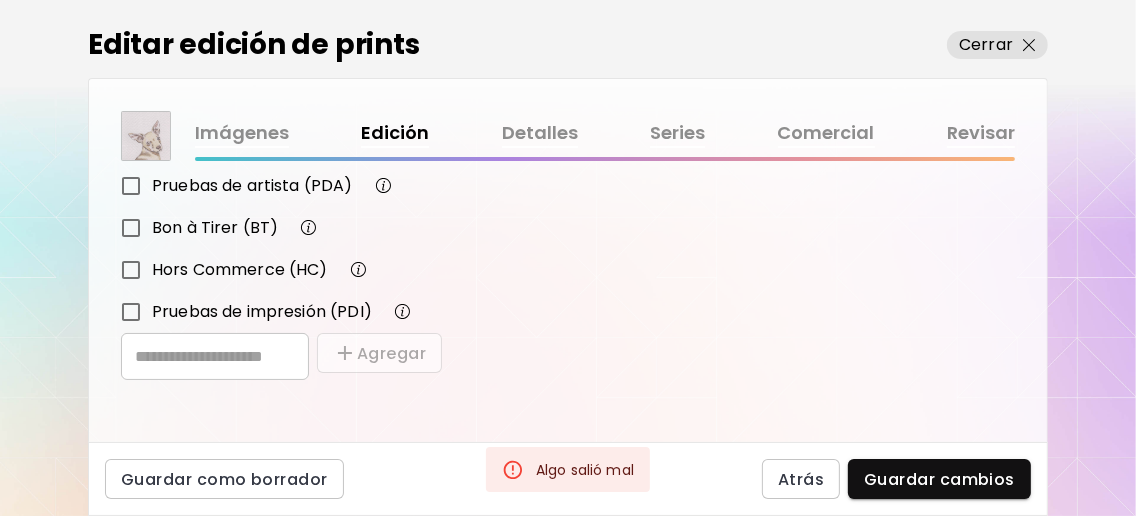 click at bounding box center [215, 356] 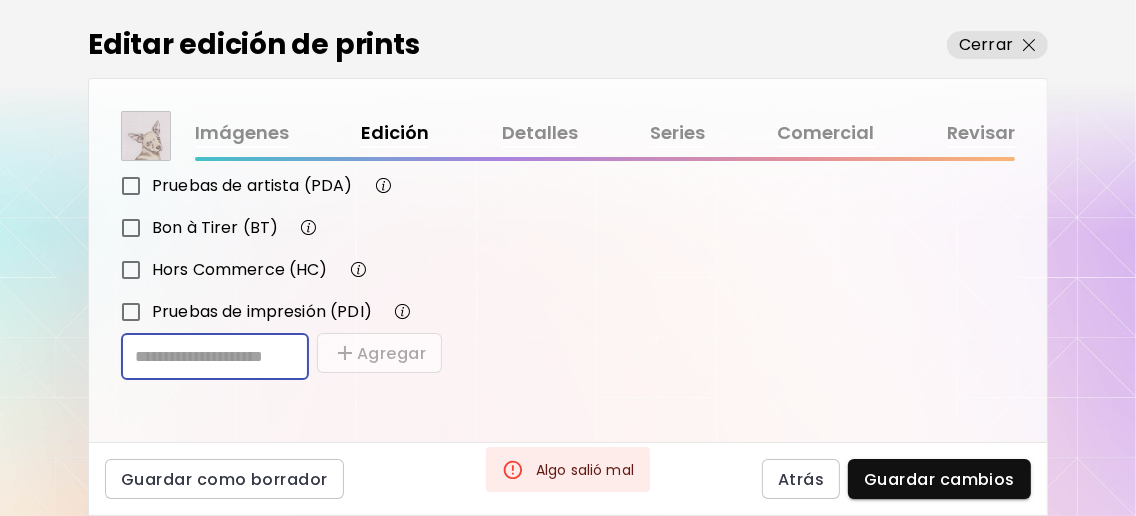 click on "​ Agregar" at bounding box center [568, 356] 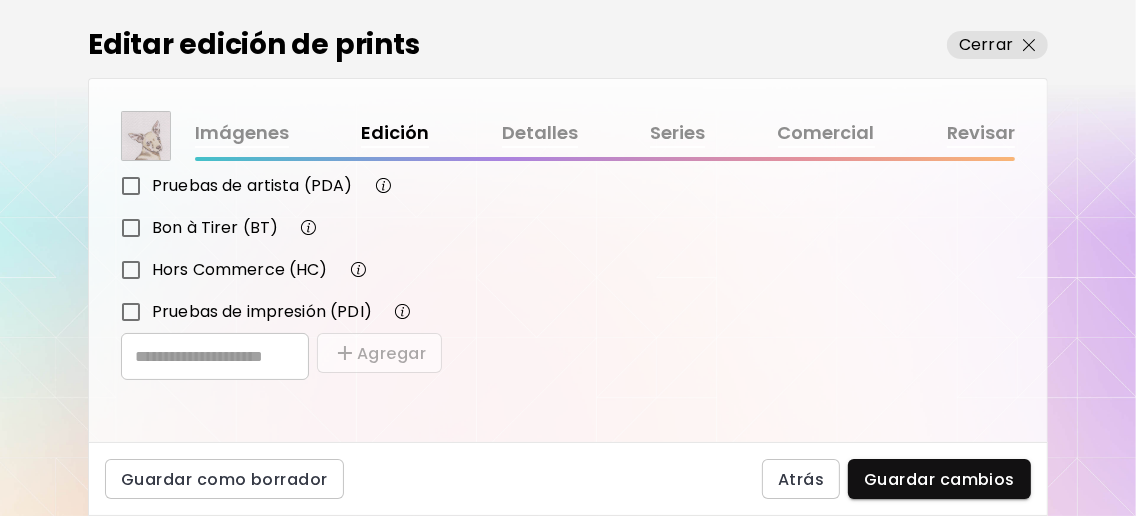 click on "Detalles" at bounding box center [540, 133] 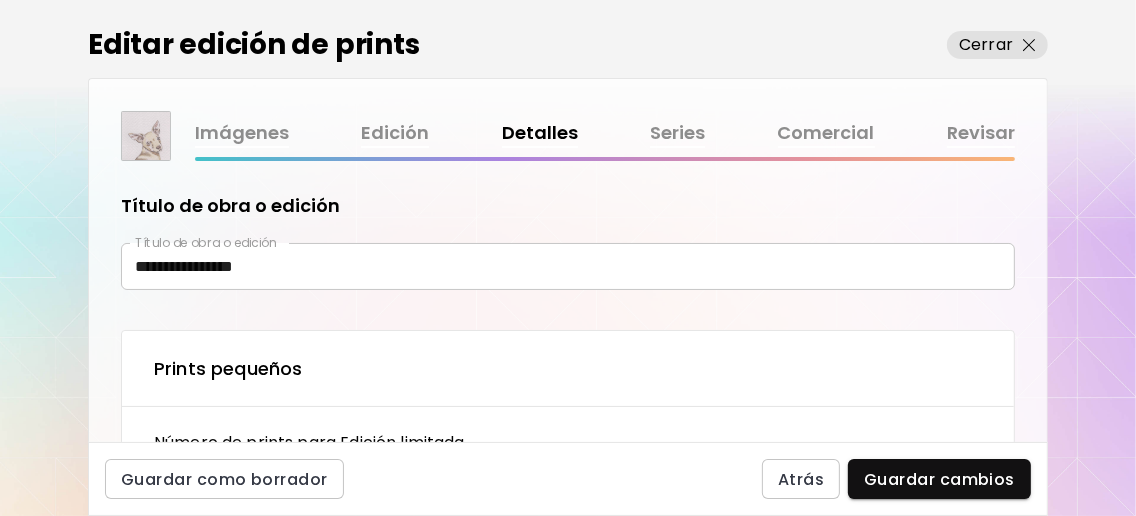 type on "**********" 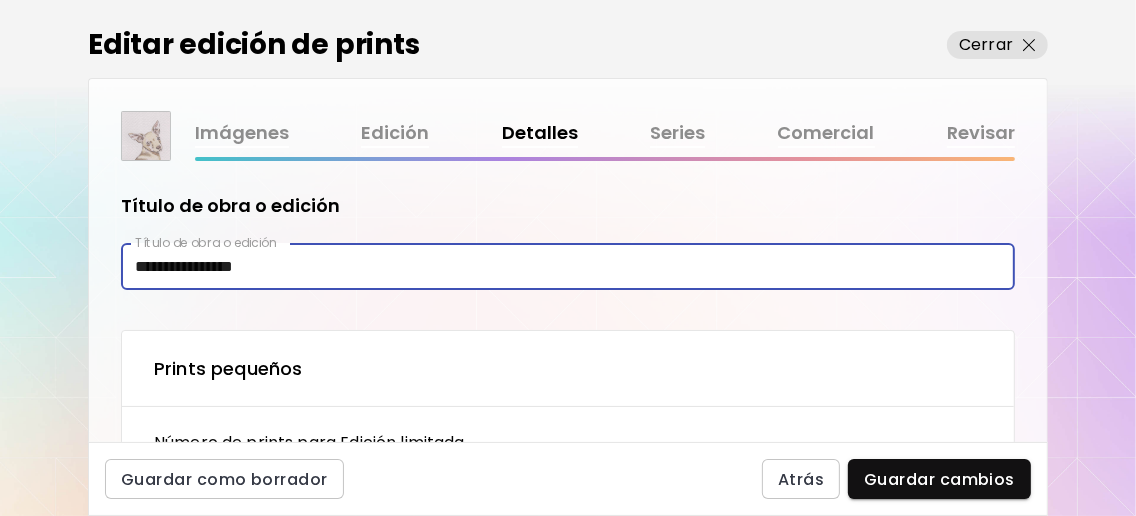 click on "**********" at bounding box center (568, 266) 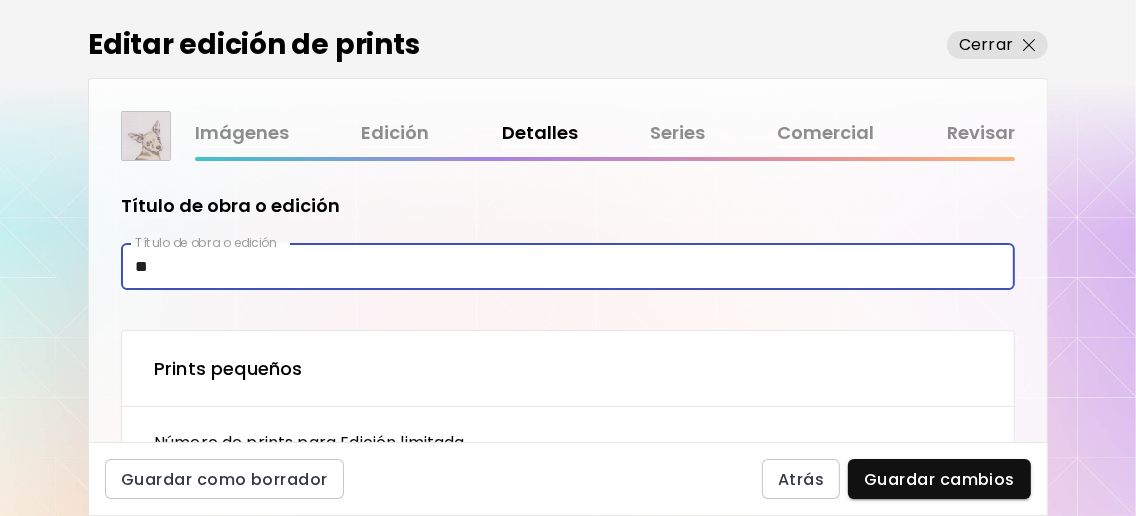 type on "*" 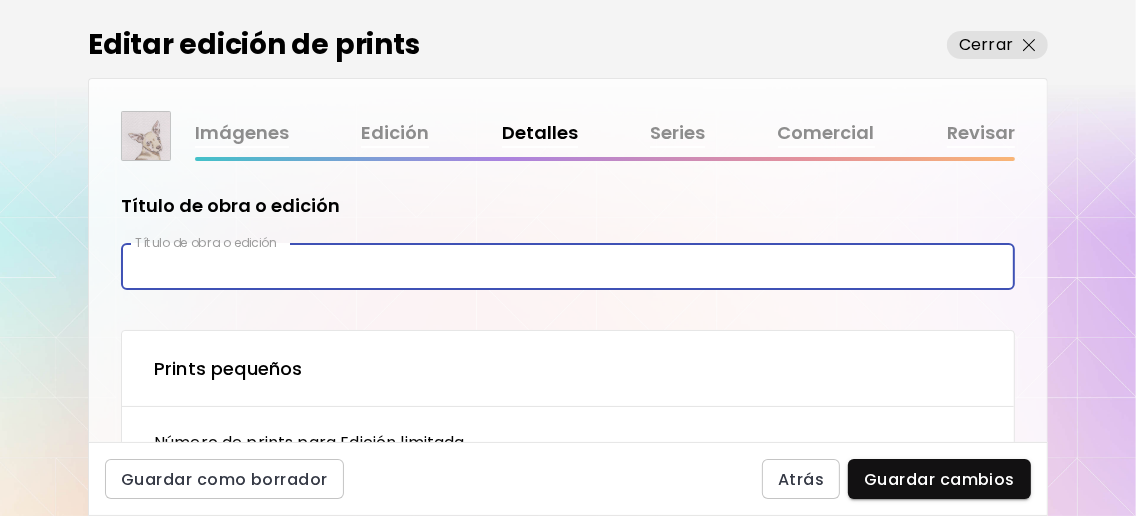 type on "**********" 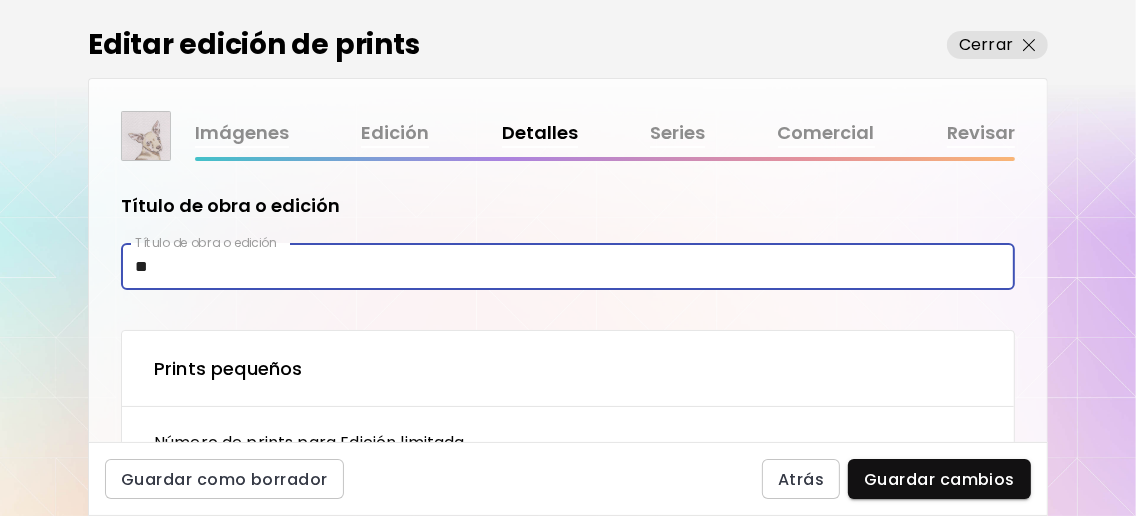 type on "*" 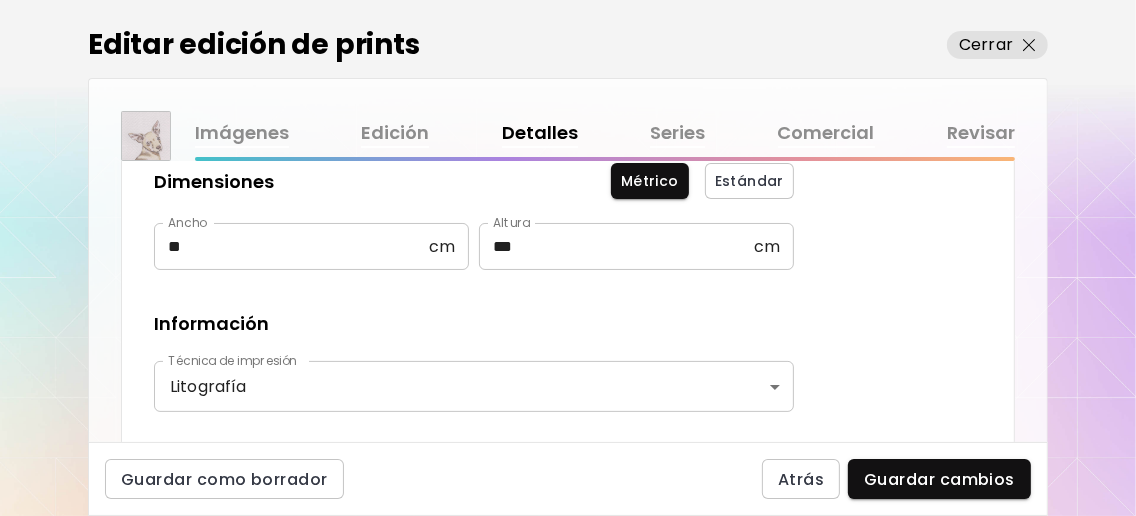 scroll, scrollTop: 399, scrollLeft: 0, axis: vertical 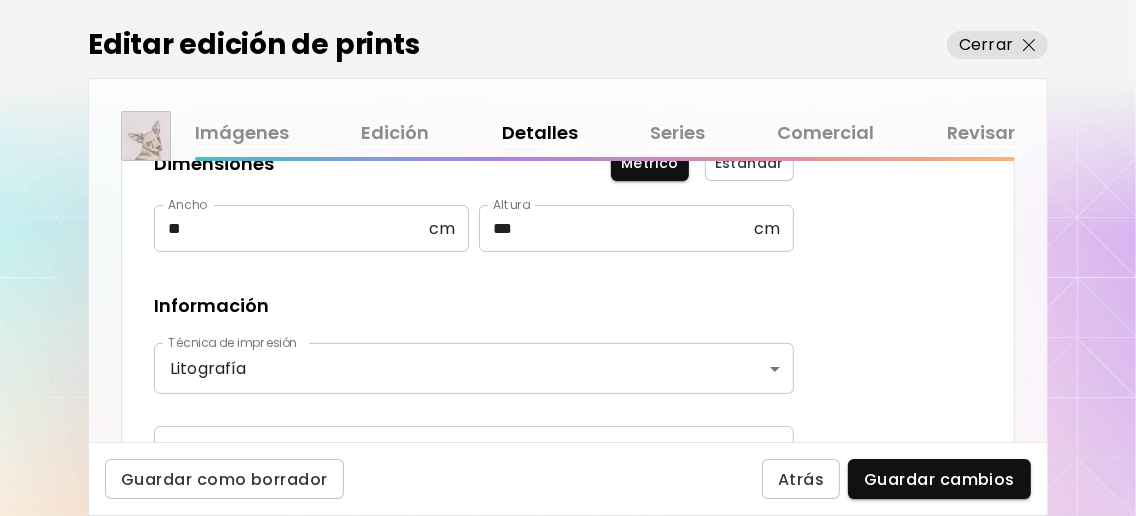 type on "****" 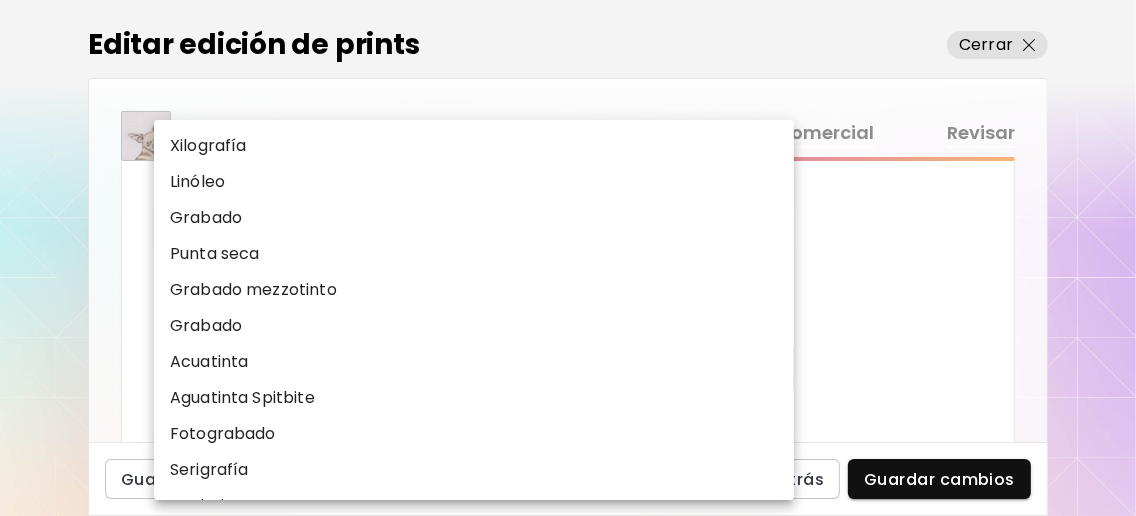 click on "**********" at bounding box center (568, 258) 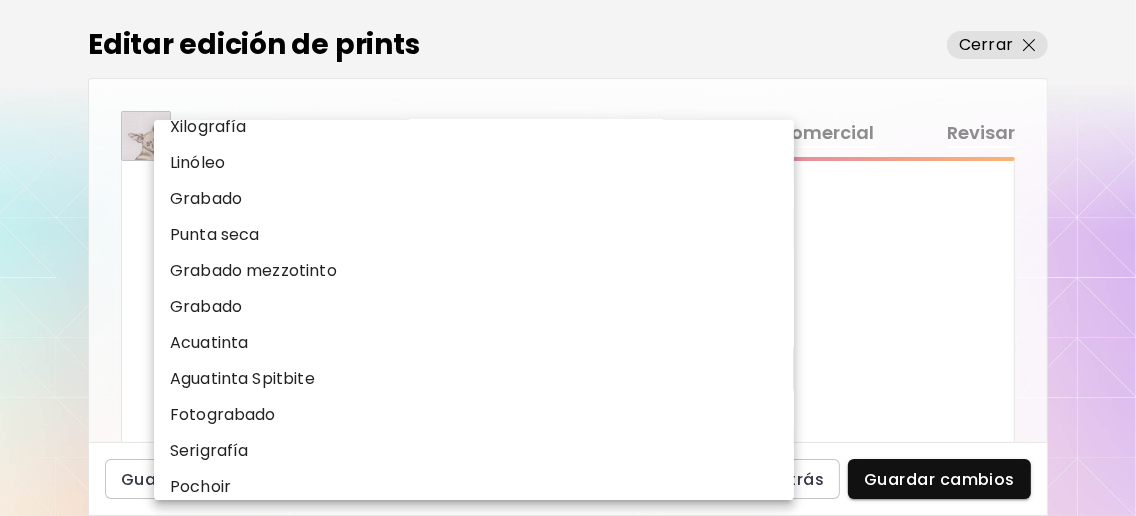 scroll, scrollTop: 0, scrollLeft: 0, axis: both 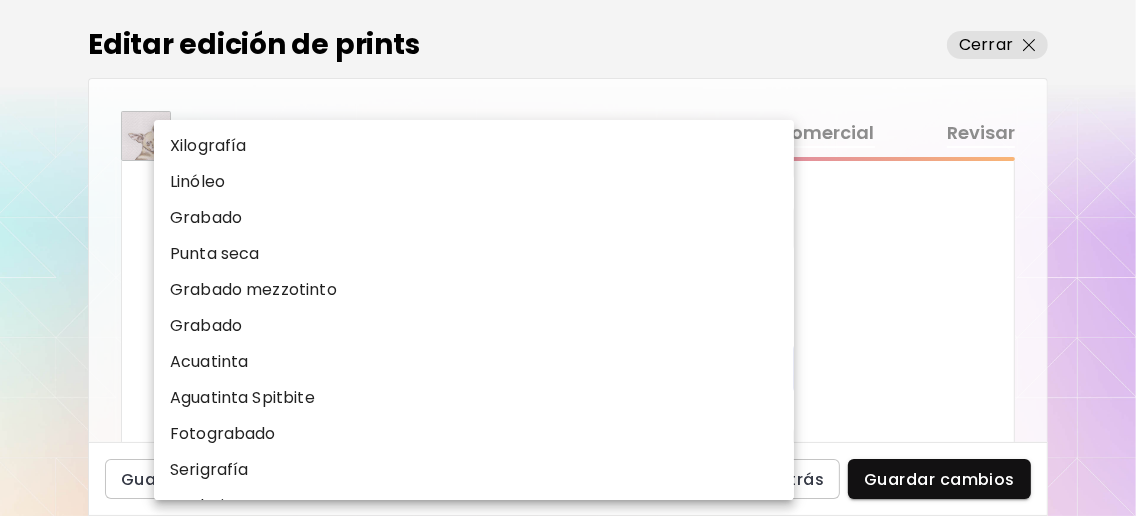 click at bounding box center (568, 258) 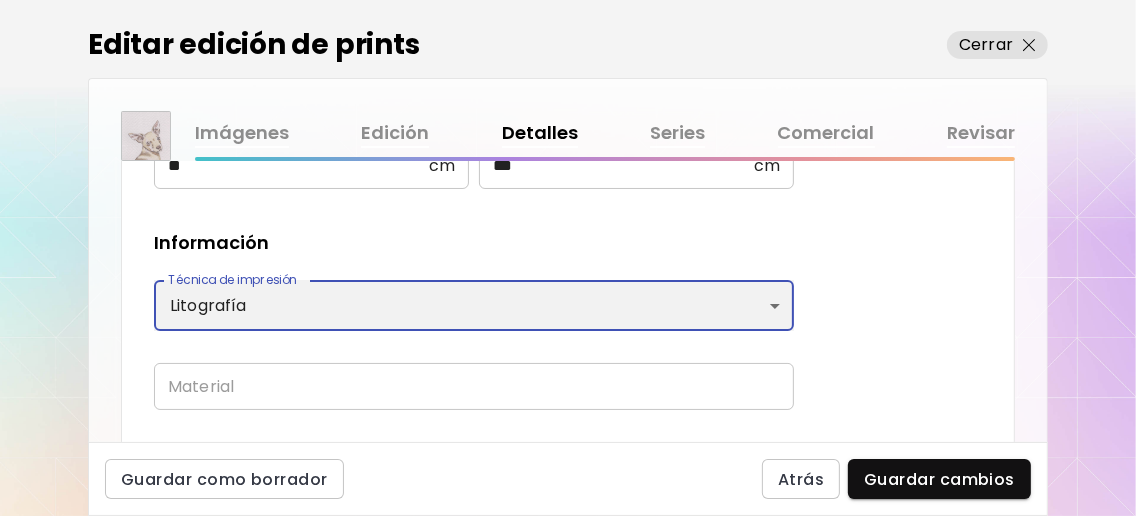 scroll, scrollTop: 533, scrollLeft: 0, axis: vertical 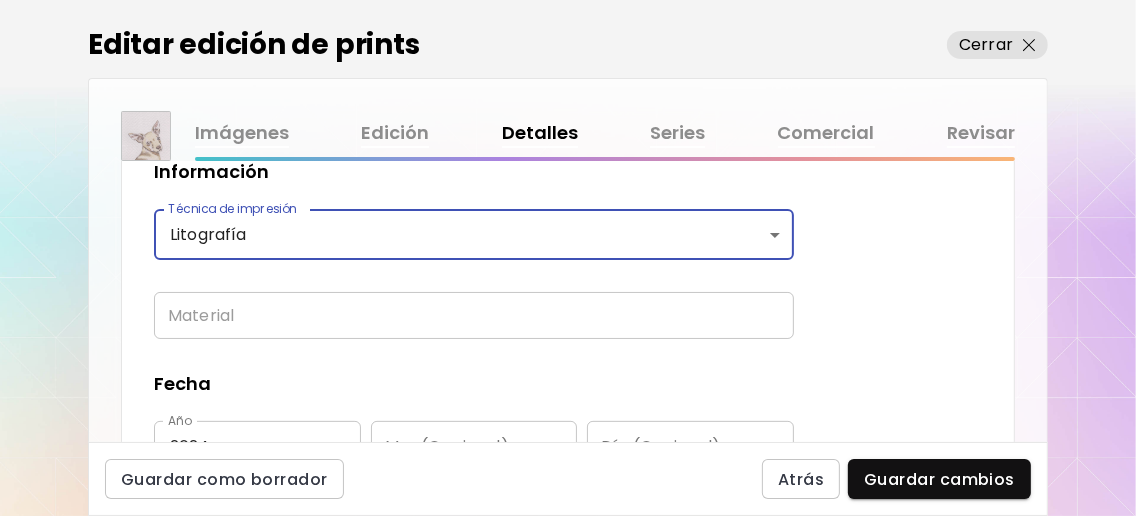click on "**********" at bounding box center (568, 258) 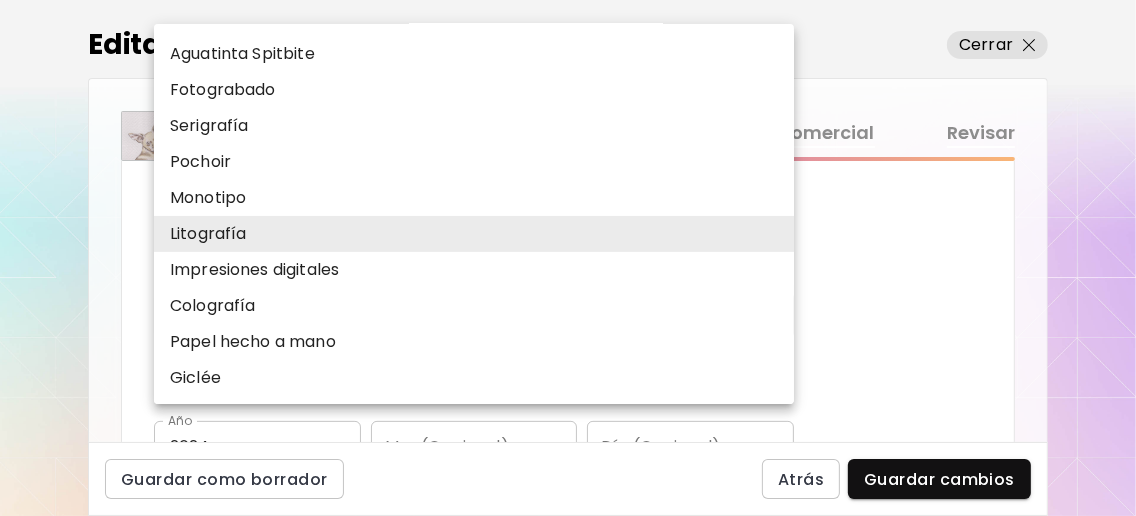 scroll, scrollTop: 247, scrollLeft: 0, axis: vertical 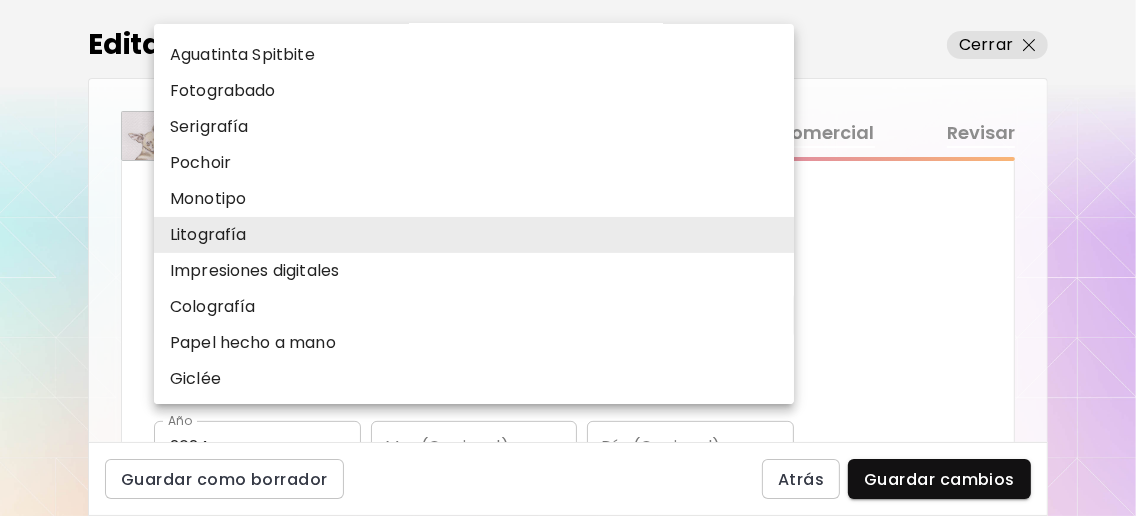 click on "Papel hecho a mano" at bounding box center [253, 343] 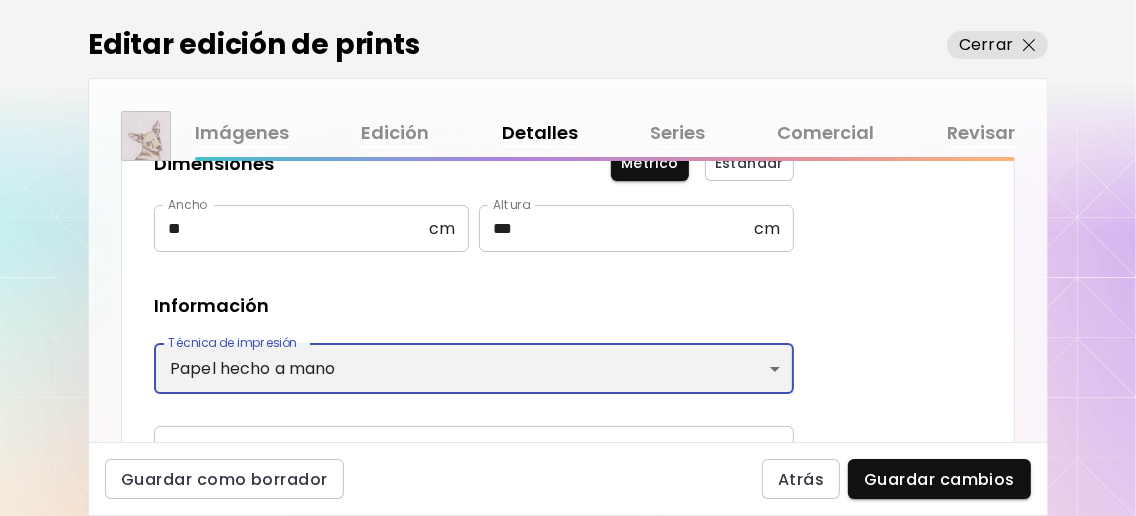 scroll, scrollTop: 266, scrollLeft: 0, axis: vertical 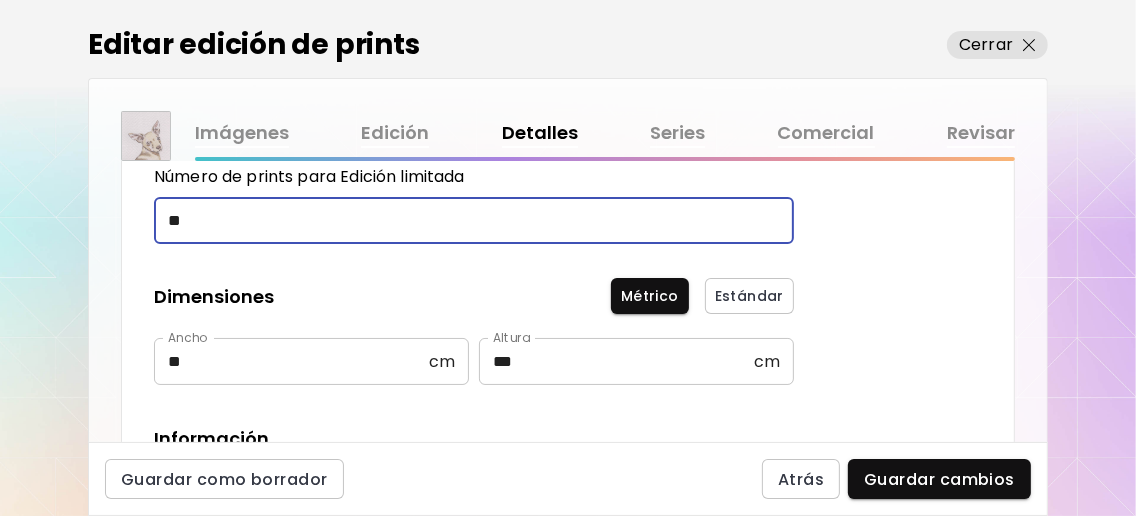 click on "**" at bounding box center [467, 220] 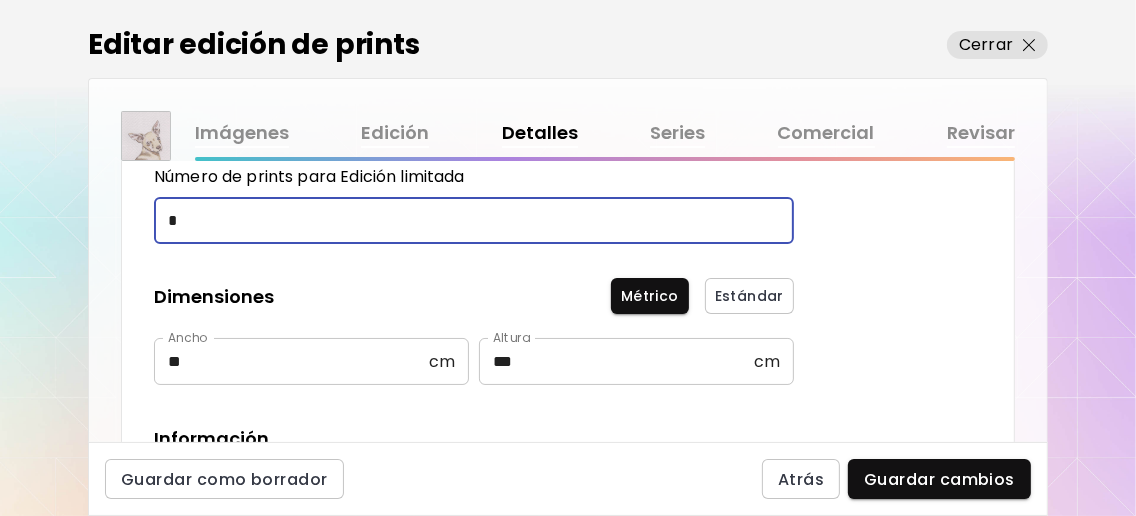 type on "*" 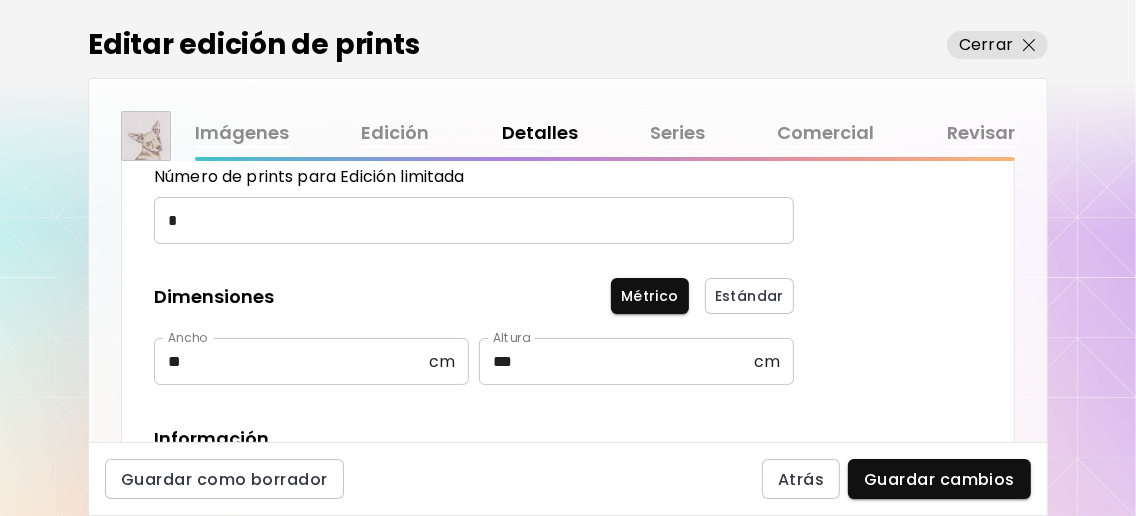 click on "**********" at bounding box center (568, 438) 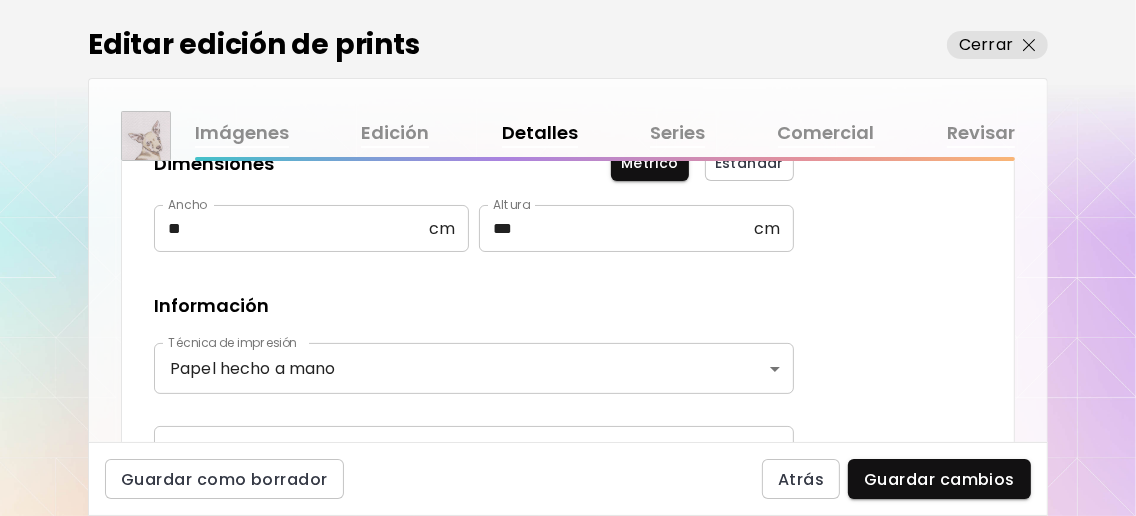 click on "**" at bounding box center (291, 228) 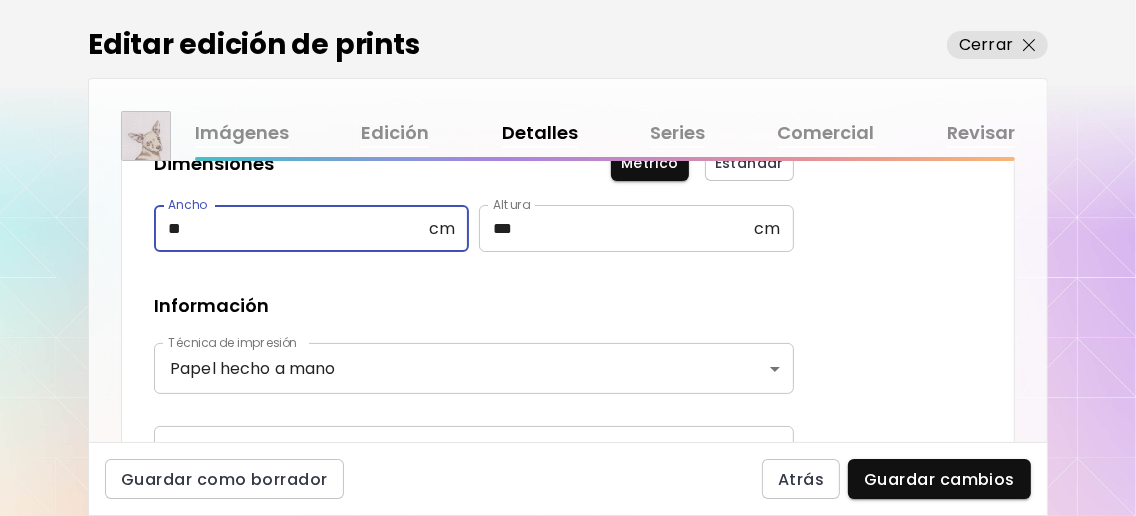 type on "*" 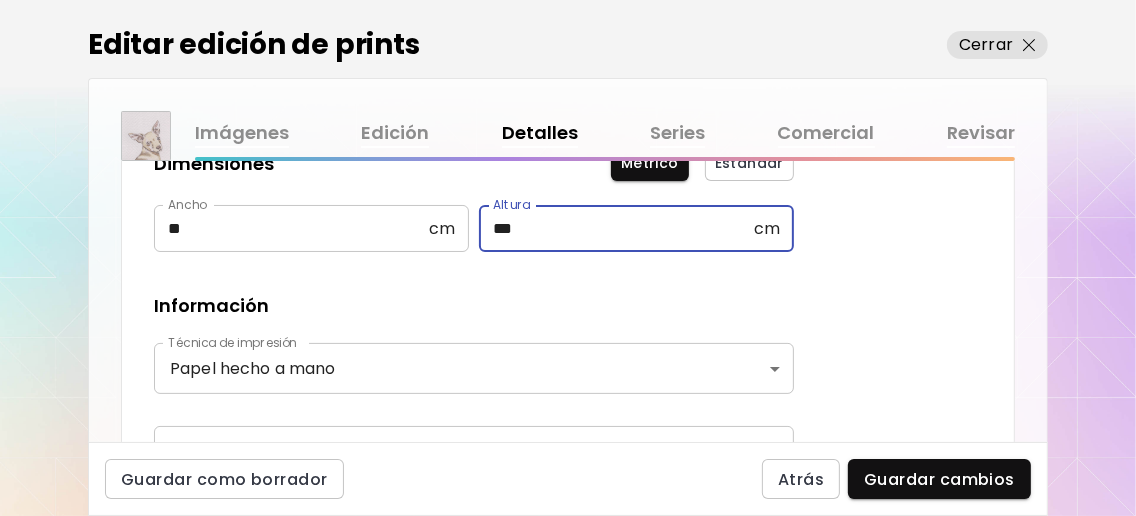 click on "***" at bounding box center (616, 228) 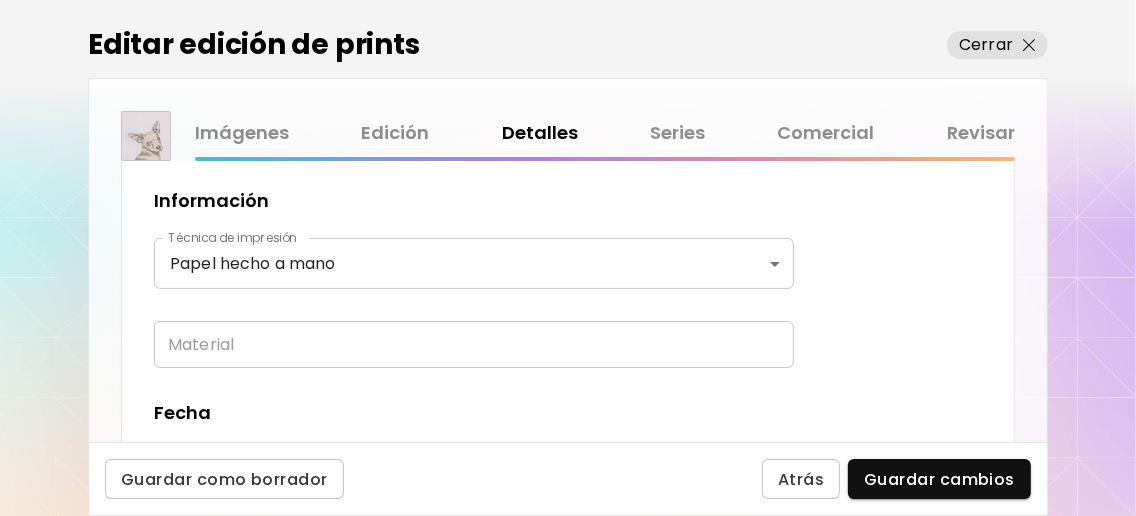 scroll, scrollTop: 533, scrollLeft: 0, axis: vertical 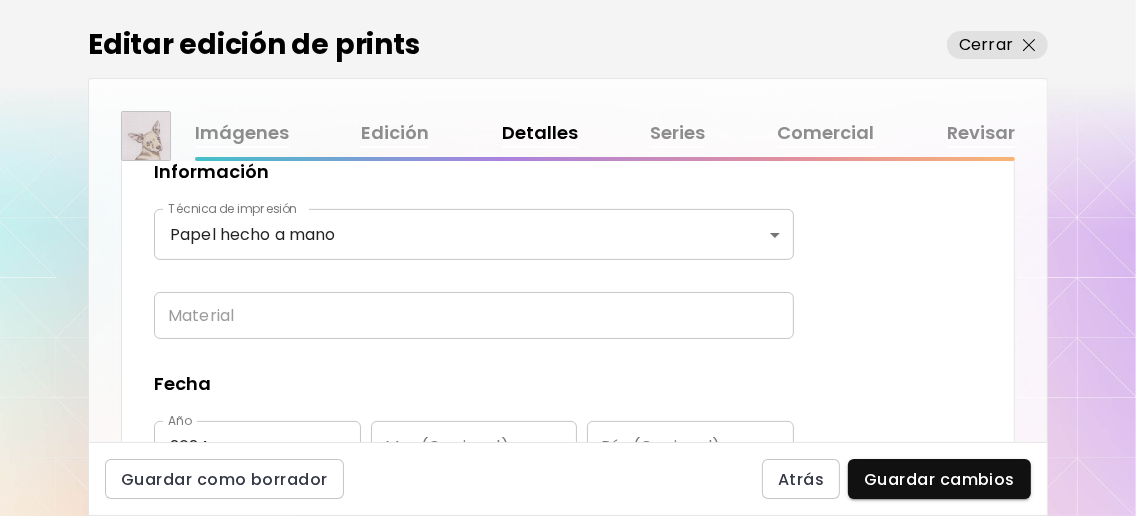 type on "**" 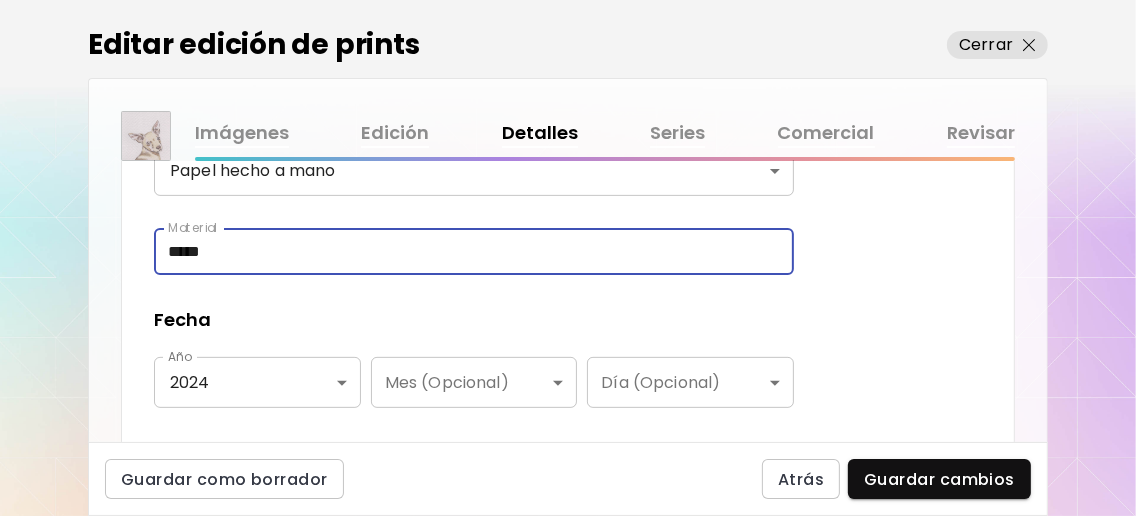 scroll, scrollTop: 666, scrollLeft: 0, axis: vertical 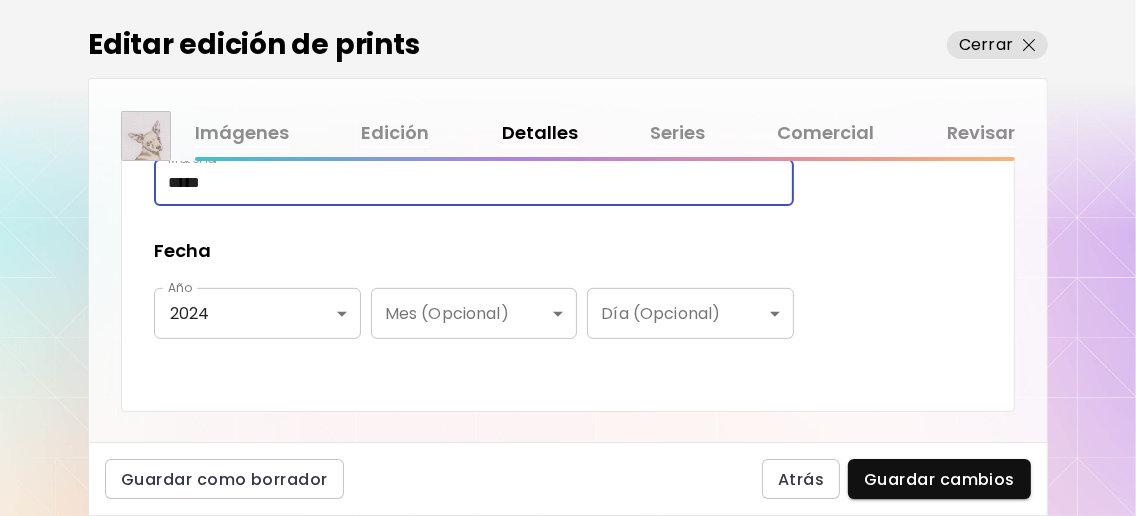 type on "****" 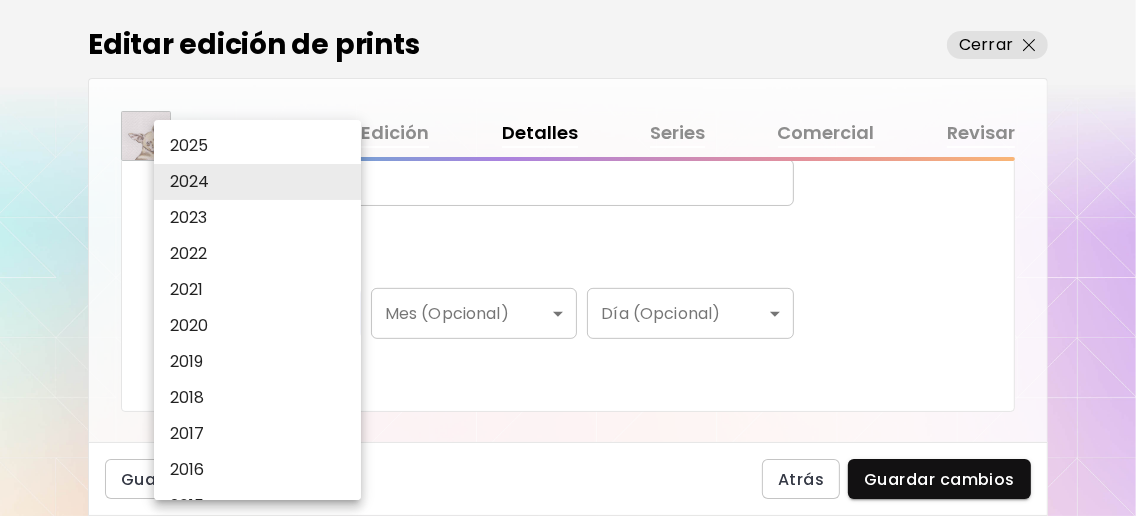 click on "2025" at bounding box center [262, 146] 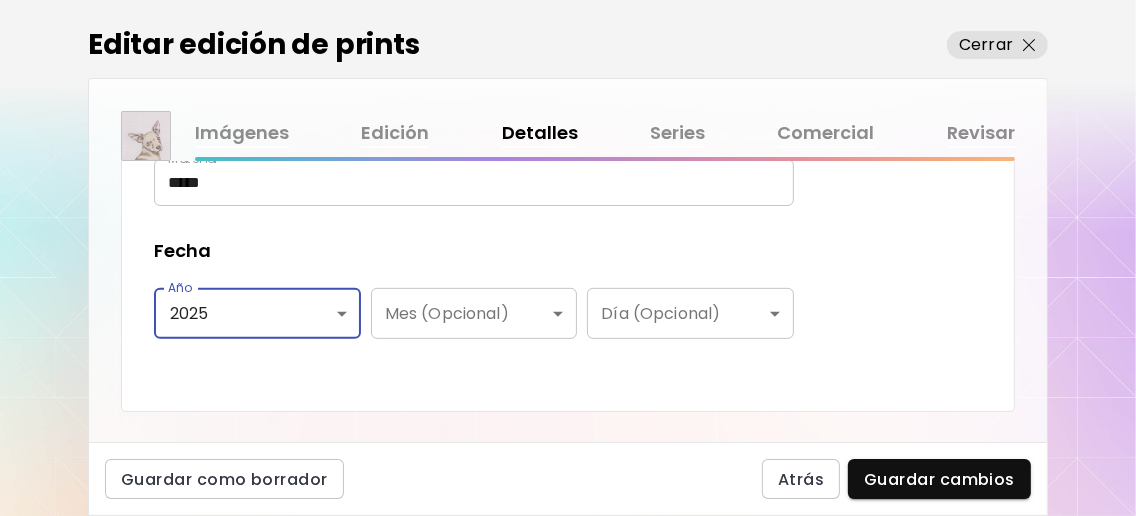 click on "**********" at bounding box center [568, 258] 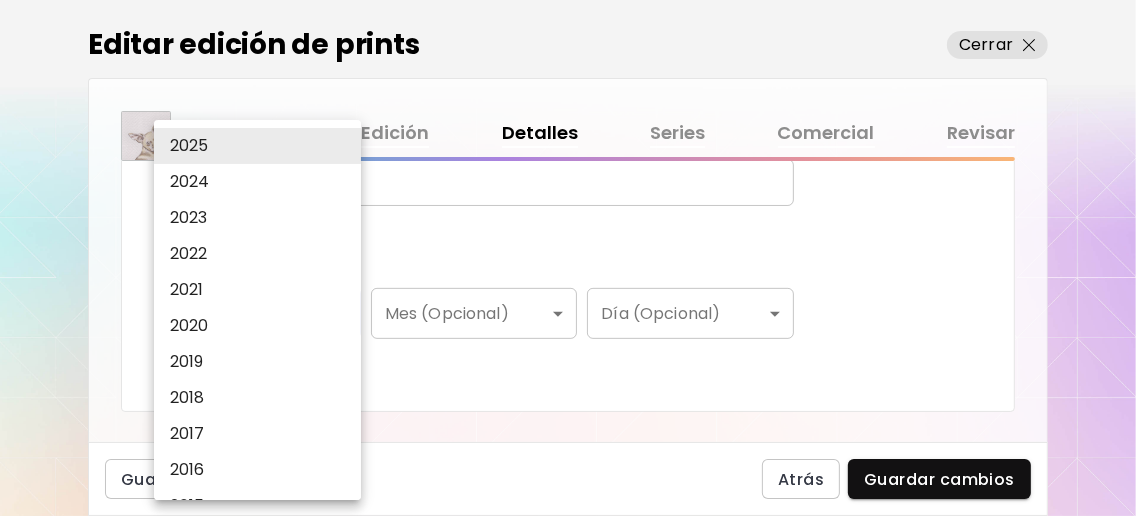 click on "2024" at bounding box center [262, 182] 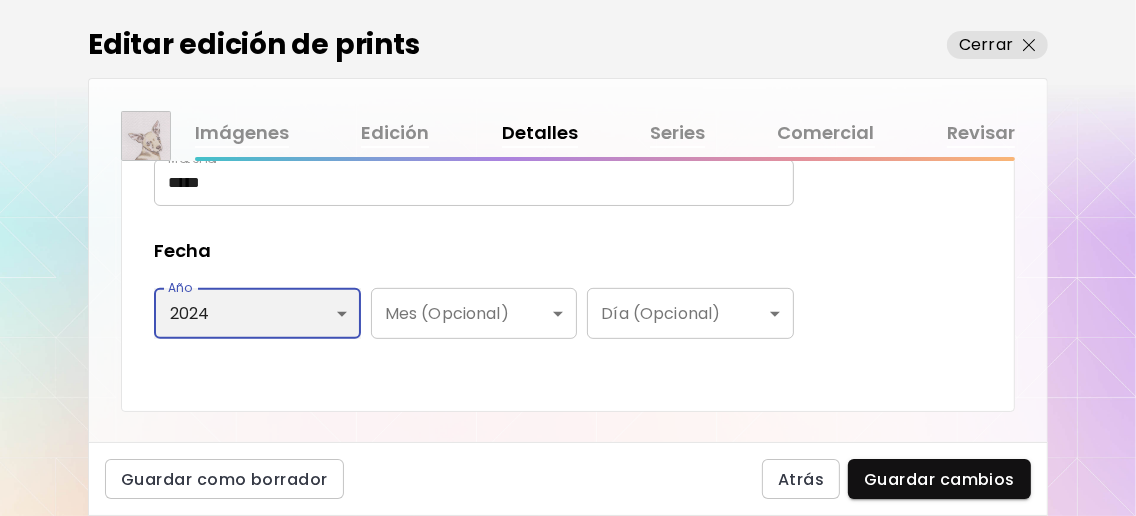 type on "****" 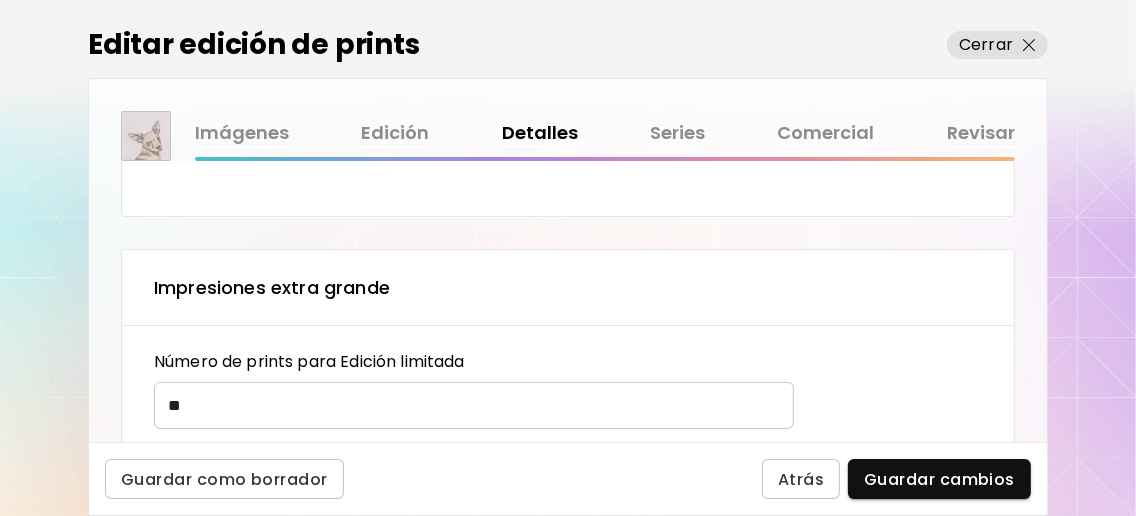 scroll, scrollTop: 933, scrollLeft: 0, axis: vertical 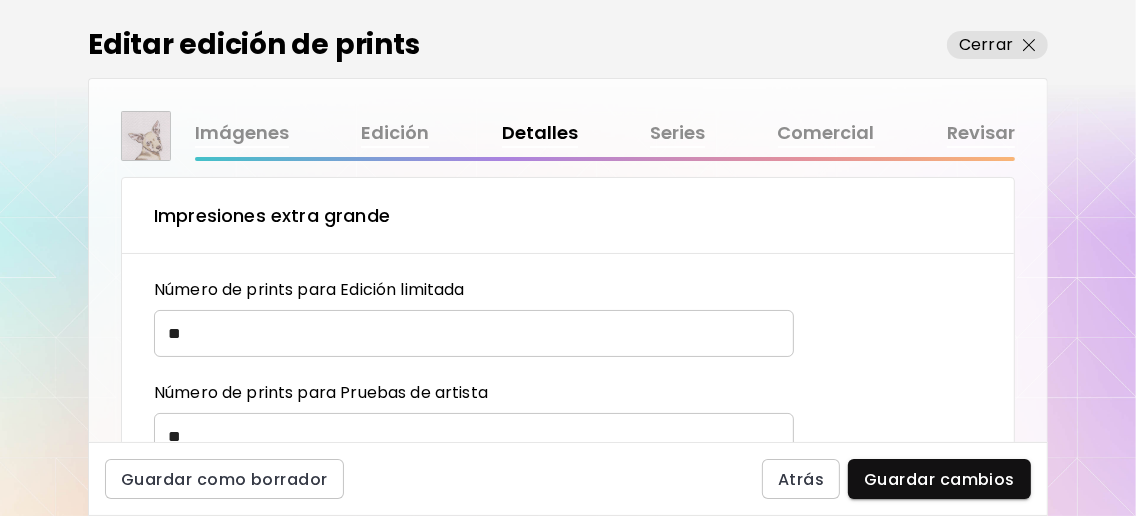 click on "**" at bounding box center (467, 333) 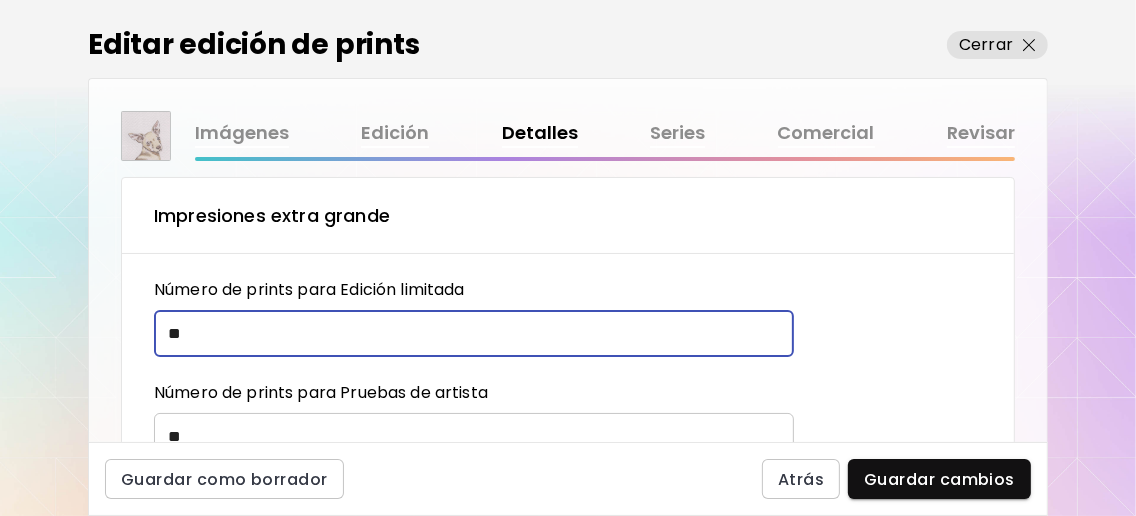 type on "*" 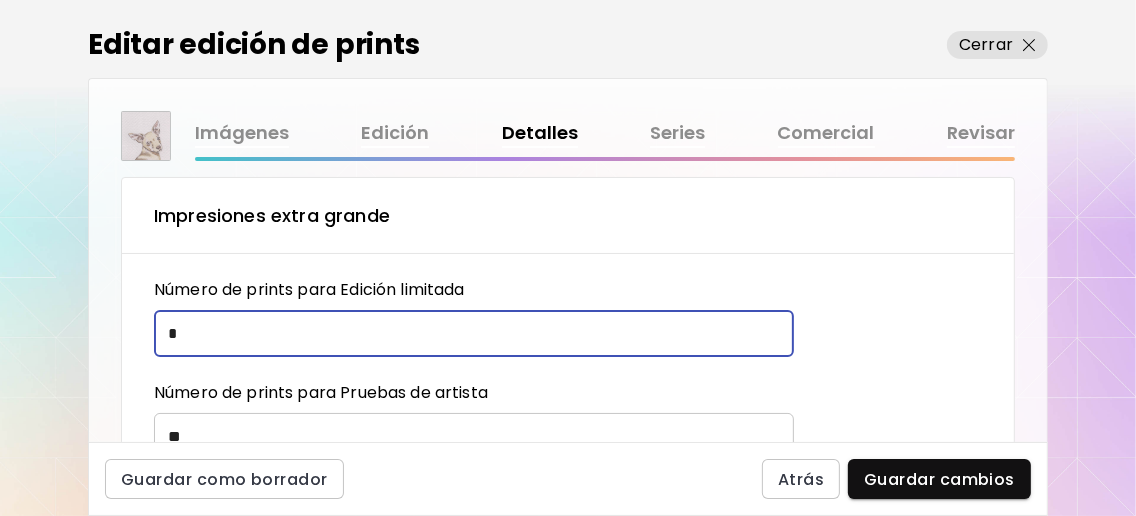 type on "*" 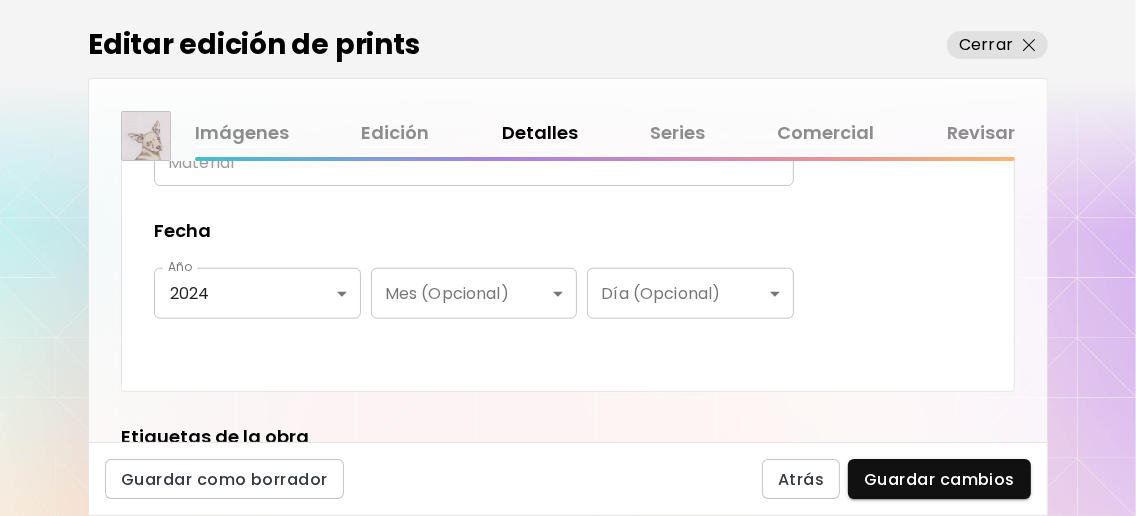 scroll, scrollTop: 1732, scrollLeft: 0, axis: vertical 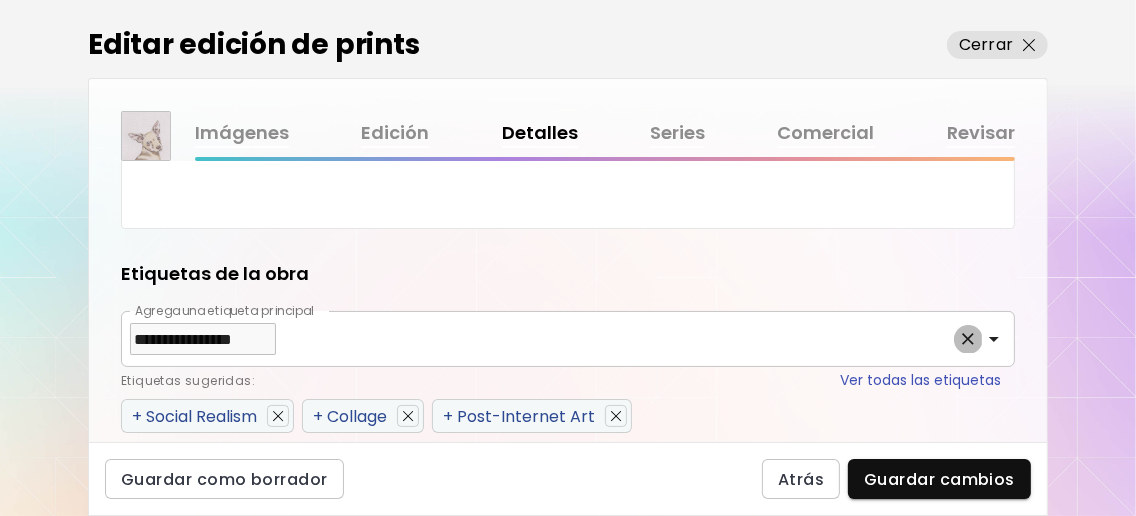 click 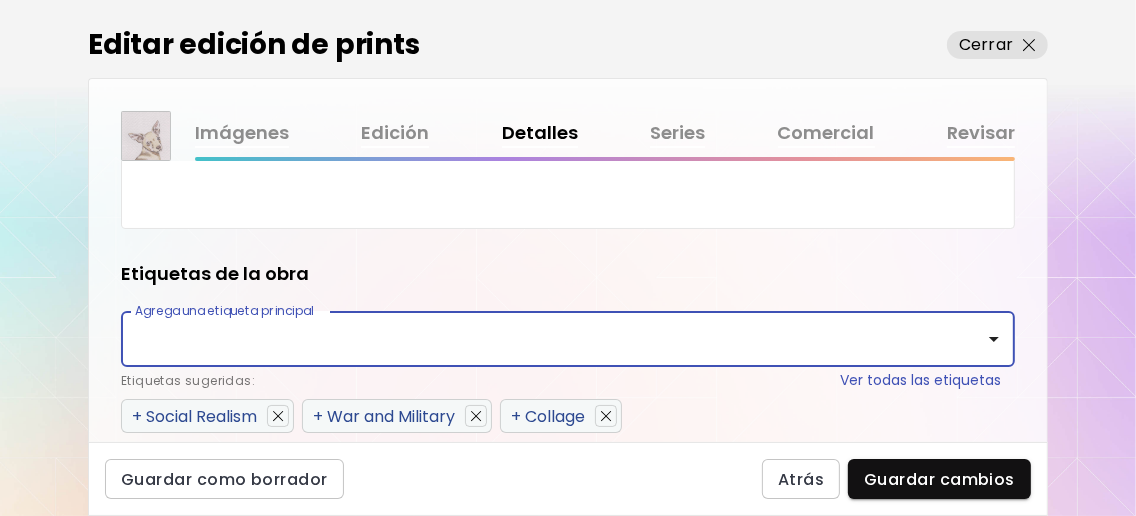 scroll, scrollTop: 1866, scrollLeft: 0, axis: vertical 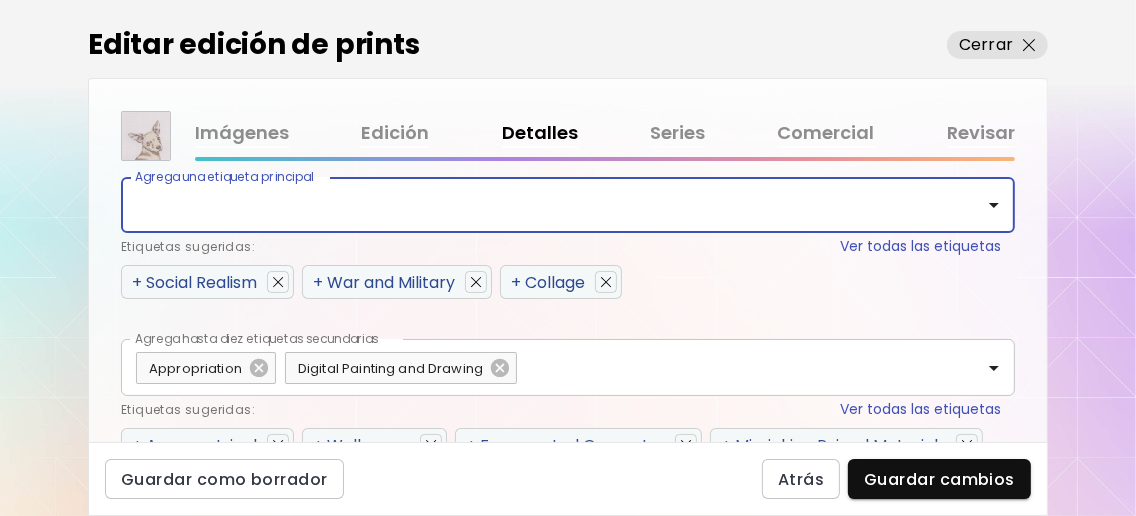 click at bounding box center (606, 282) 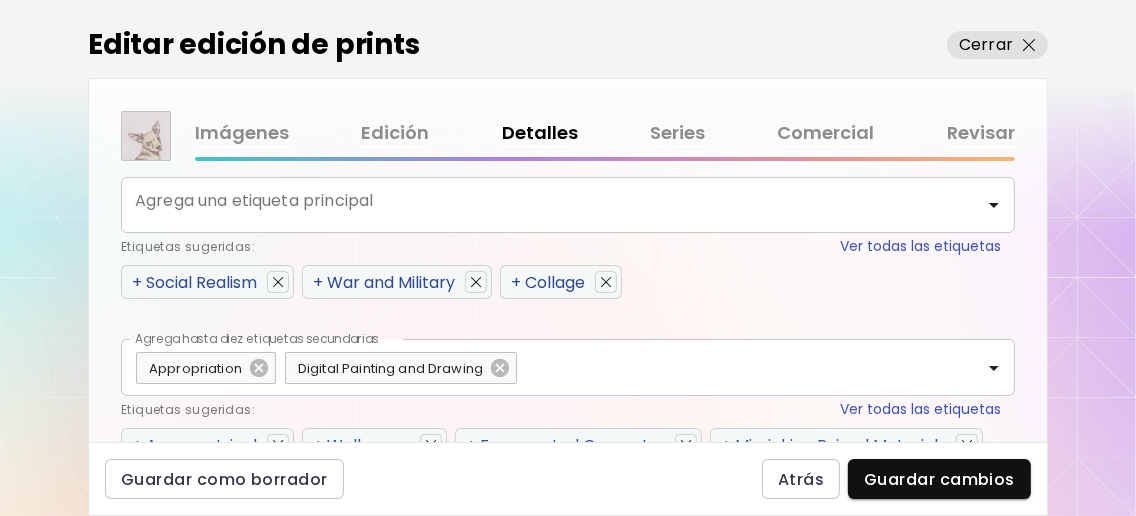 click at bounding box center (476, 282) 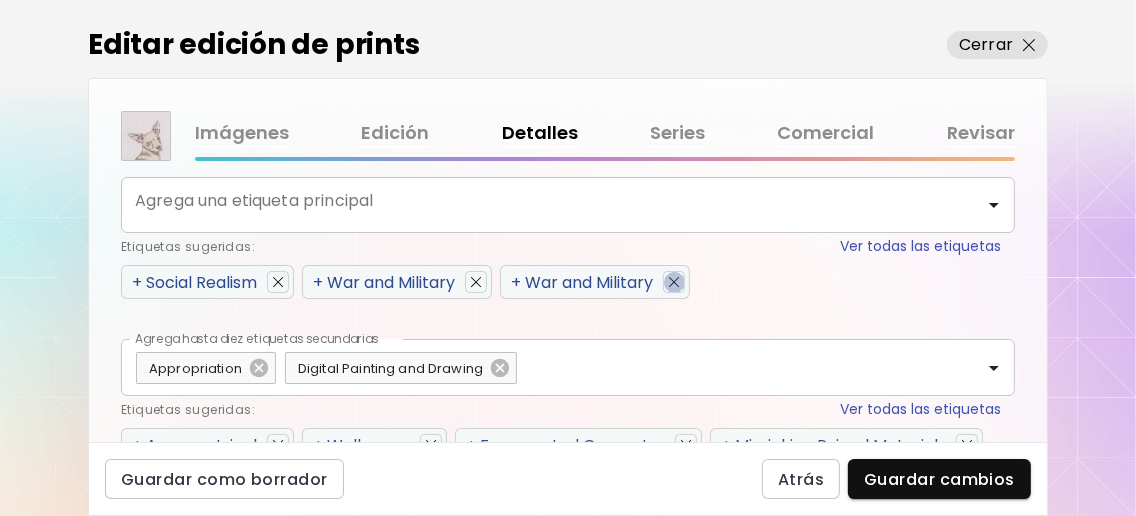 click at bounding box center [674, 282] 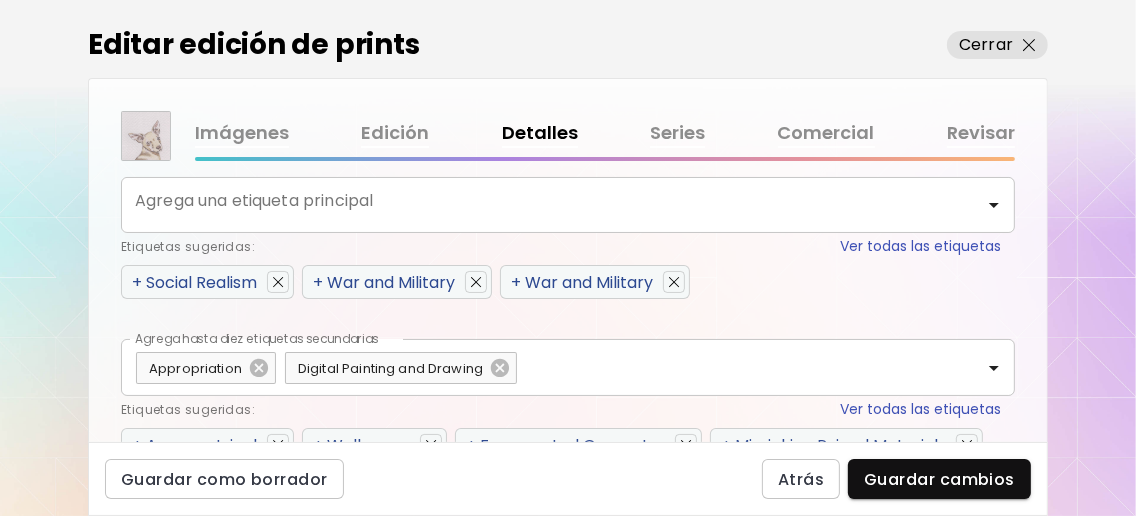 click at bounding box center [278, 282] 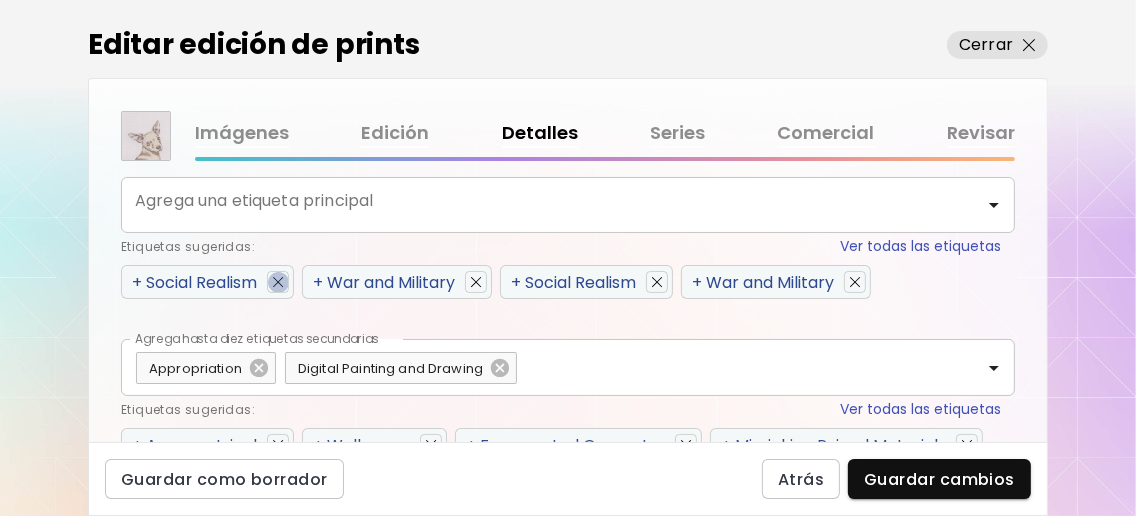 click at bounding box center [278, 282] 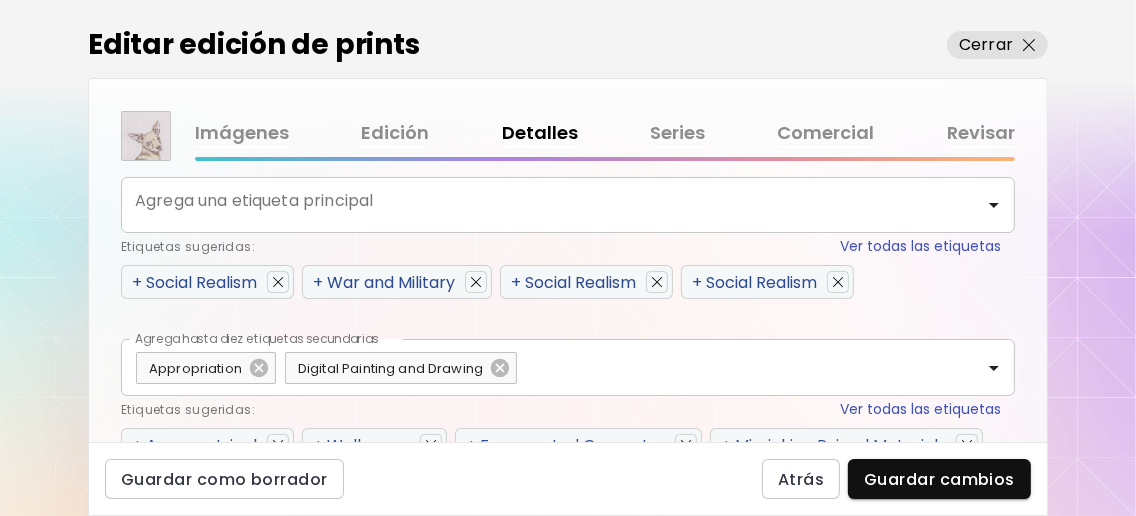 click at bounding box center [278, 282] 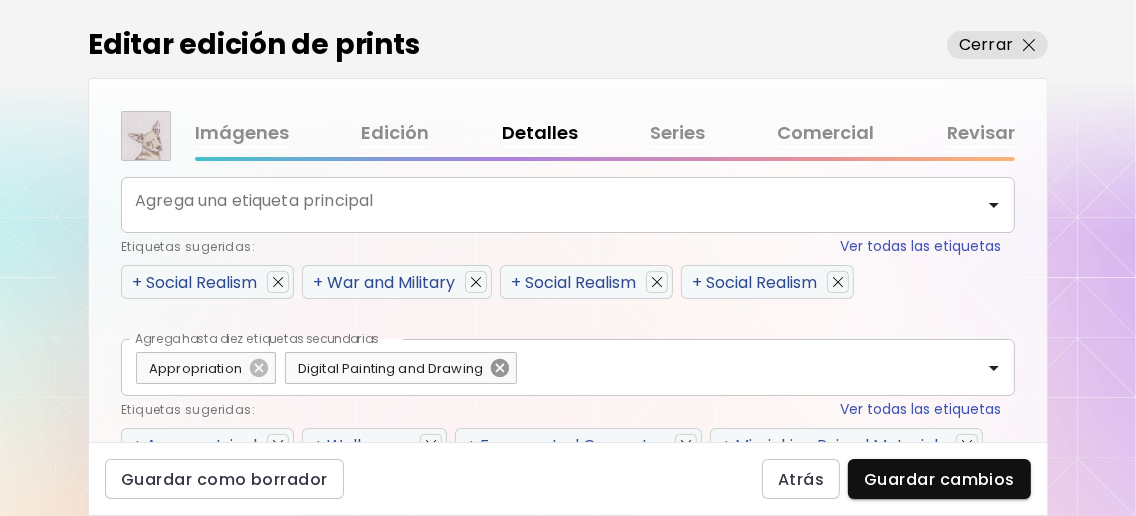 click 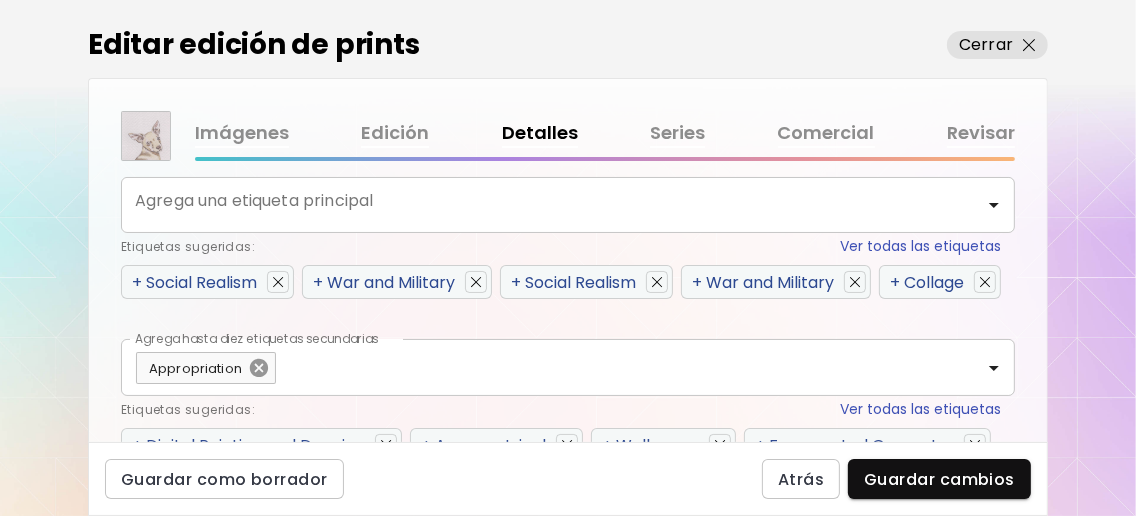 click 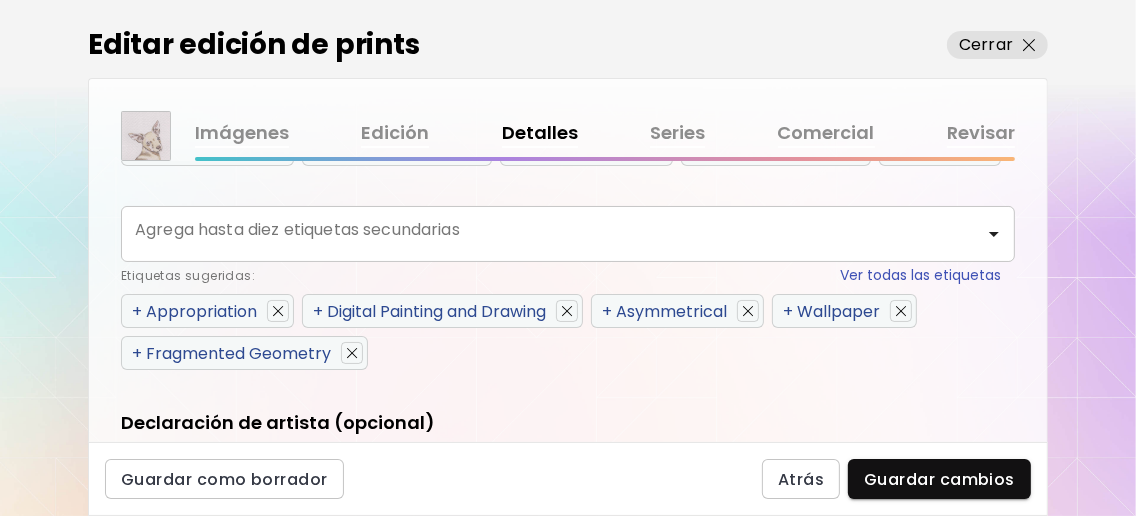 scroll, scrollTop: 1732, scrollLeft: 0, axis: vertical 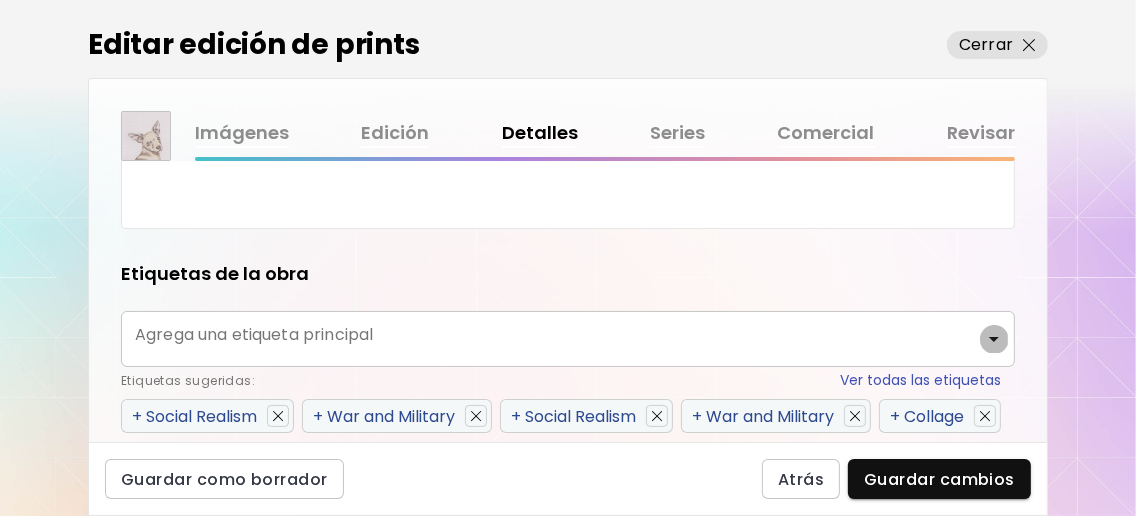 click 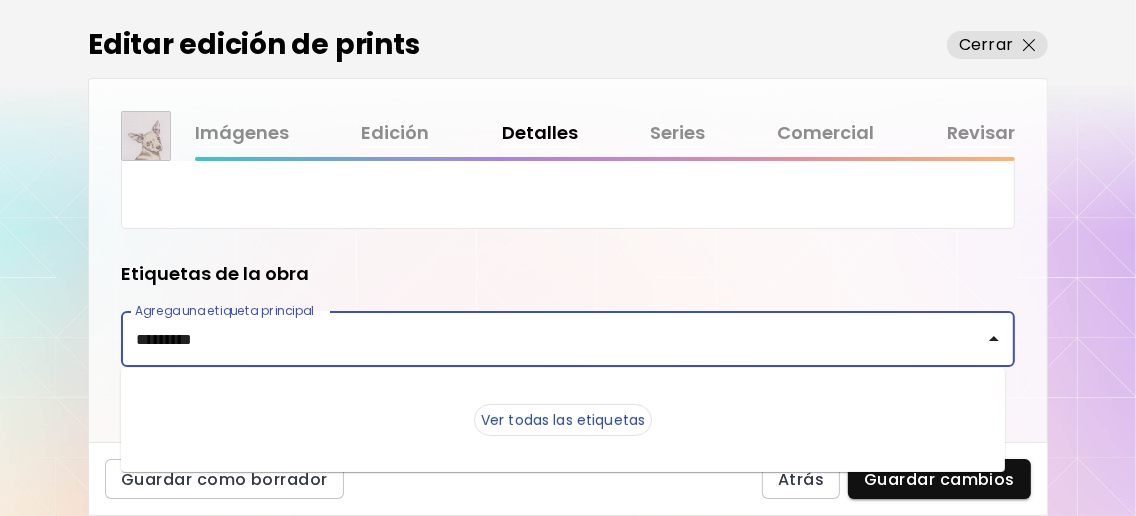 type on "*********" 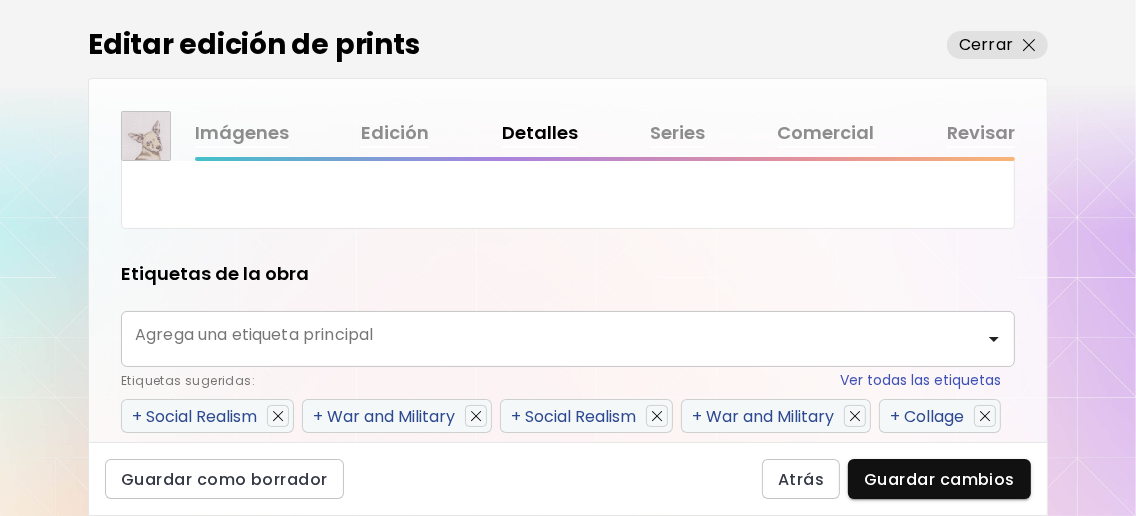 click on "Etiquetas de la obra" at bounding box center [568, 274] 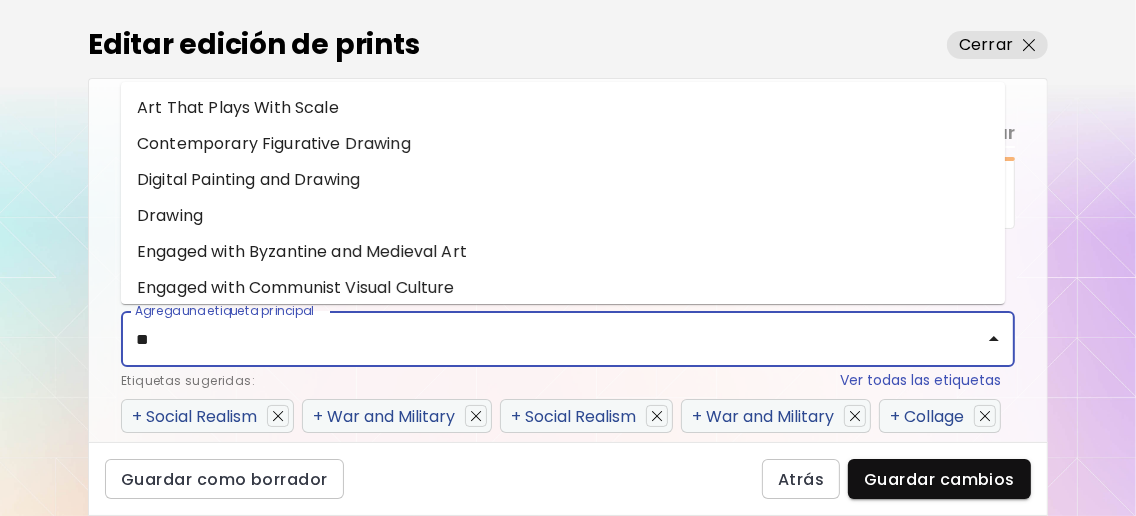 type on "*" 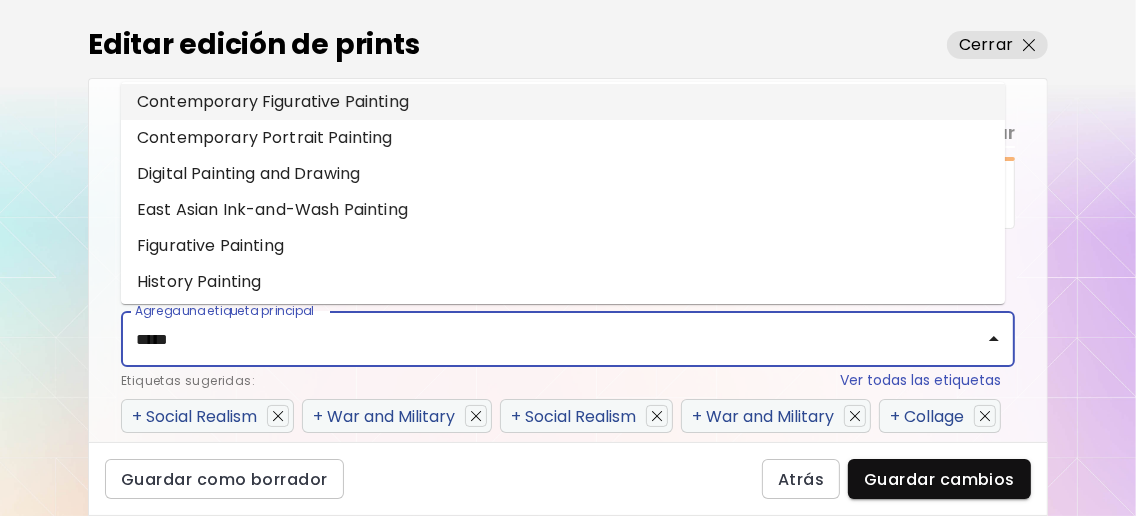scroll, scrollTop: 132, scrollLeft: 0, axis: vertical 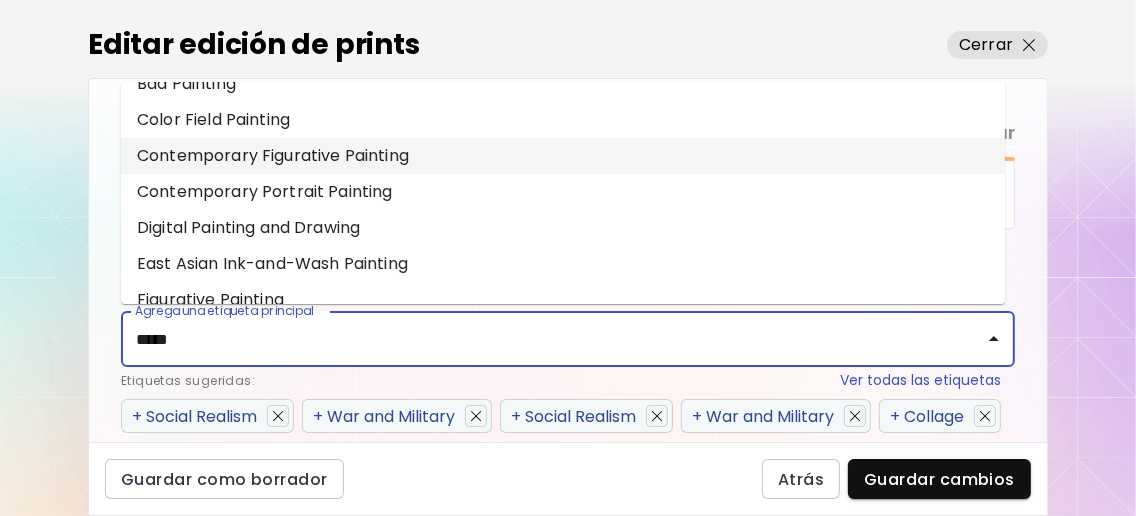 click on "Contemporary Figurative Painting" at bounding box center [563, 156] 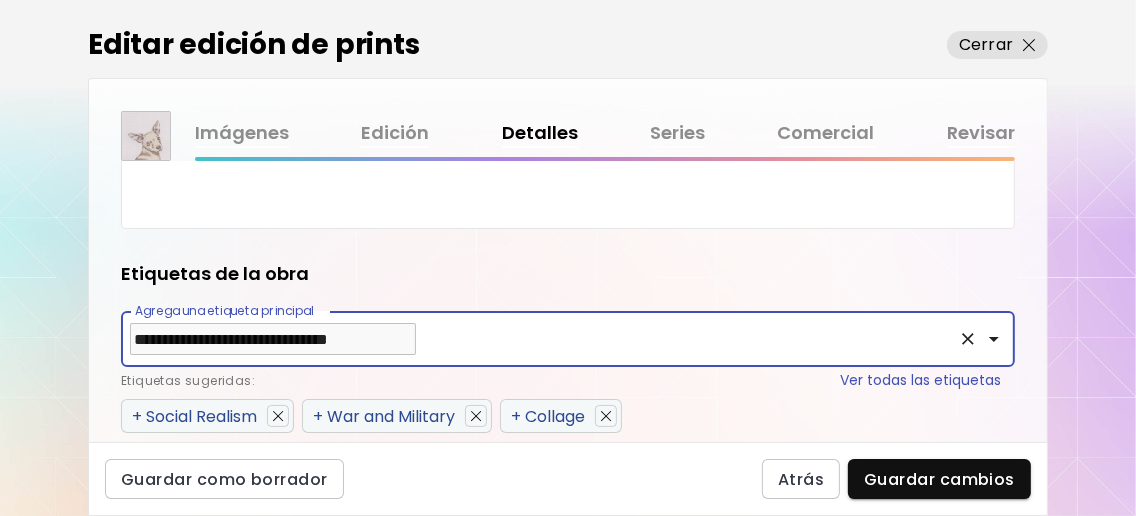 type on "**********" 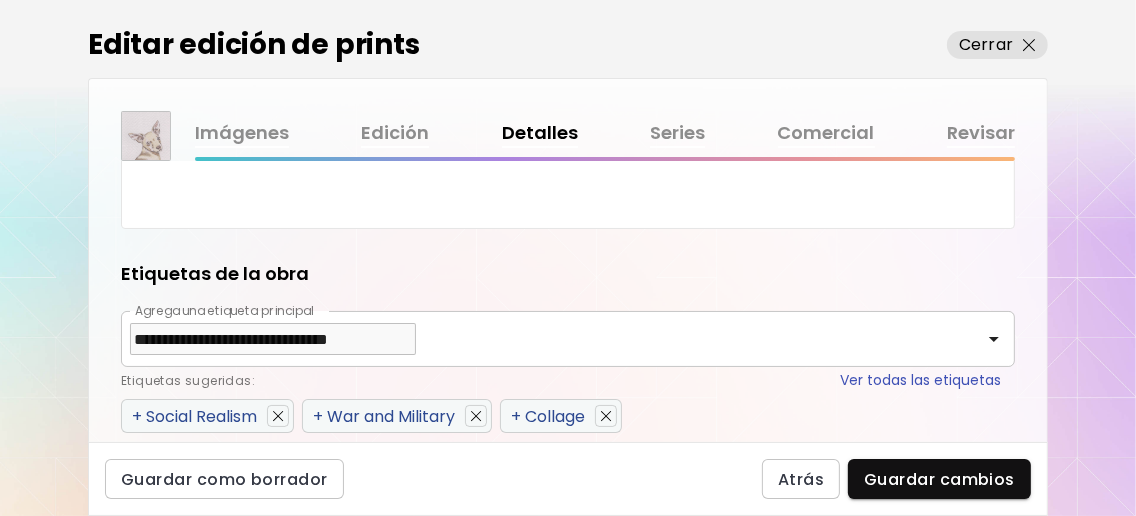click at bounding box center (606, 416) 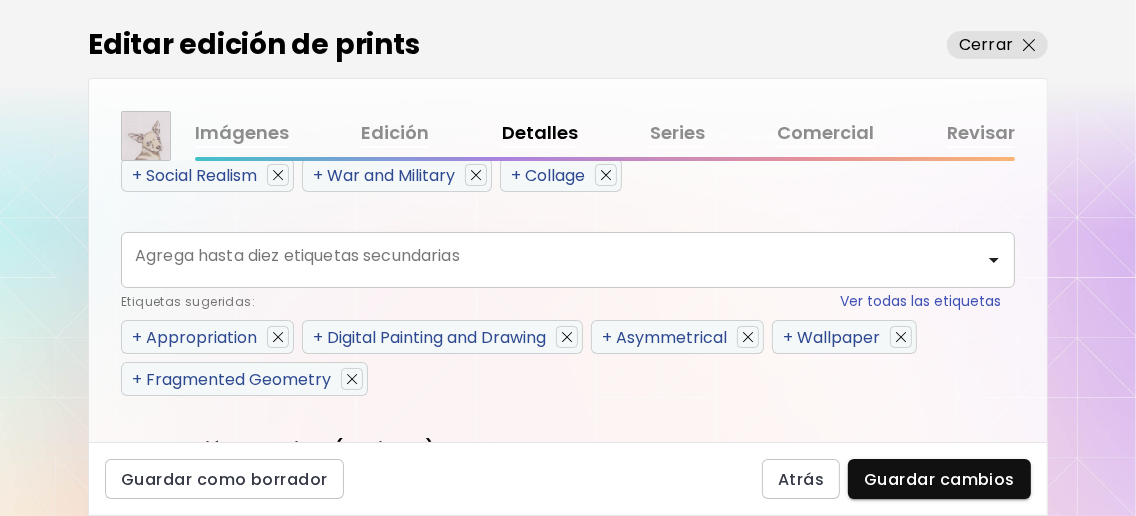 scroll, scrollTop: 1999, scrollLeft: 0, axis: vertical 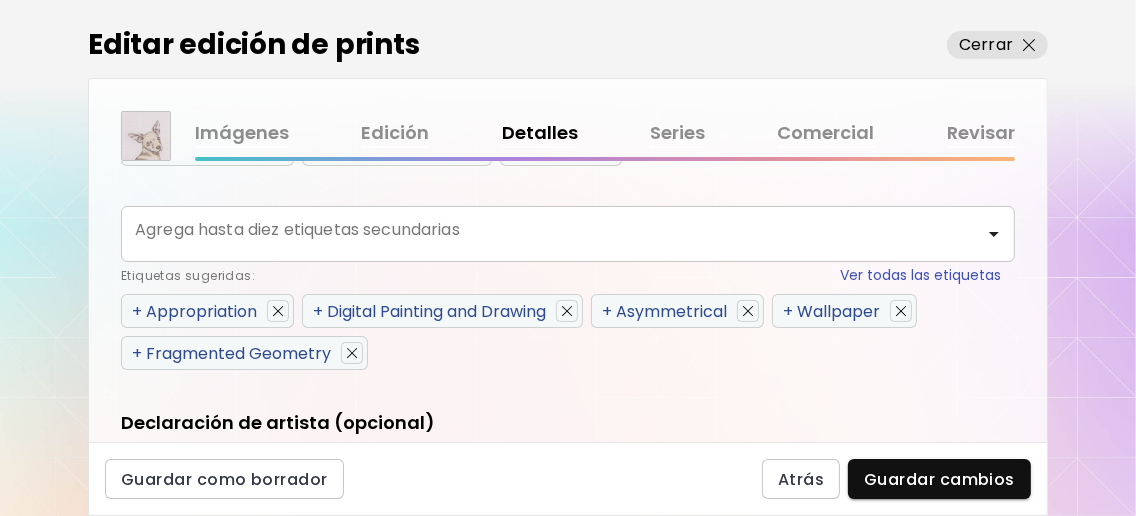 click at bounding box center [567, 311] 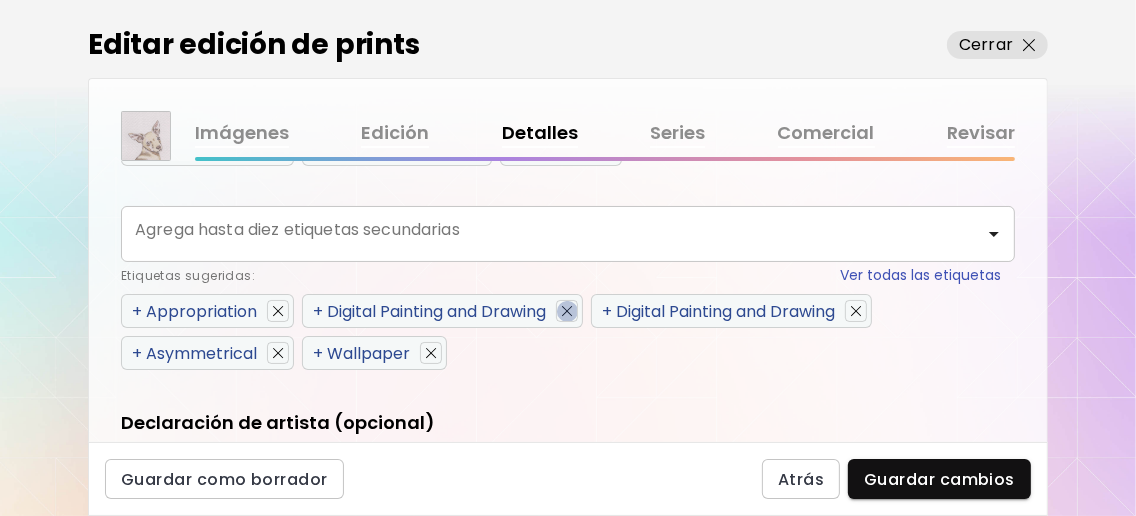 click at bounding box center [567, 311] 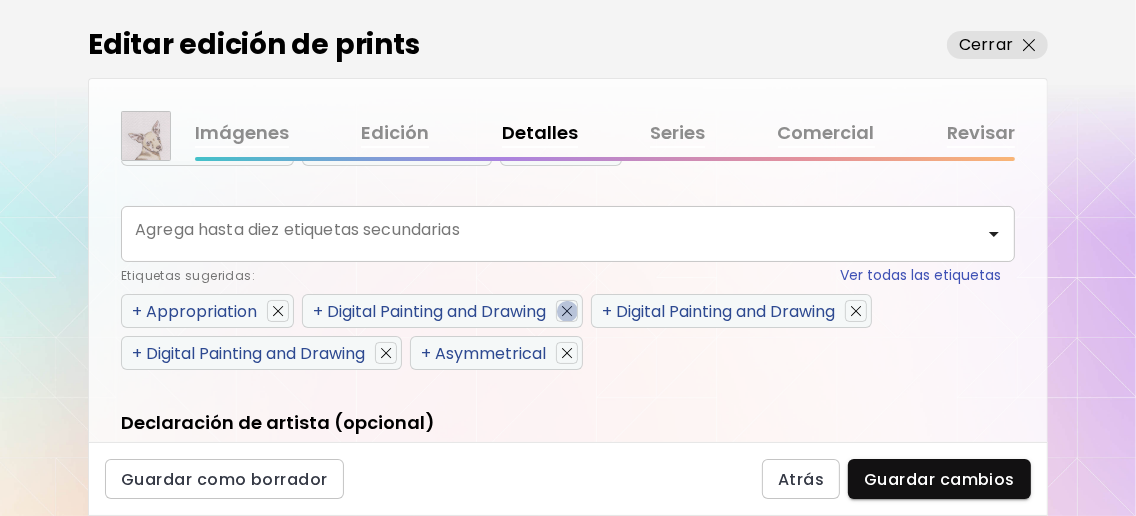 click at bounding box center (567, 311) 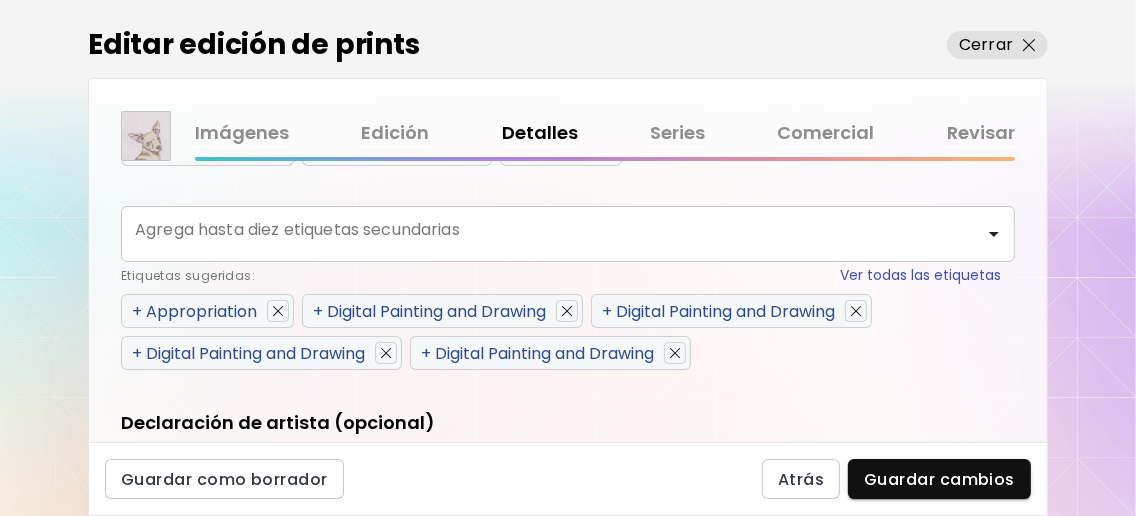 click at bounding box center (567, 311) 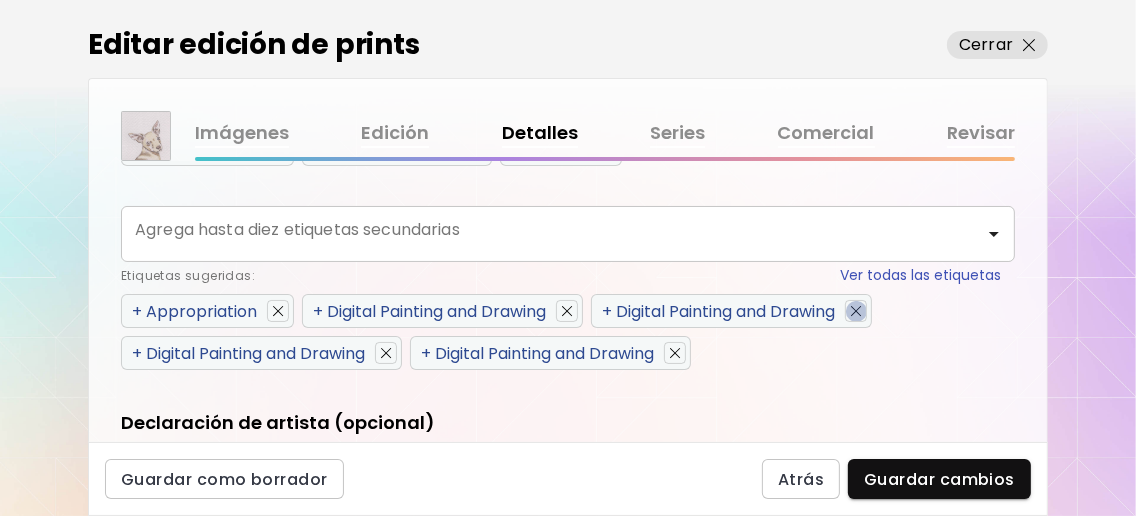click at bounding box center [856, 311] 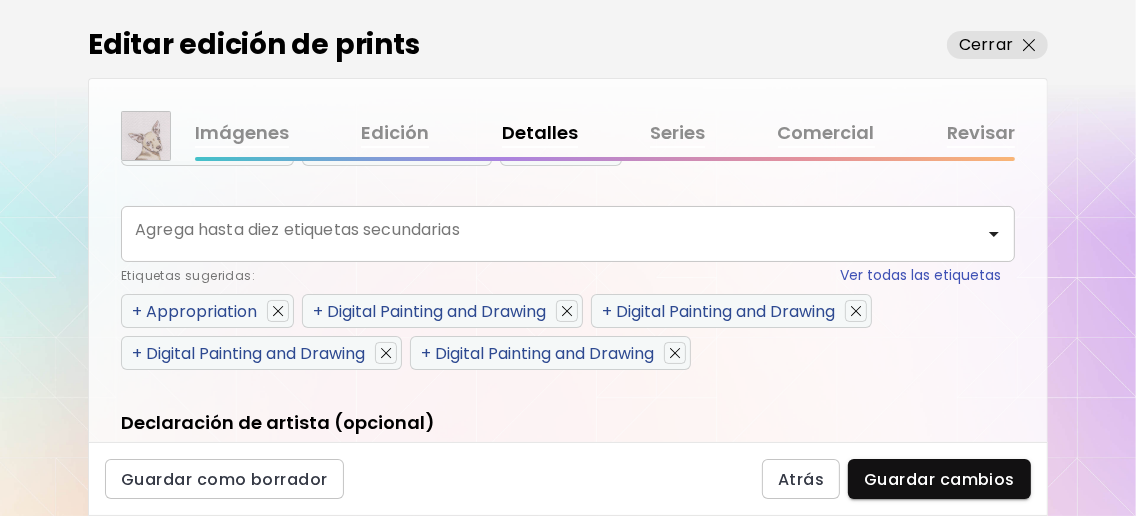 click at bounding box center (856, 311) 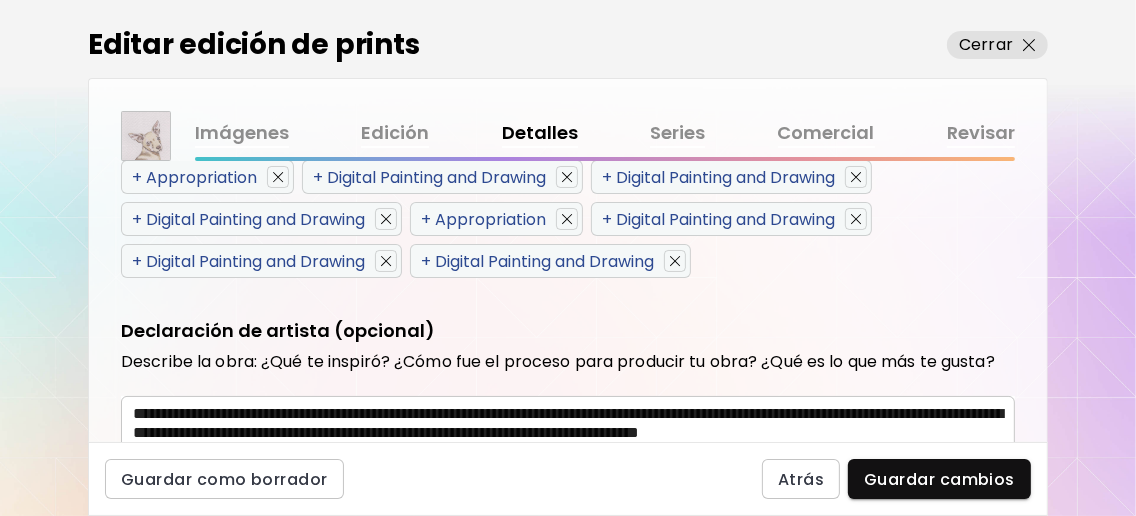 scroll, scrollTop: 2235, scrollLeft: 0, axis: vertical 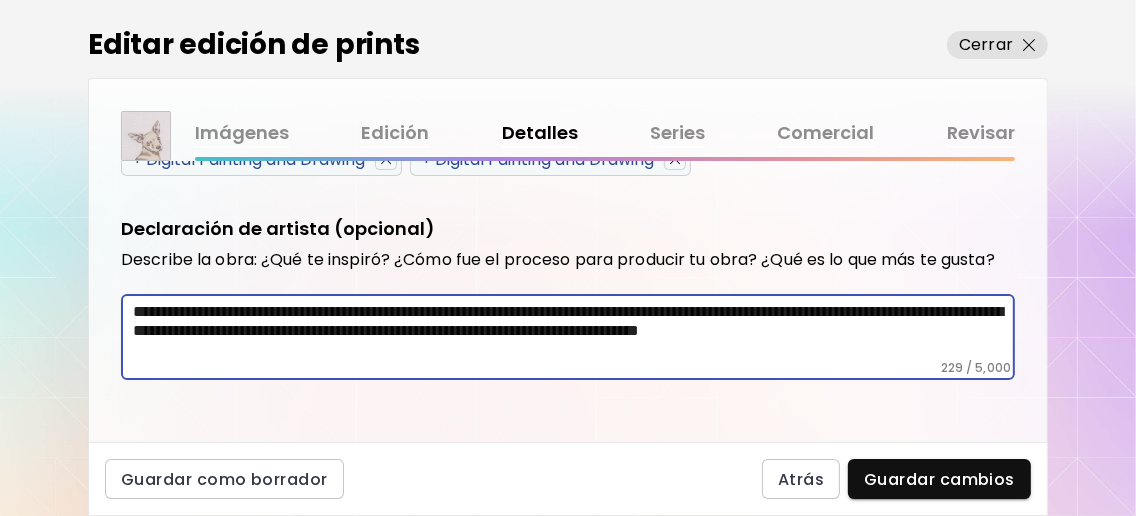 drag, startPoint x: 384, startPoint y: 349, endPoint x: 115, endPoint y: 307, distance: 272.25906 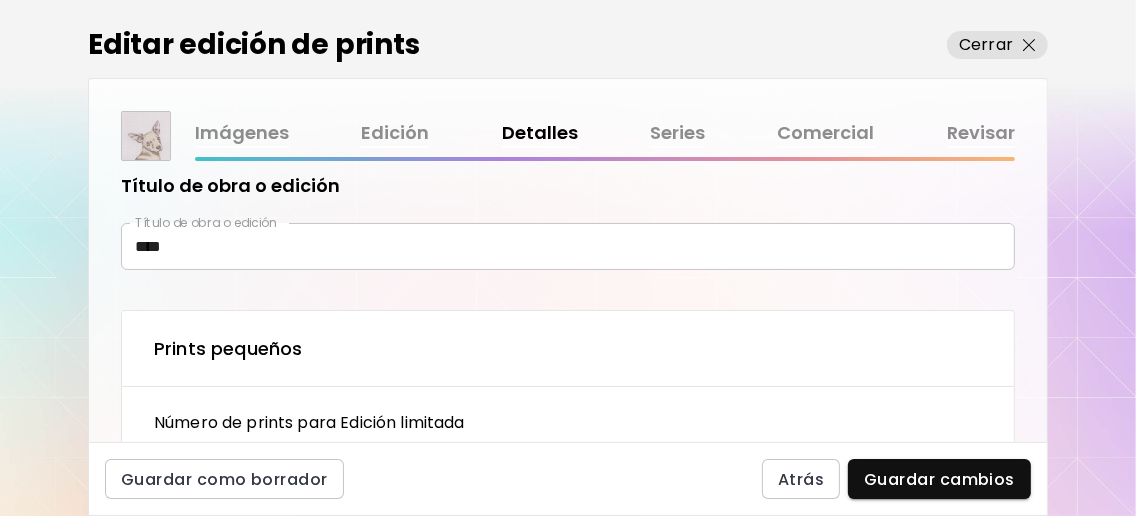 scroll, scrollTop: 0, scrollLeft: 0, axis: both 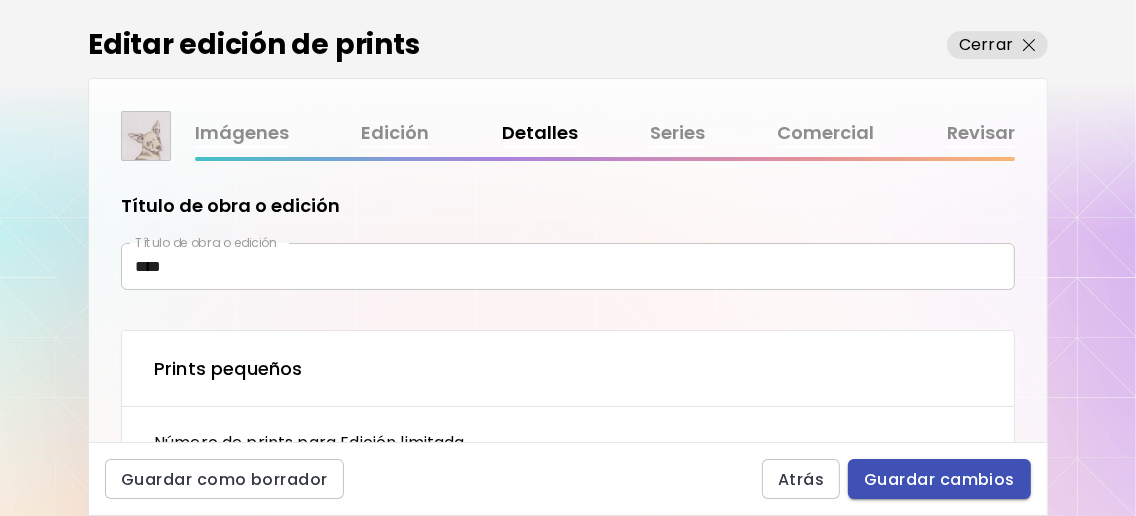 type 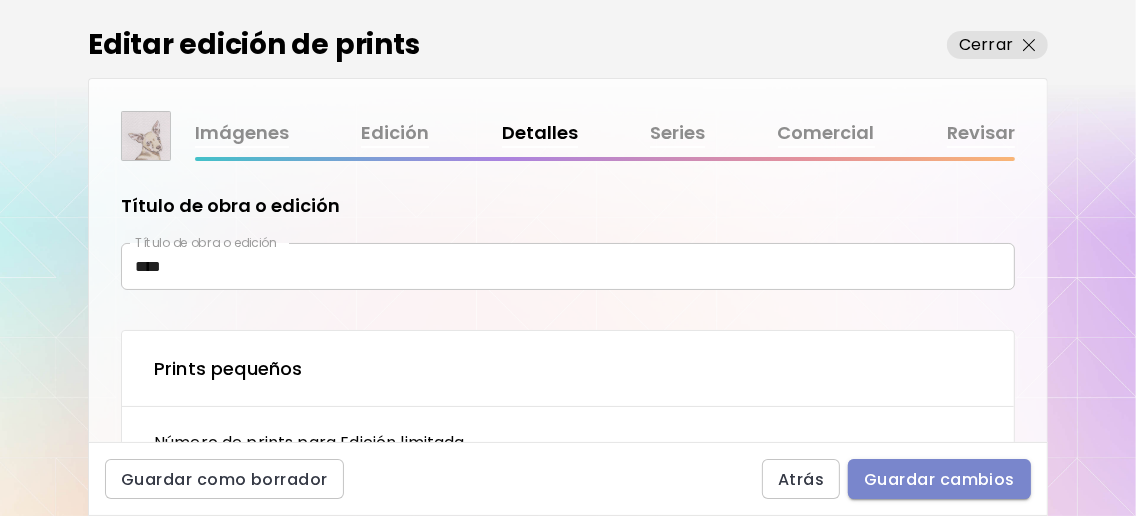 click on "Guardar cambios" at bounding box center (939, 479) 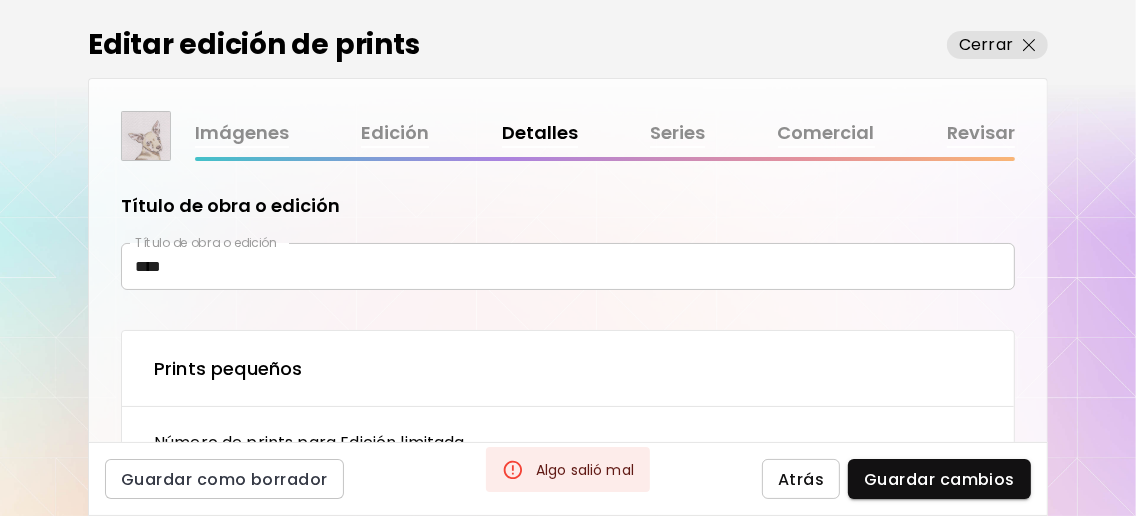 click on "Atrás" at bounding box center (801, 479) 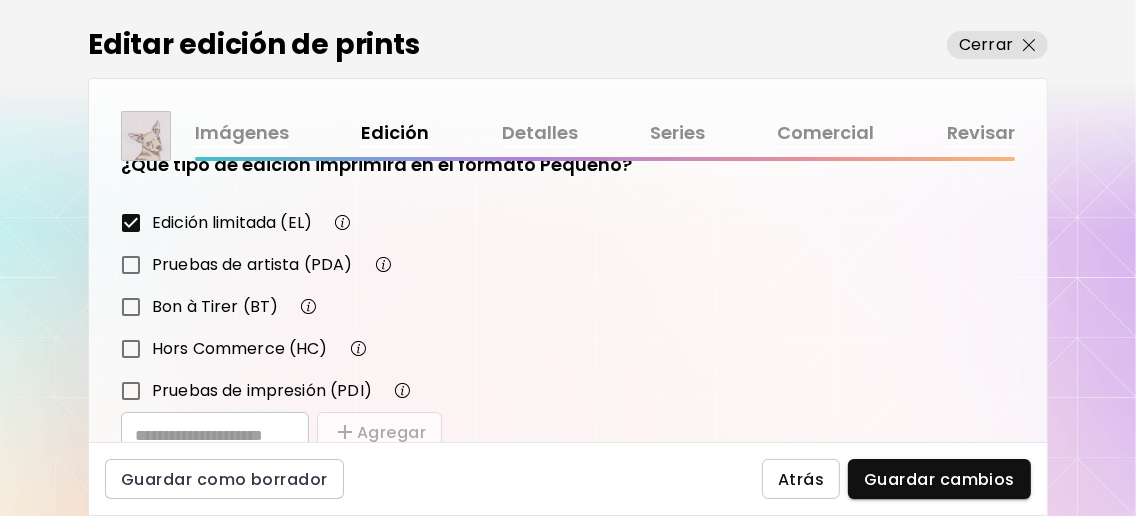 scroll, scrollTop: 399, scrollLeft: 0, axis: vertical 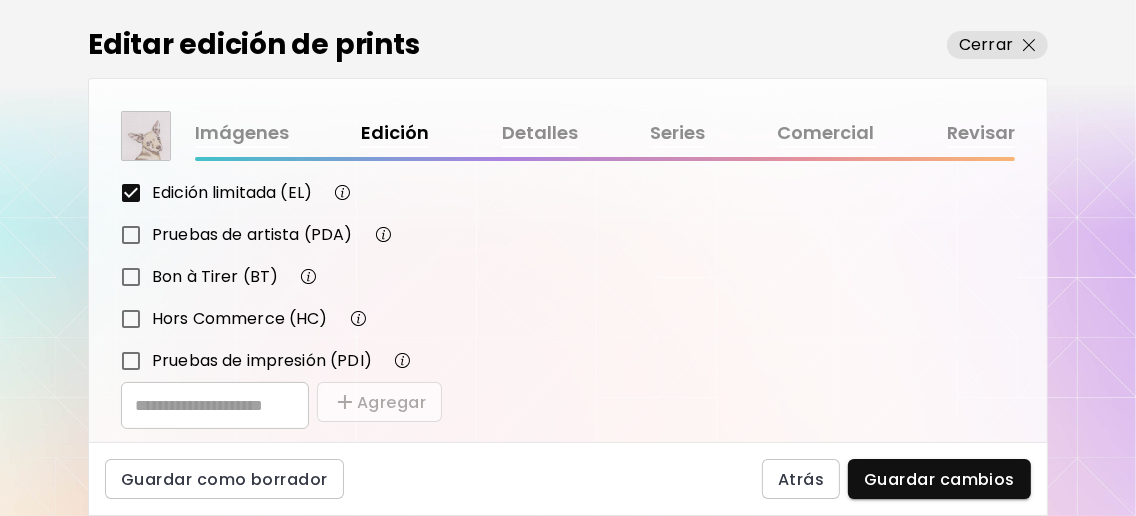 click on "Detalles" at bounding box center [540, 133] 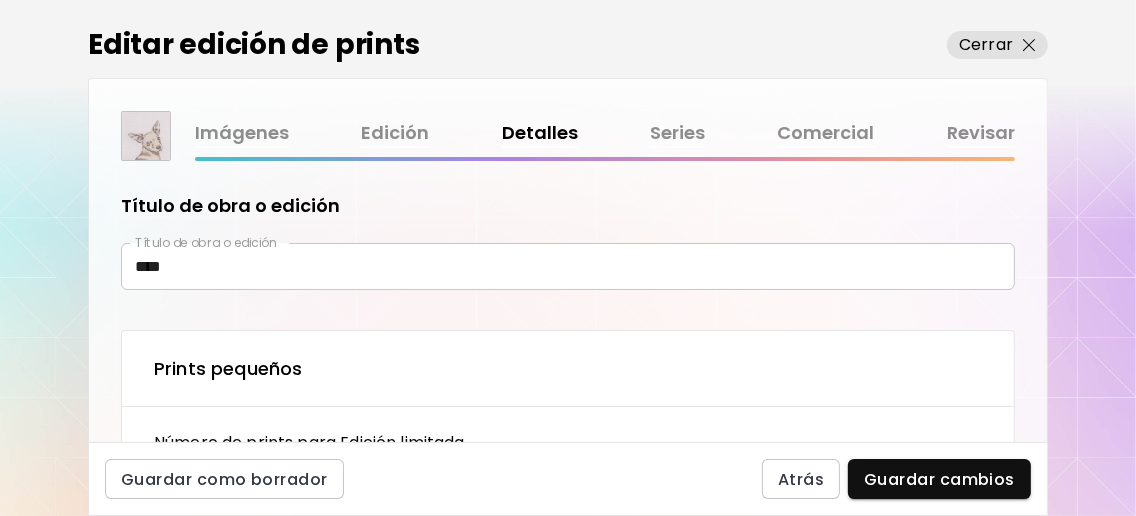 click on "Series" at bounding box center [677, 133] 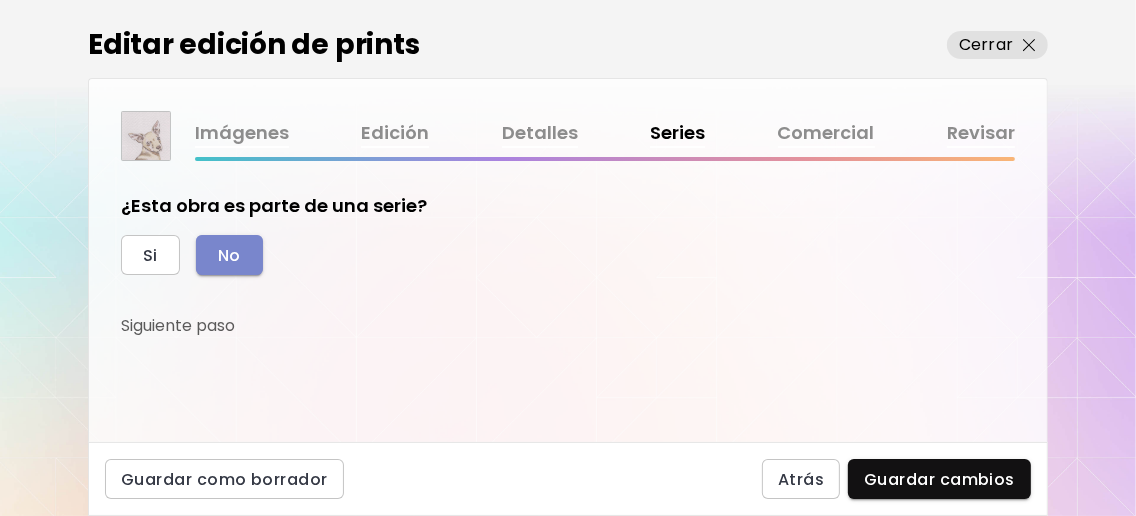 click on "No" at bounding box center (229, 255) 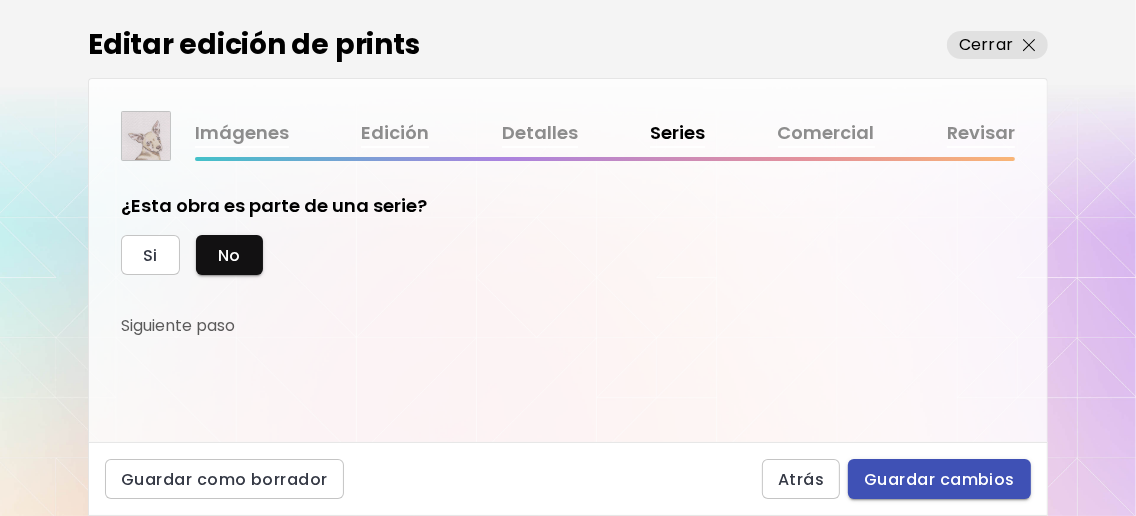 click on "Guardar cambios" at bounding box center (939, 479) 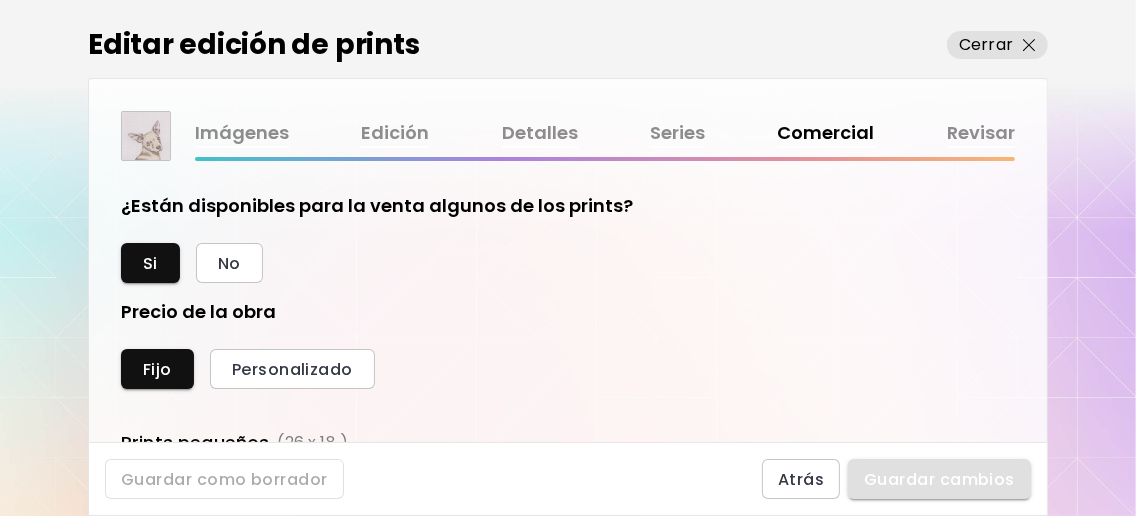 scroll, scrollTop: 10, scrollLeft: 10, axis: both 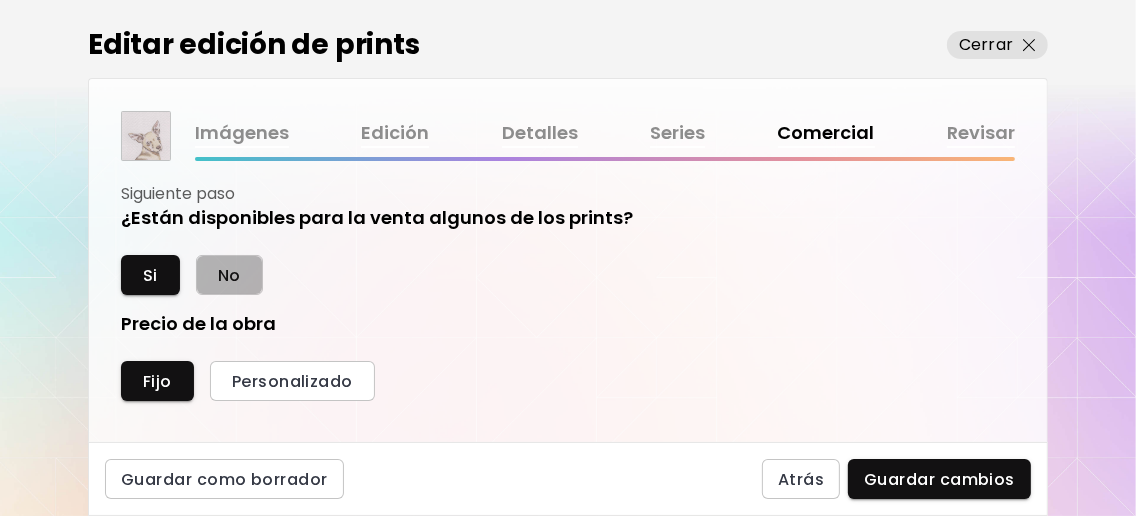 click on "No" at bounding box center [229, 275] 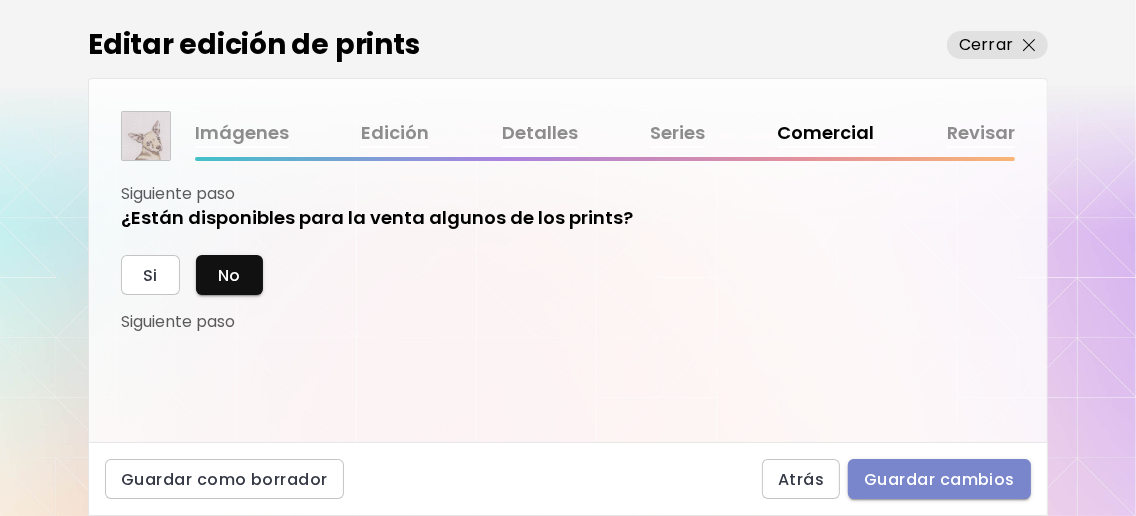 click on "Guardar cambios" at bounding box center (939, 479) 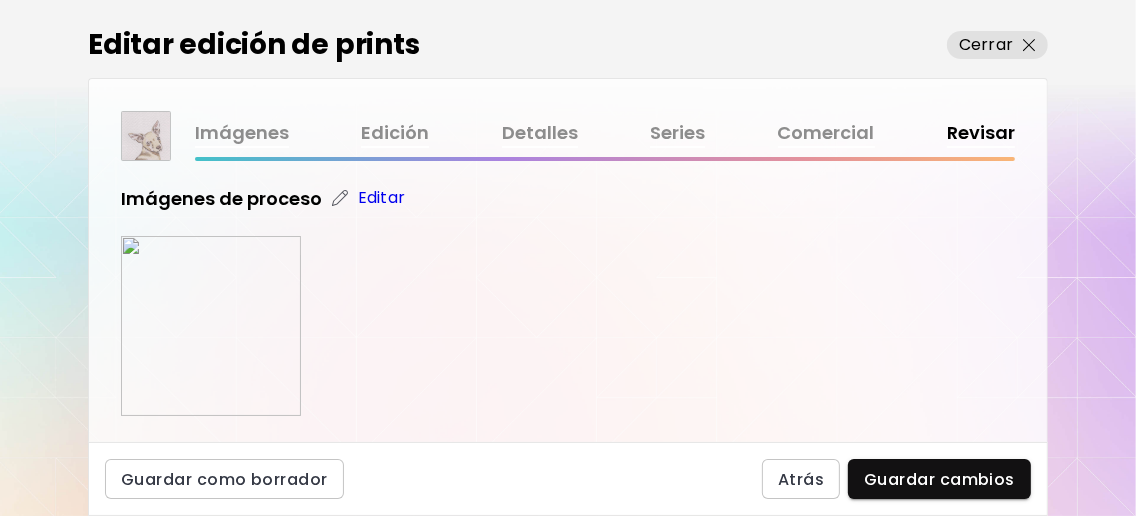 scroll, scrollTop: 399, scrollLeft: 0, axis: vertical 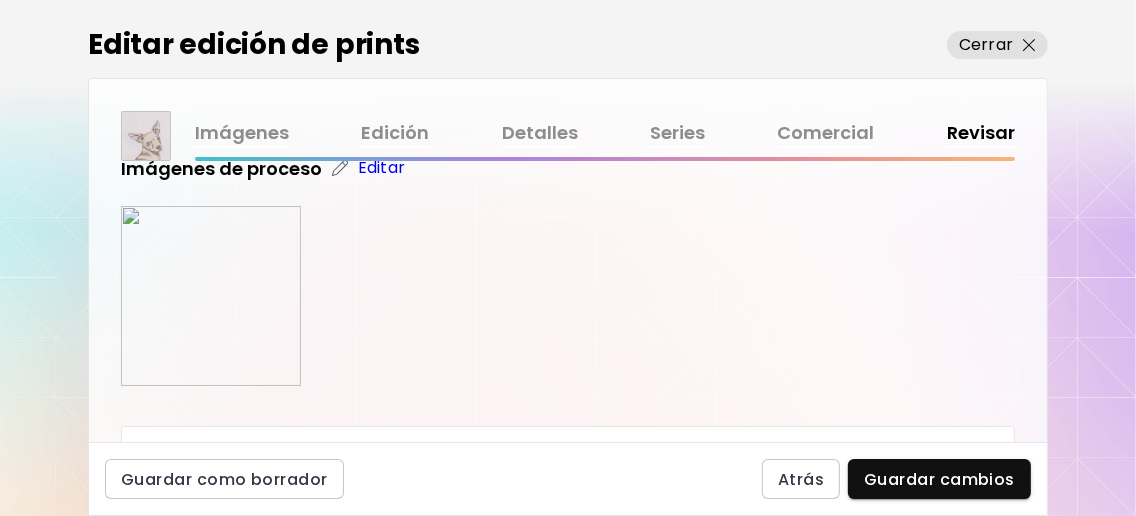 click on "Editar" at bounding box center (381, 168) 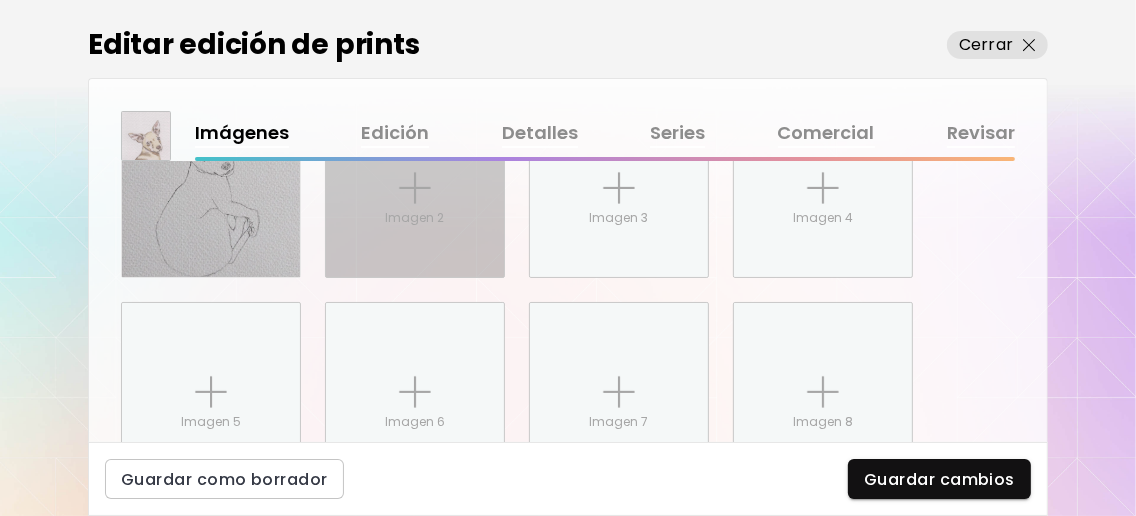scroll, scrollTop: 1176, scrollLeft: 0, axis: vertical 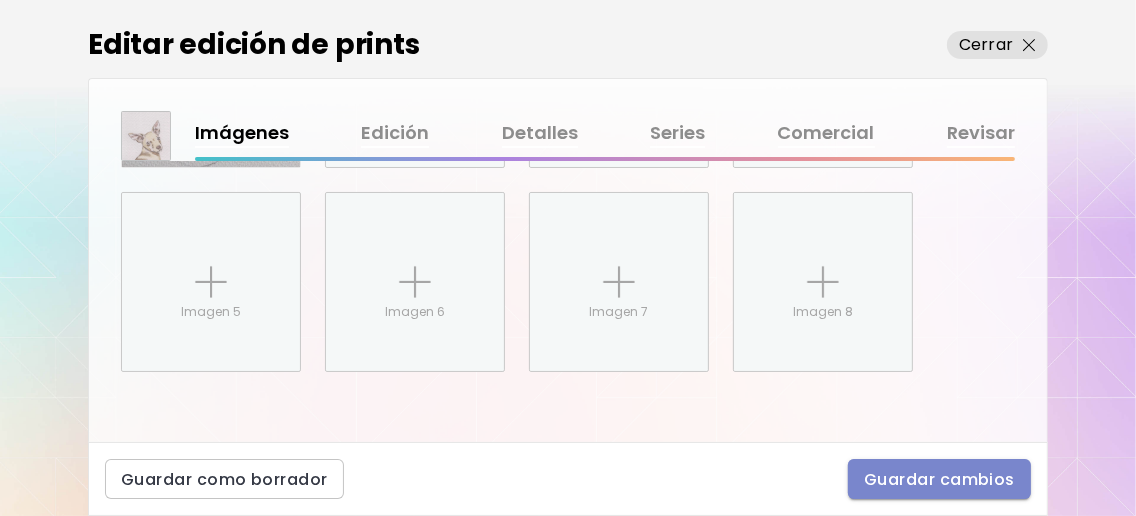 click on "Guardar cambios" at bounding box center (939, 479) 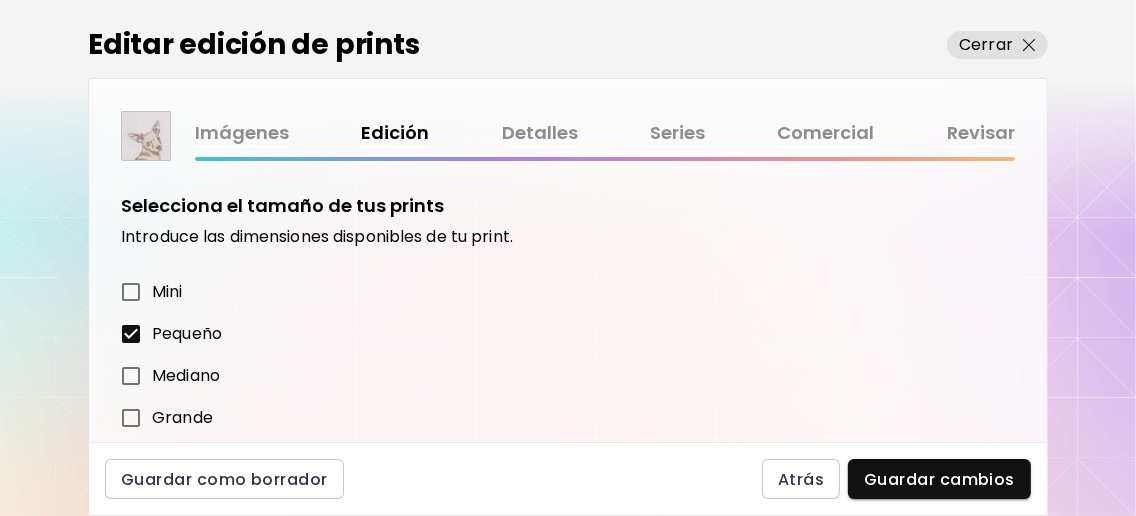 scroll, scrollTop: 132, scrollLeft: 0, axis: vertical 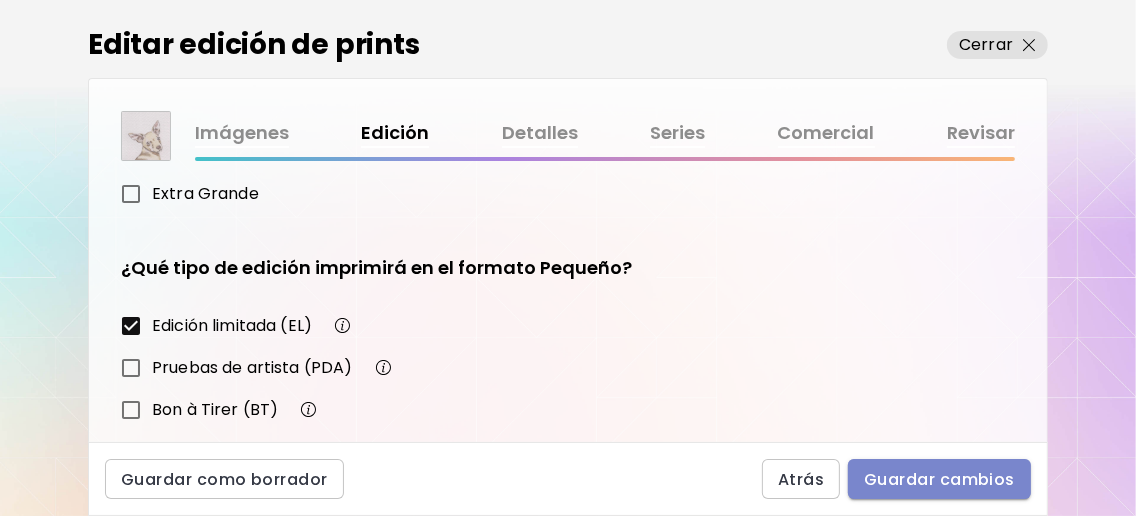 click on "Guardar cambios" at bounding box center (939, 479) 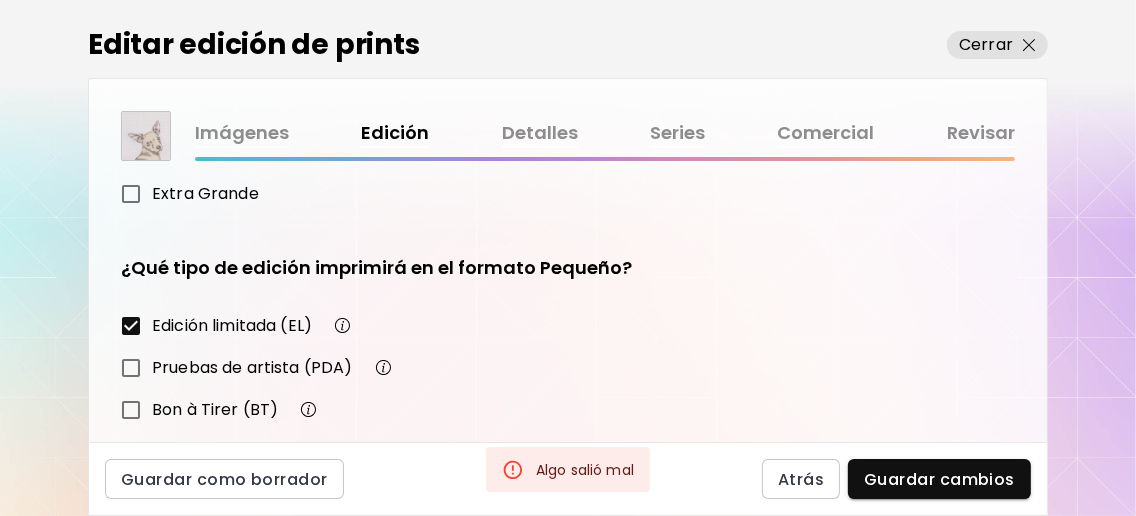 click on "Series" at bounding box center (677, 133) 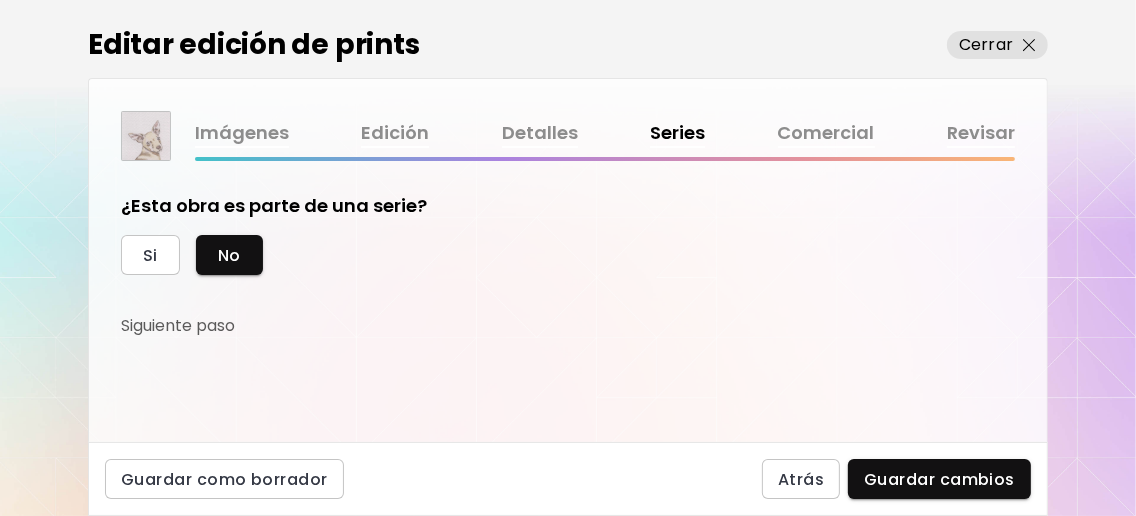 click on "Siguiente paso" at bounding box center (178, 326) 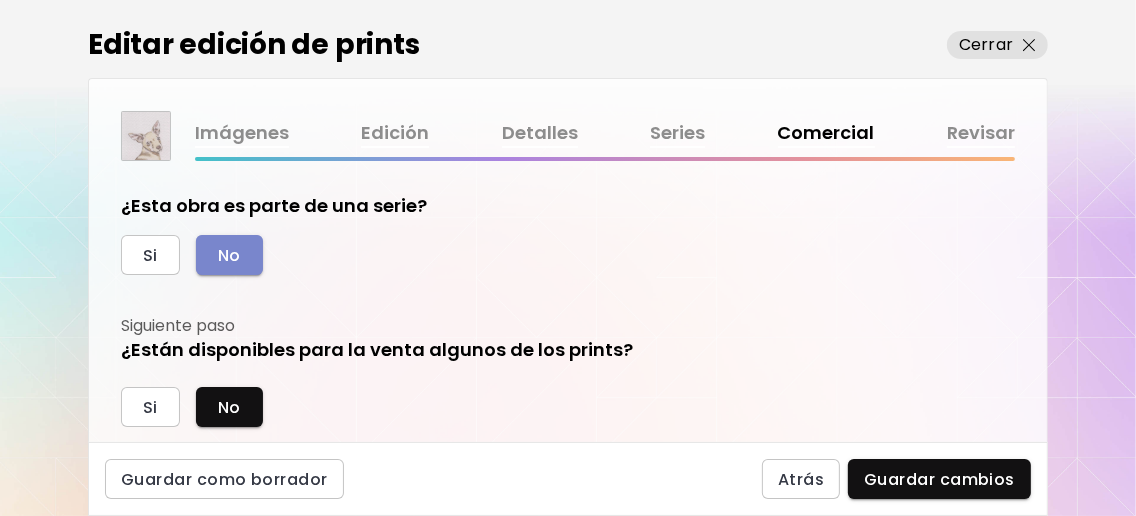 click on "No" at bounding box center [229, 255] 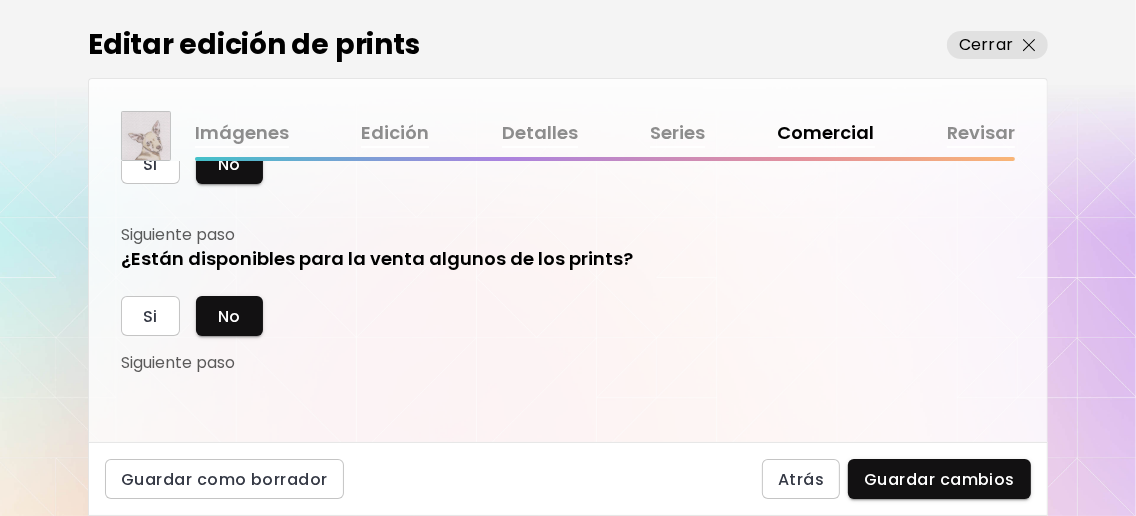 scroll, scrollTop: 167, scrollLeft: 0, axis: vertical 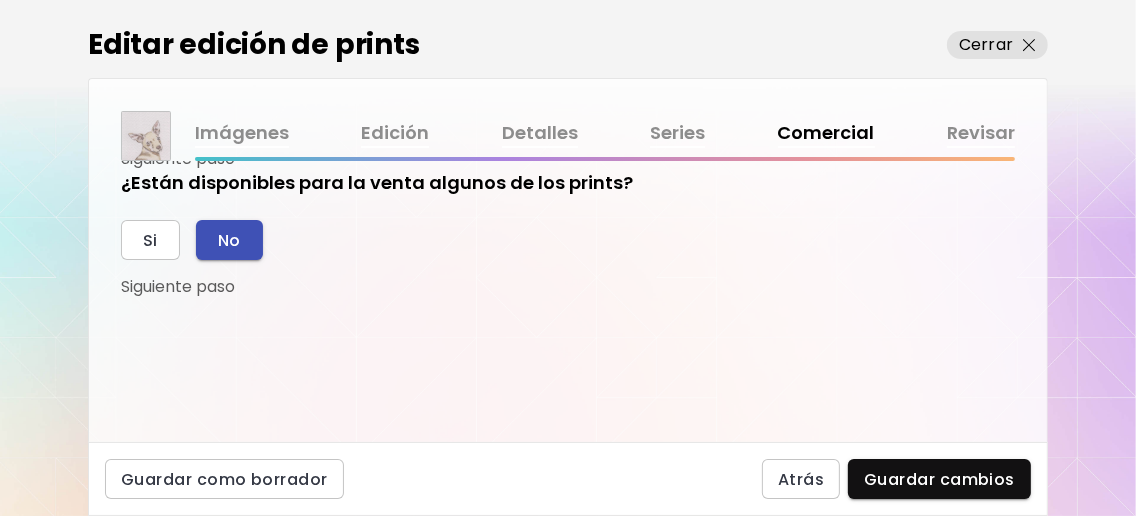 click on "No" at bounding box center (229, 240) 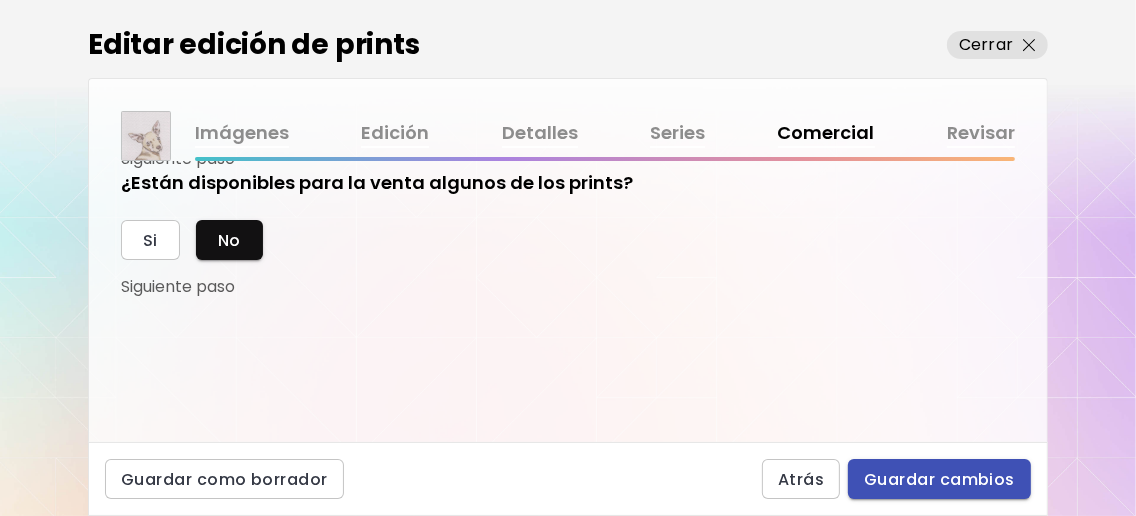 click on "Guardar cambios" at bounding box center [939, 479] 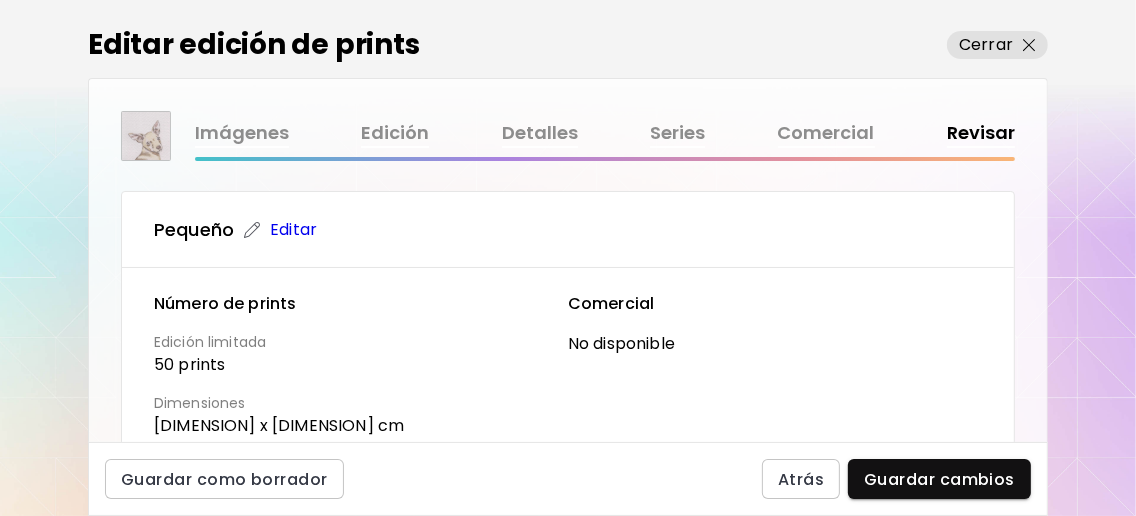 scroll, scrollTop: 666, scrollLeft: 0, axis: vertical 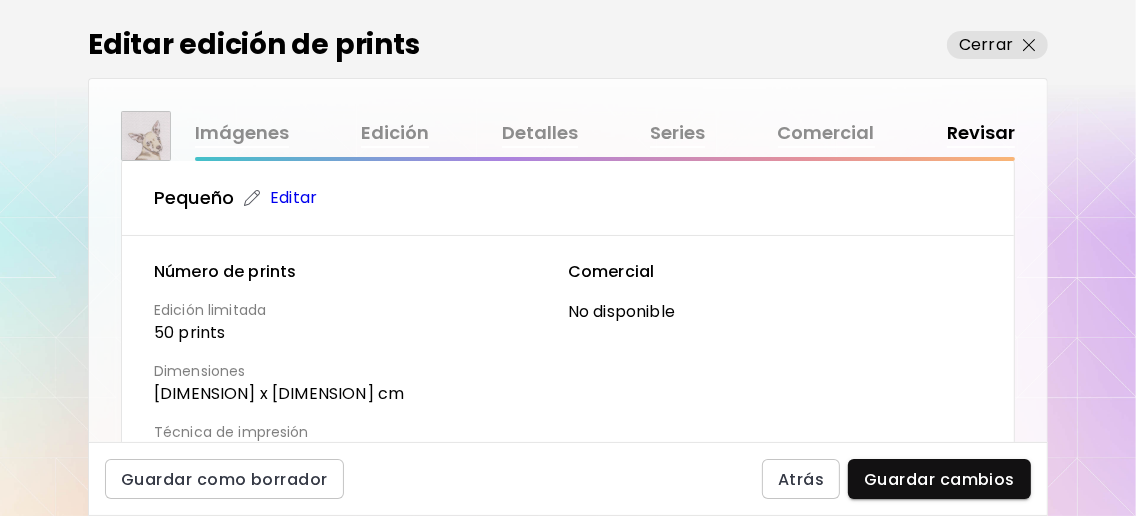 click on "Editar" at bounding box center (293, 198) 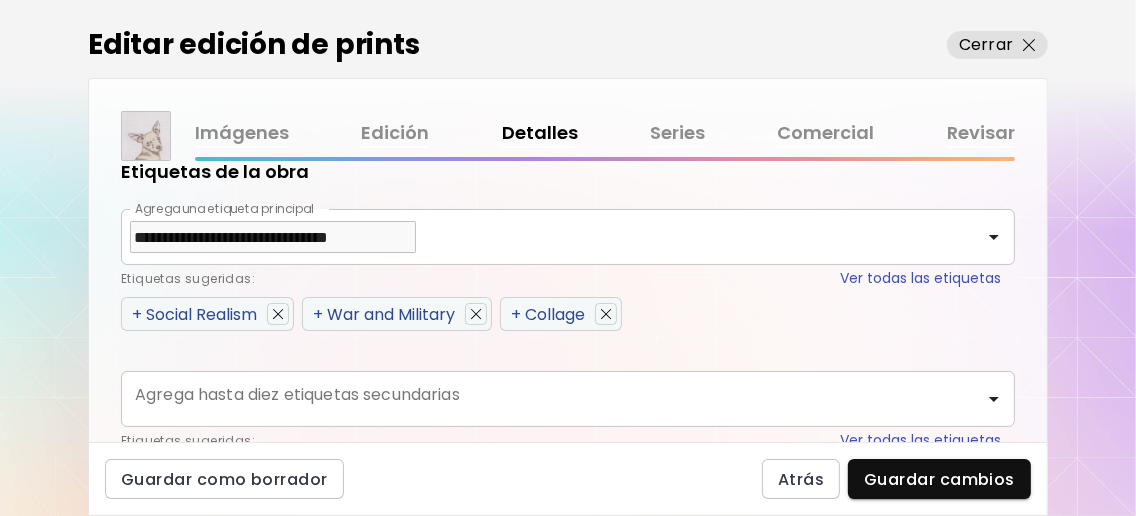 scroll, scrollTop: 1866, scrollLeft: 0, axis: vertical 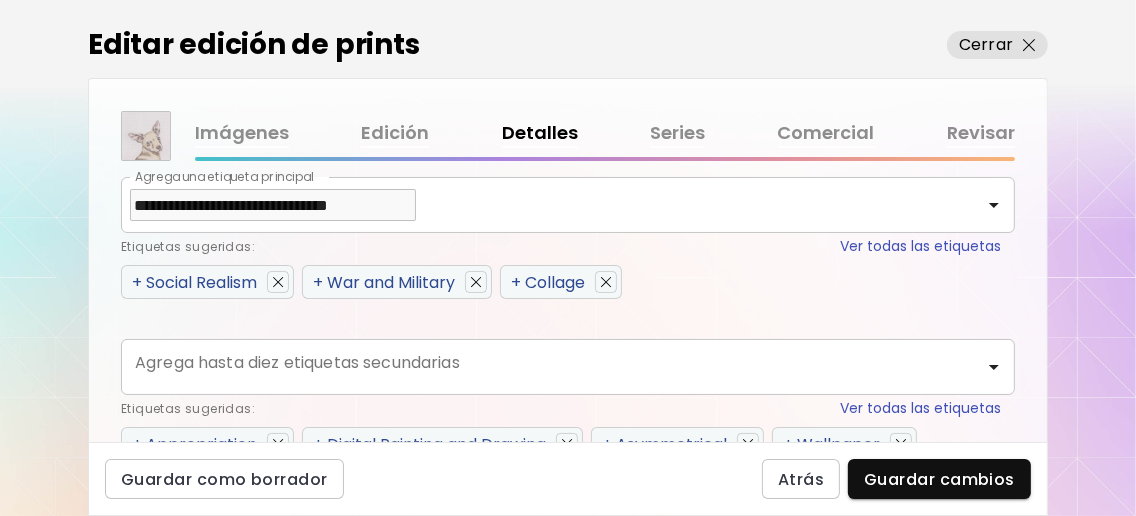 click at bounding box center [278, 282] 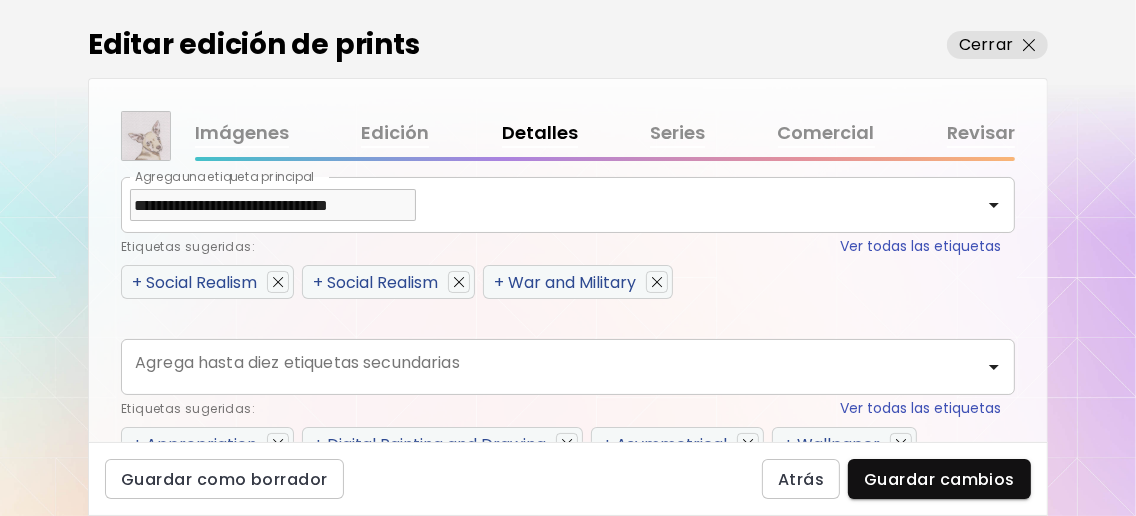 click at bounding box center [278, 282] 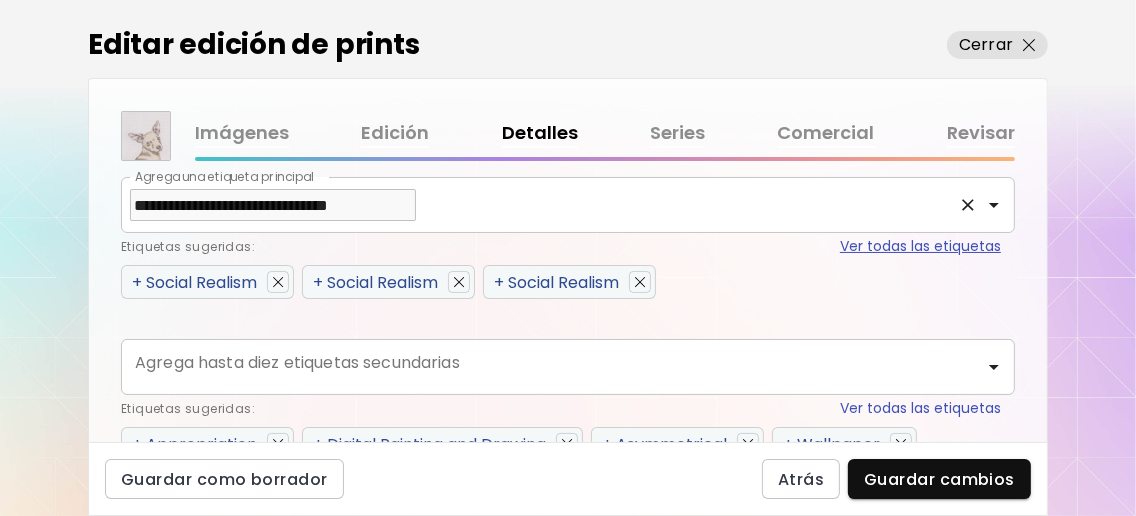 click on "Ver todas las etiquetas" at bounding box center (920, 246) 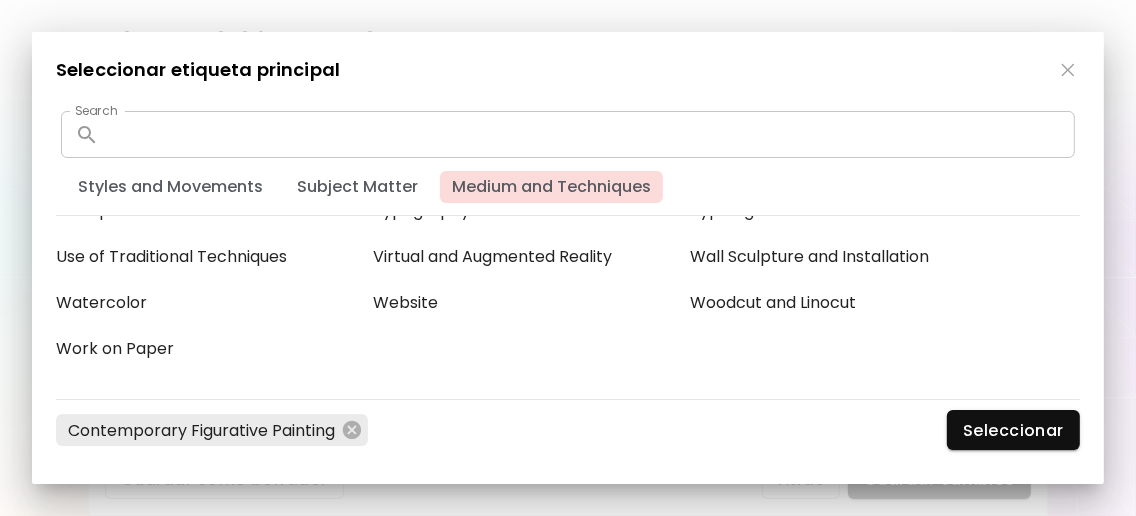 scroll, scrollTop: 10432, scrollLeft: 0, axis: vertical 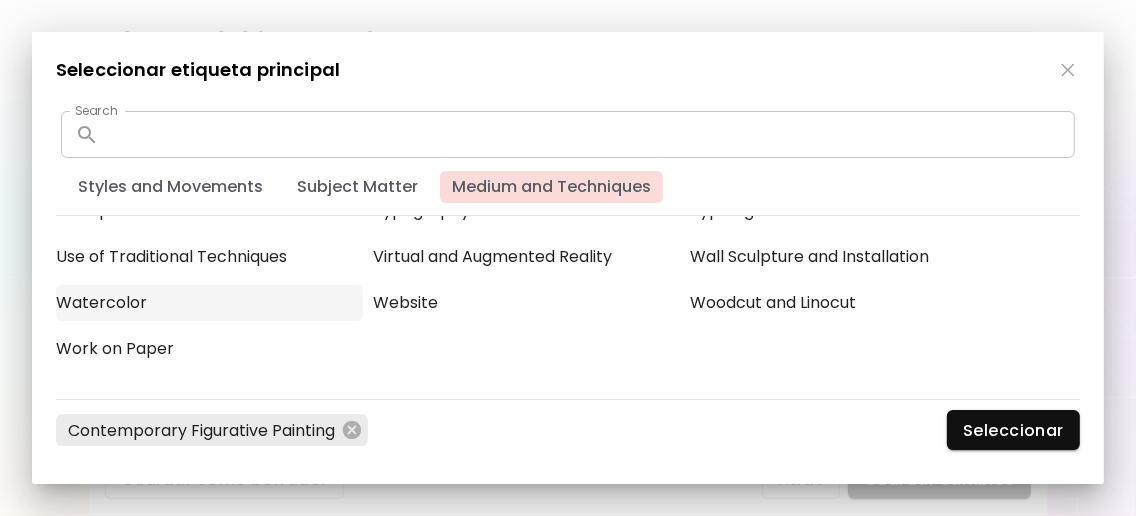 click on "Watercolor" at bounding box center (209, 303) 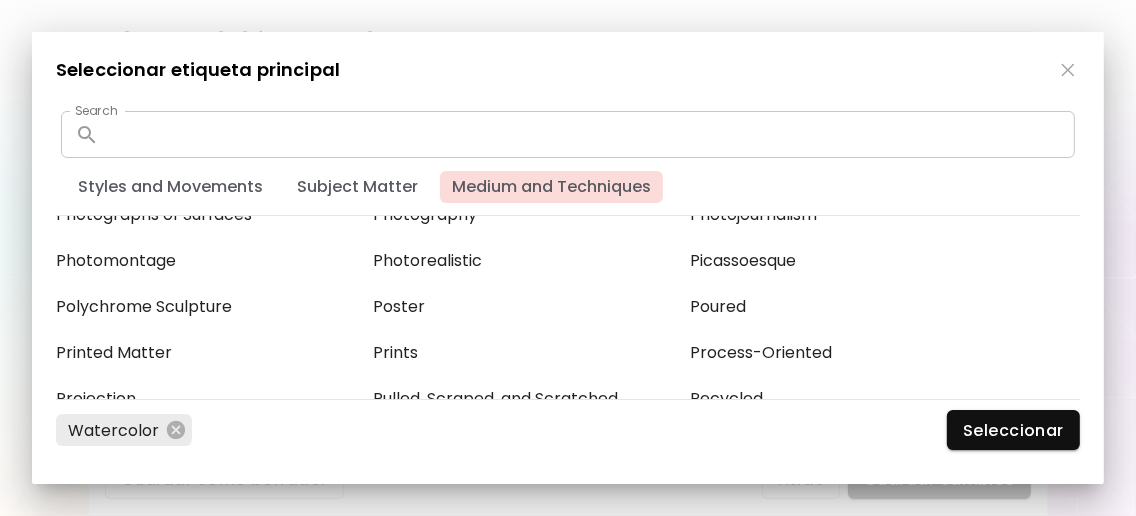 scroll, scrollTop: 9498, scrollLeft: 0, axis: vertical 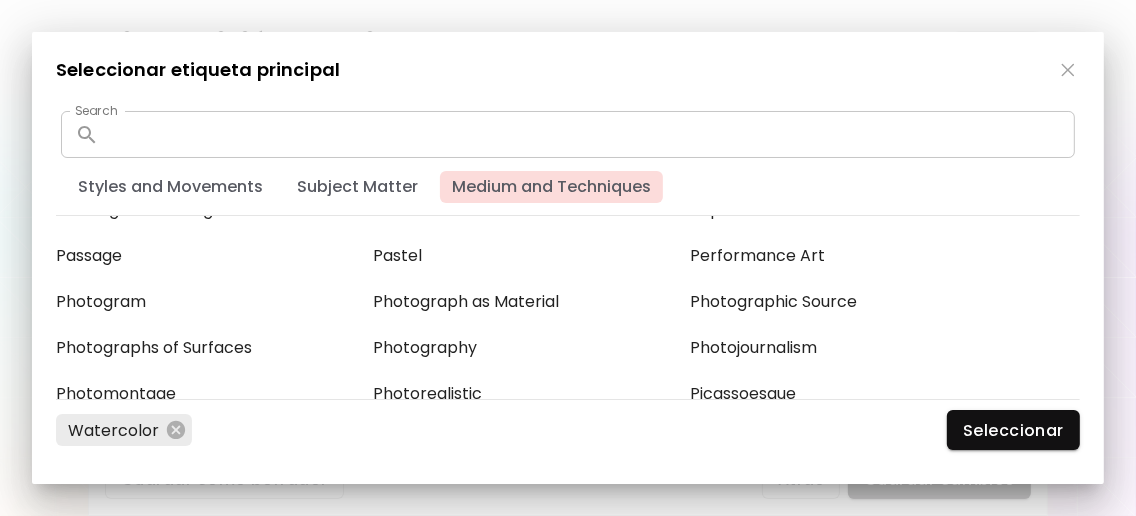 click on "Painting" at bounding box center [843, 164] 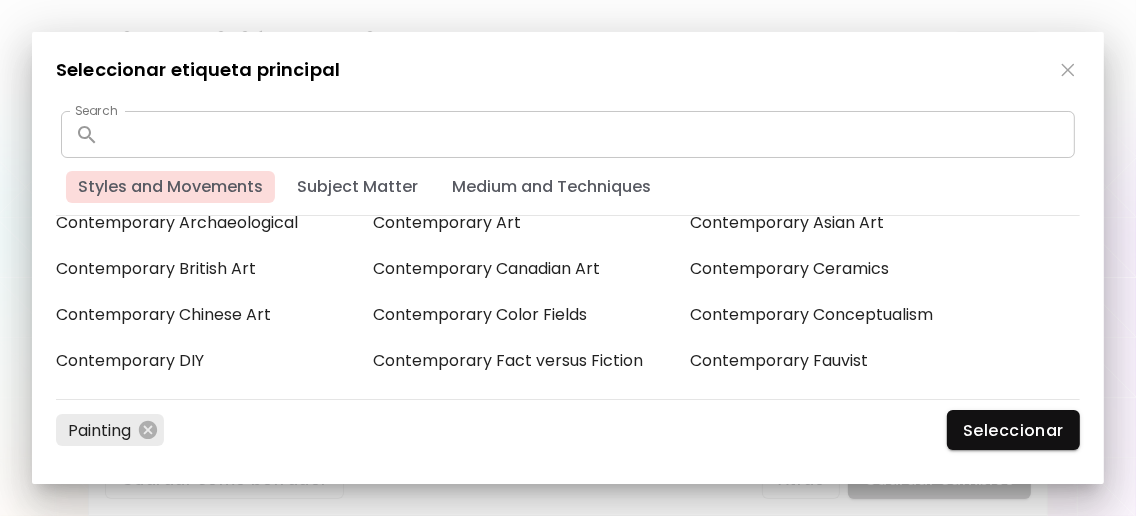 scroll, scrollTop: 964, scrollLeft: 0, axis: vertical 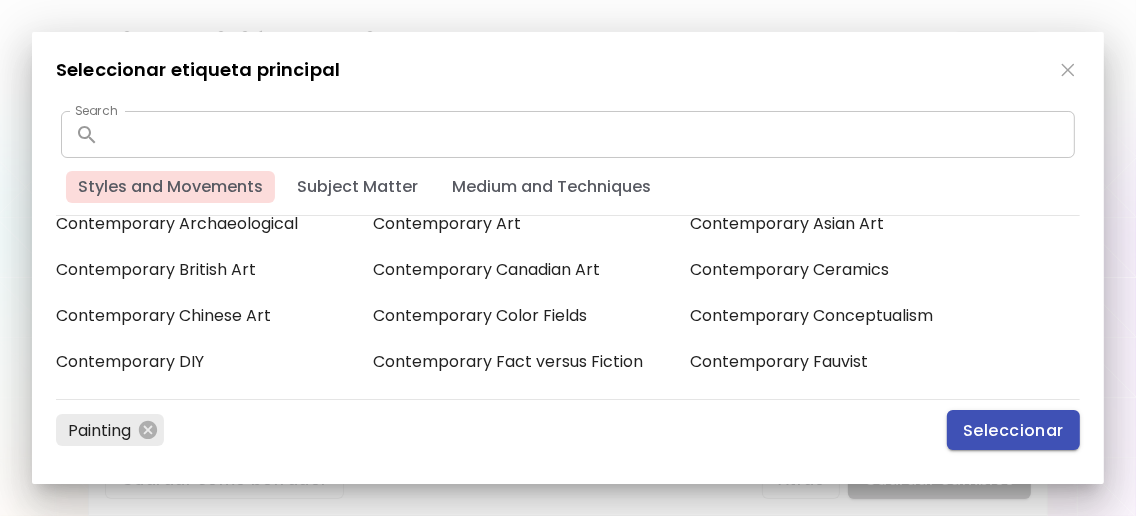 click on "Seleccionar" at bounding box center (1013, 430) 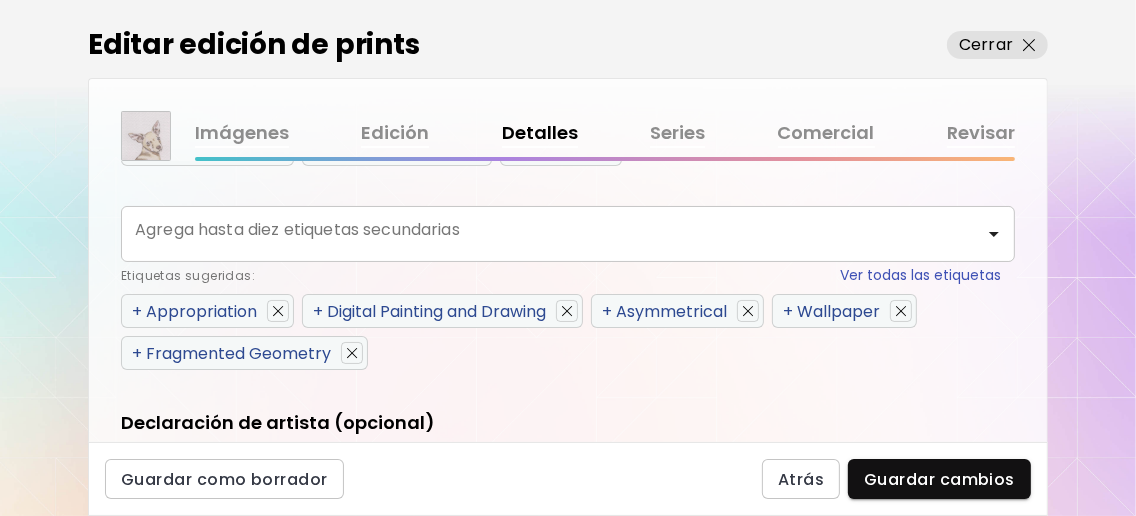 scroll, scrollTop: 1866, scrollLeft: 0, axis: vertical 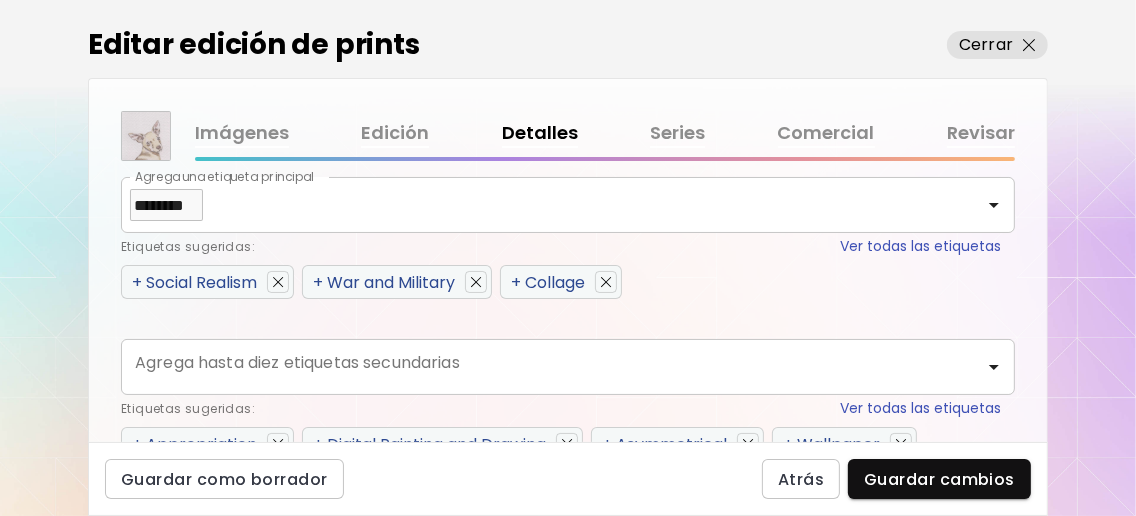 click on "Agrega hasta diez etiquetas secundarias" at bounding box center (553, 367) 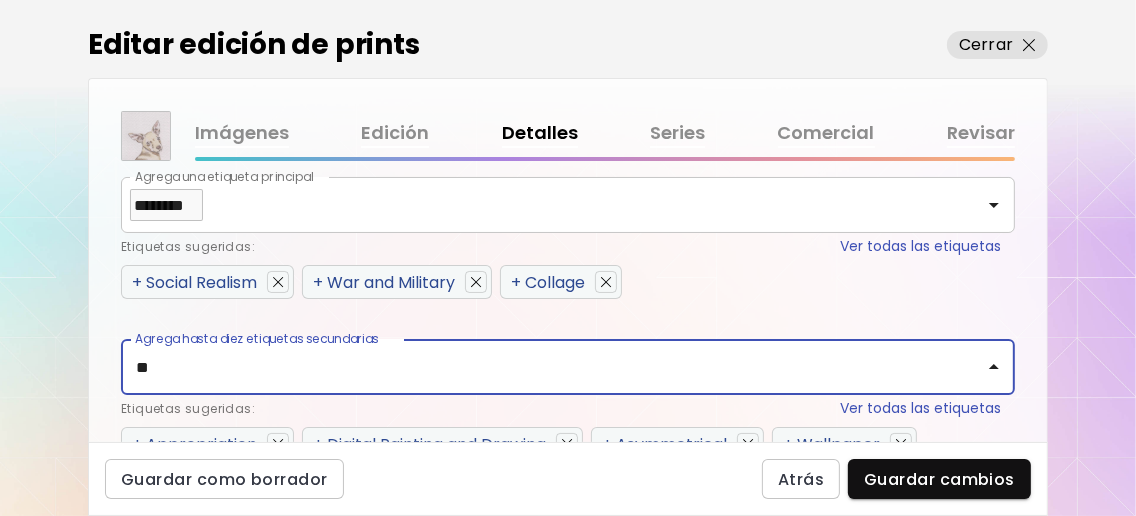 type on "*" 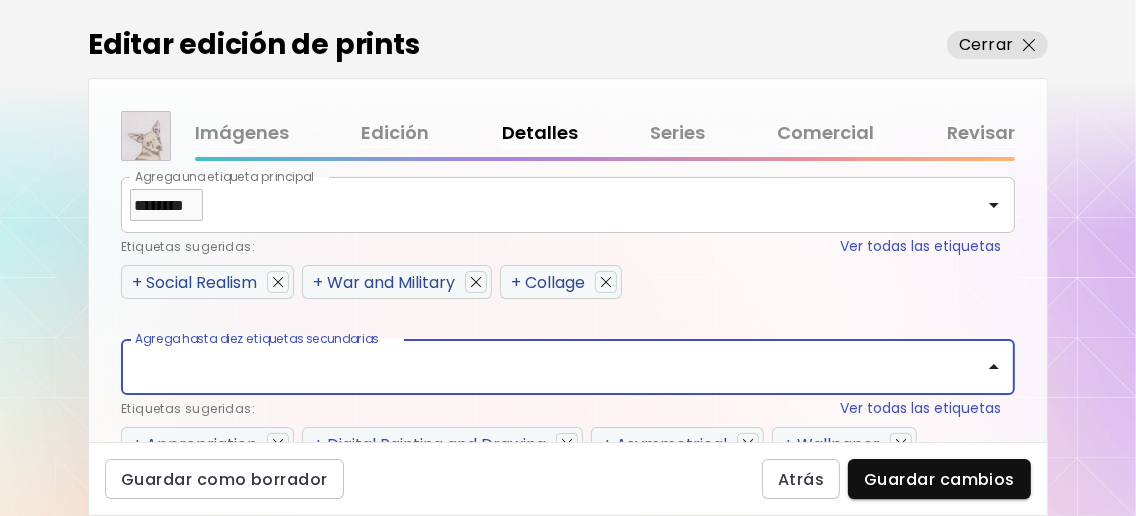 scroll, scrollTop: 1999, scrollLeft: 0, axis: vertical 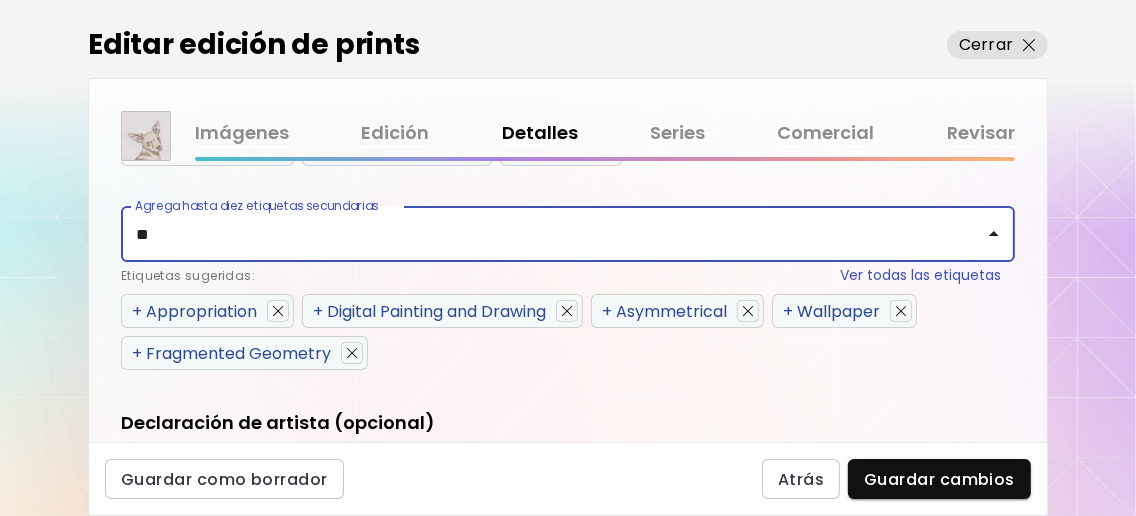 type on "*" 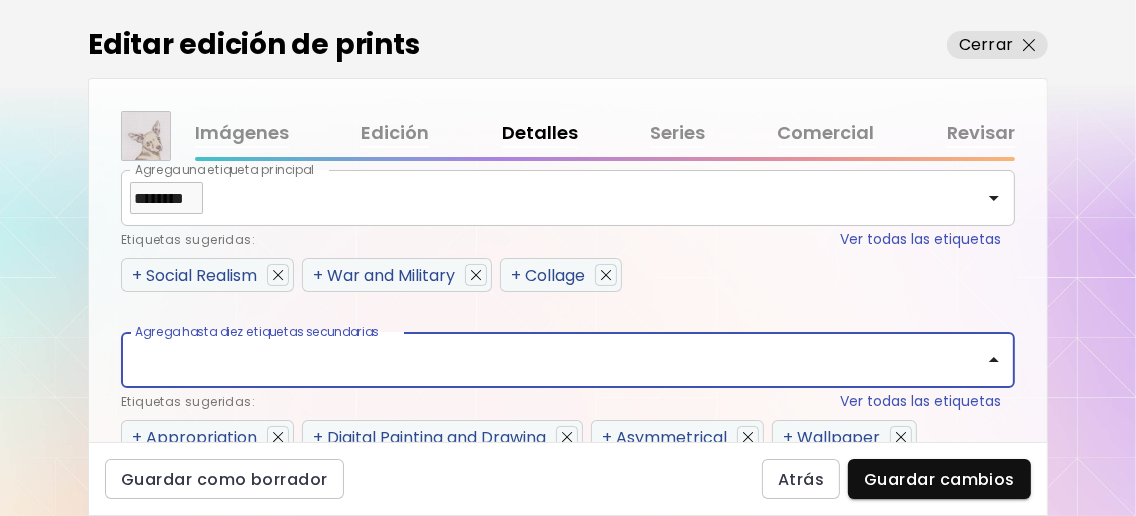 scroll, scrollTop: 1866, scrollLeft: 0, axis: vertical 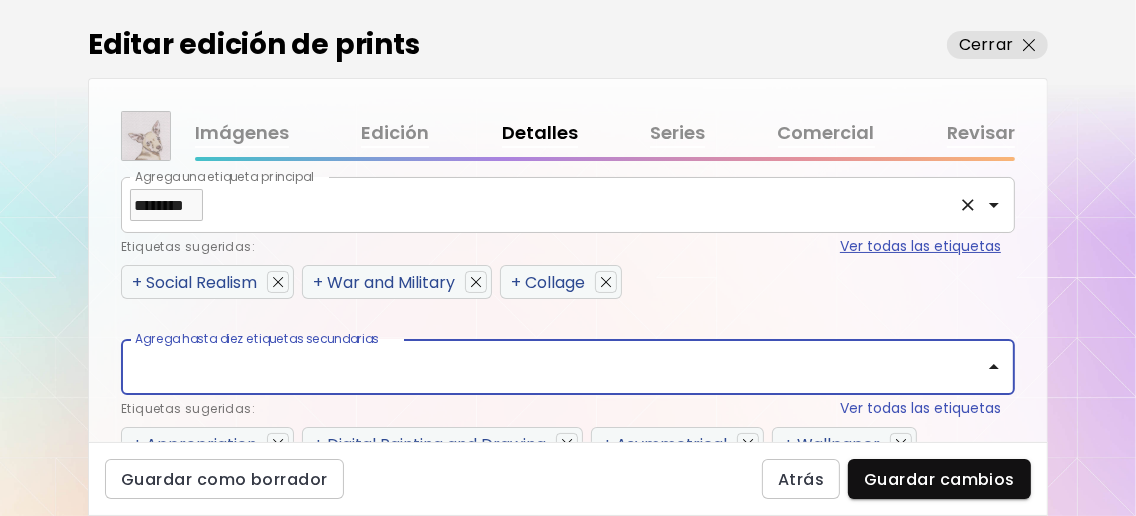 click on "Ver todas las etiquetas" at bounding box center [920, 246] 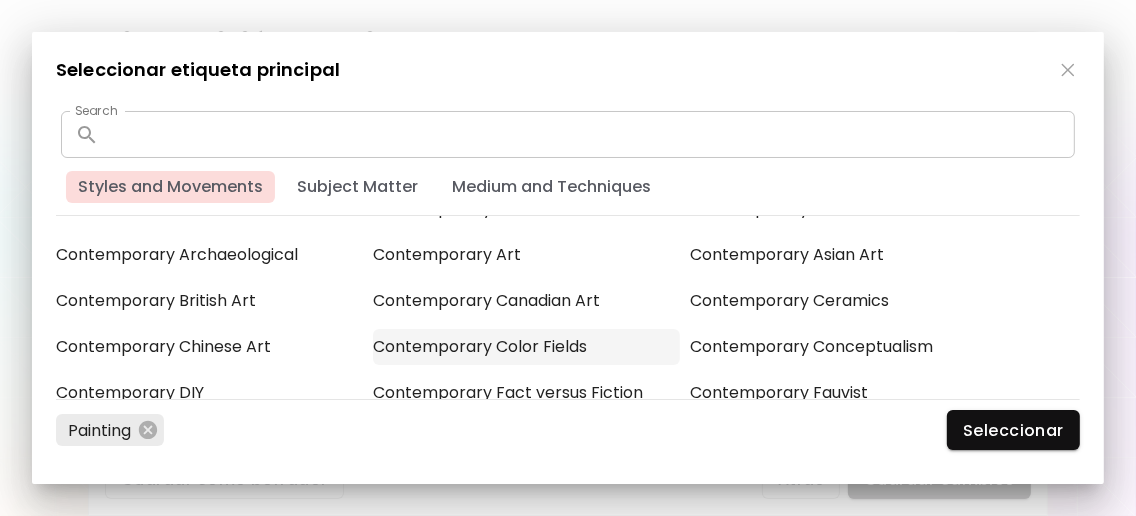scroll, scrollTop: 1066, scrollLeft: 0, axis: vertical 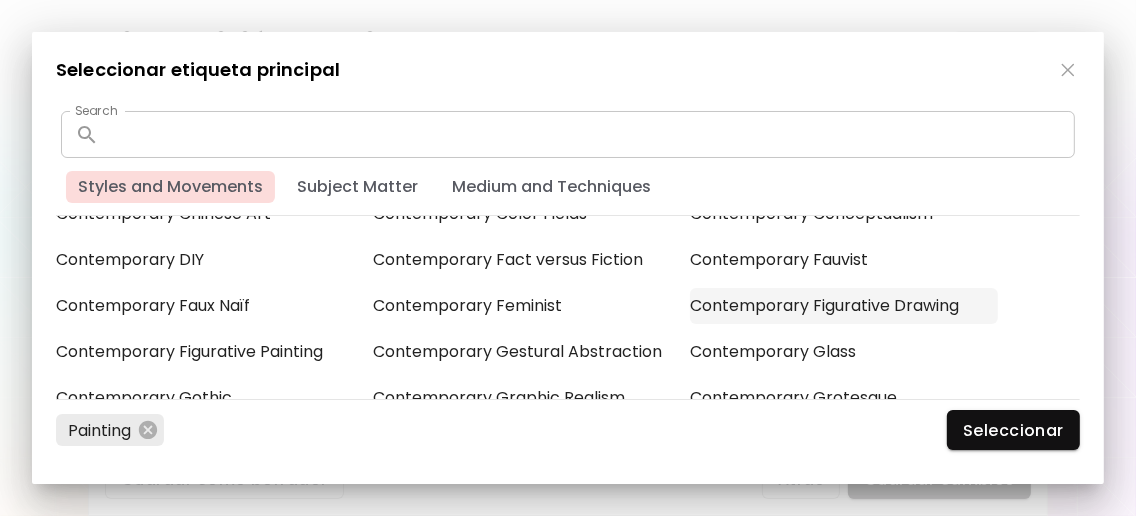 click on "Contemporary Figurative Drawing" at bounding box center (843, 306) 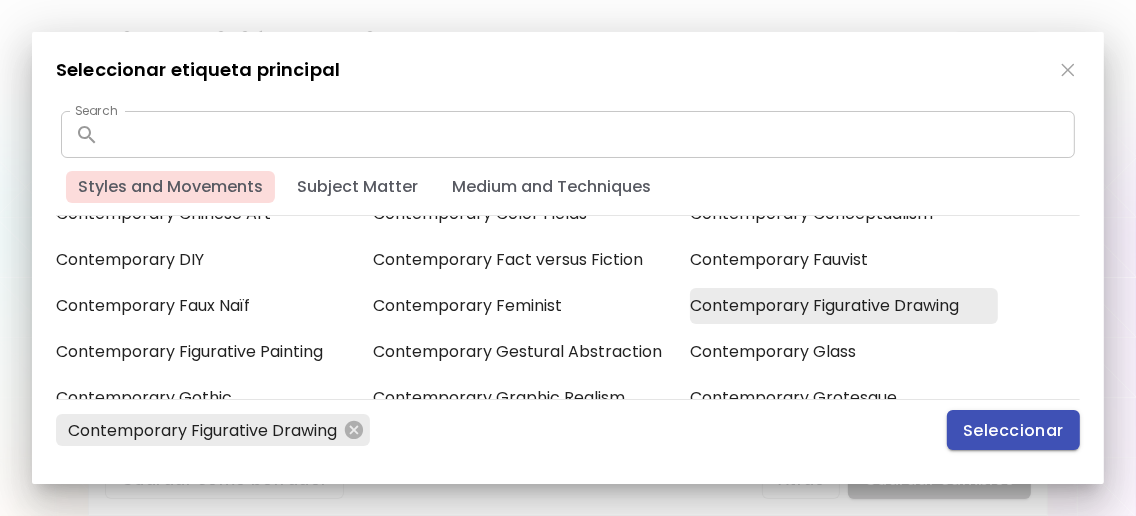 click on "Seleccionar" at bounding box center (1013, 430) 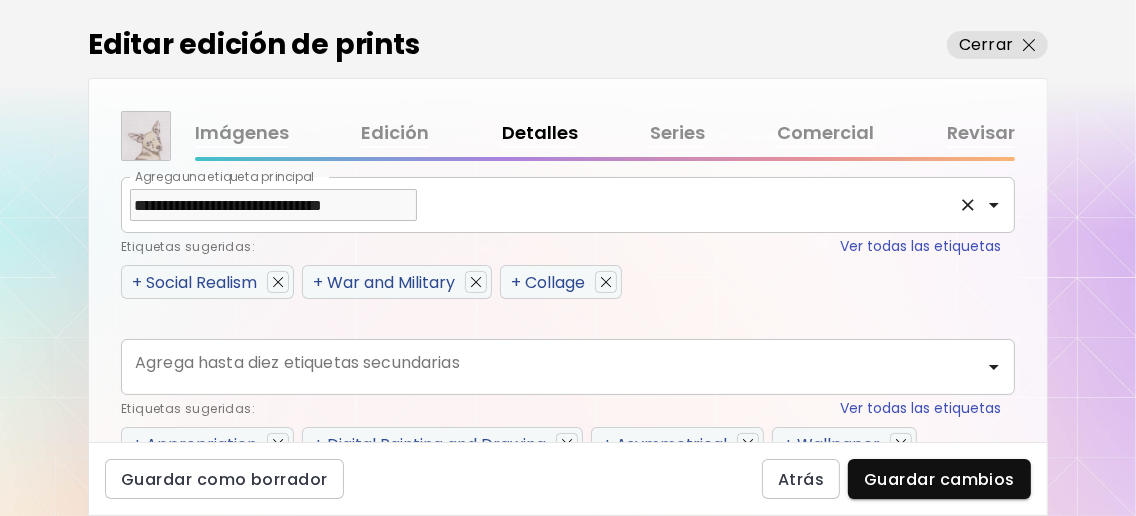click 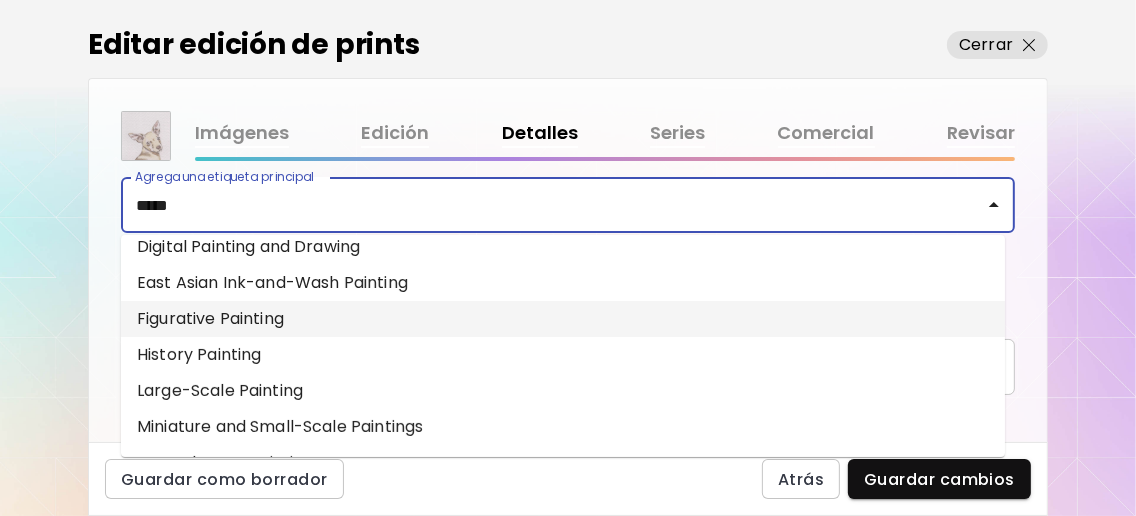 scroll, scrollTop: 132, scrollLeft: 0, axis: vertical 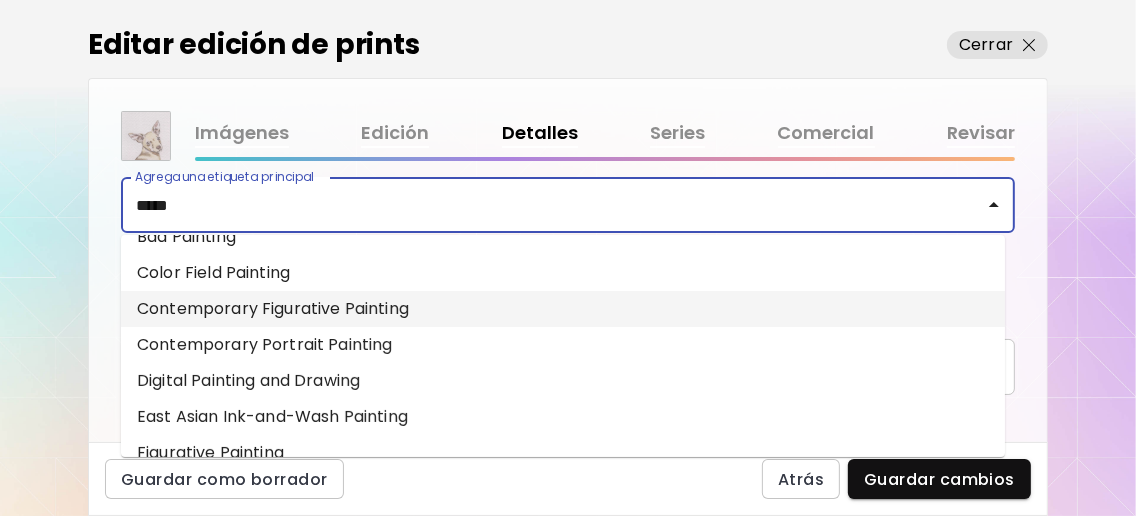 click on "Contemporary Figurative Painting" at bounding box center [563, 309] 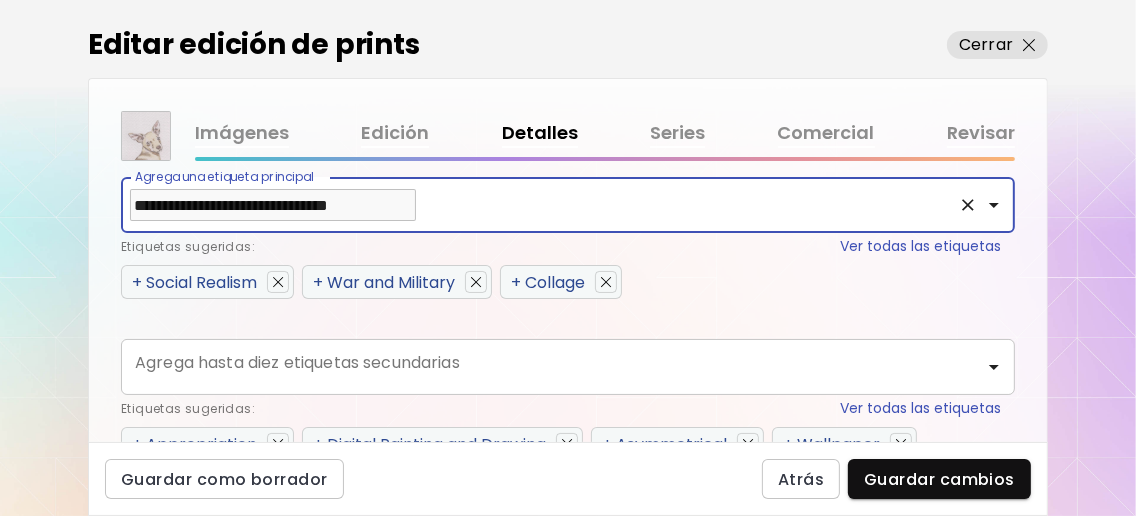 type on "**********" 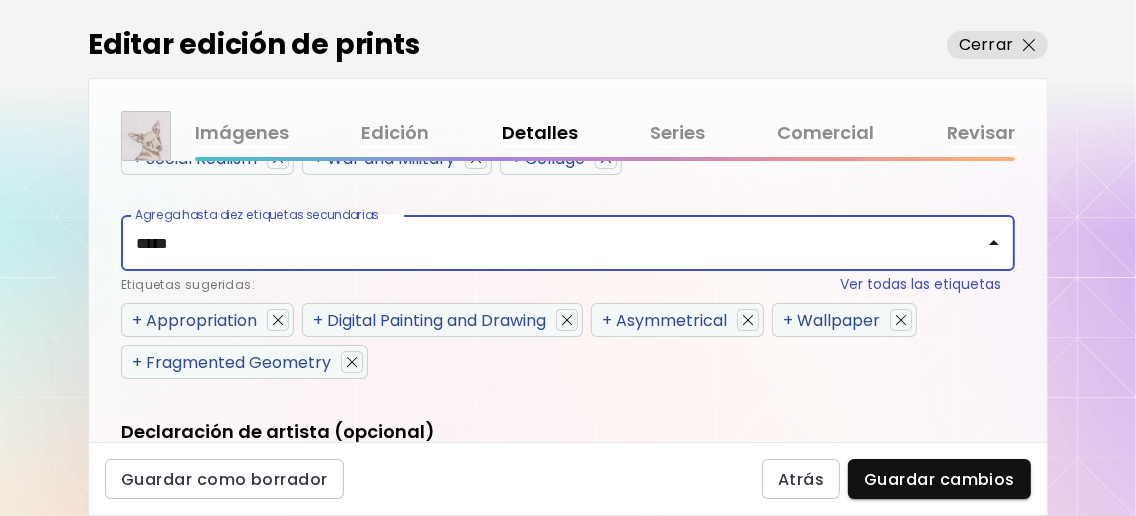 scroll, scrollTop: 1999, scrollLeft: 0, axis: vertical 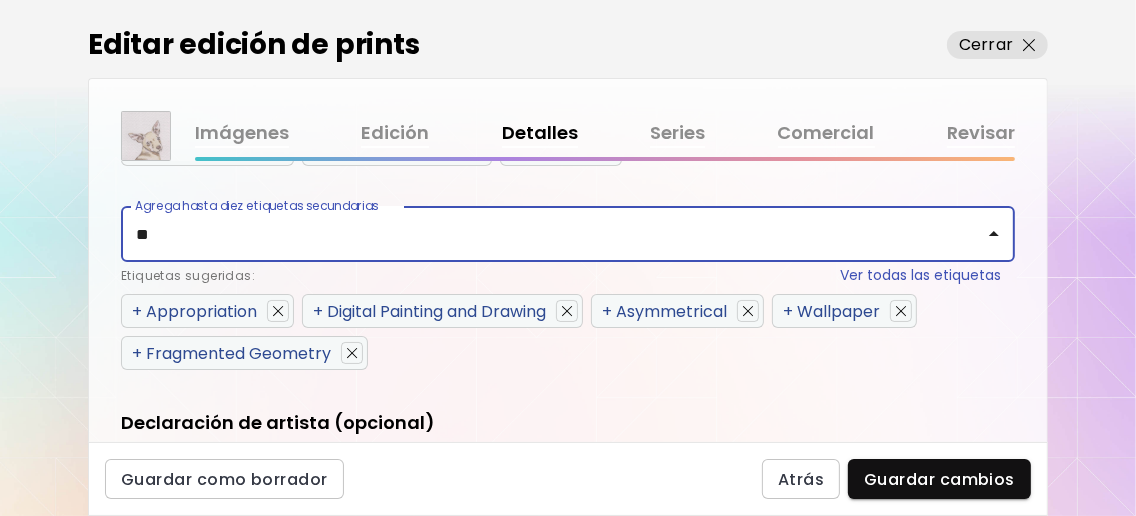 type on "*" 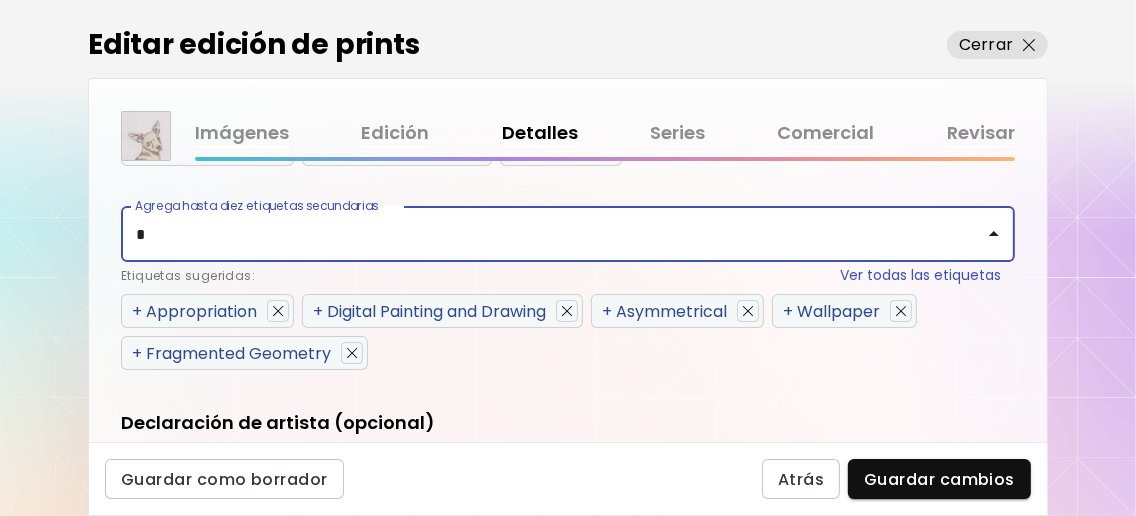 type 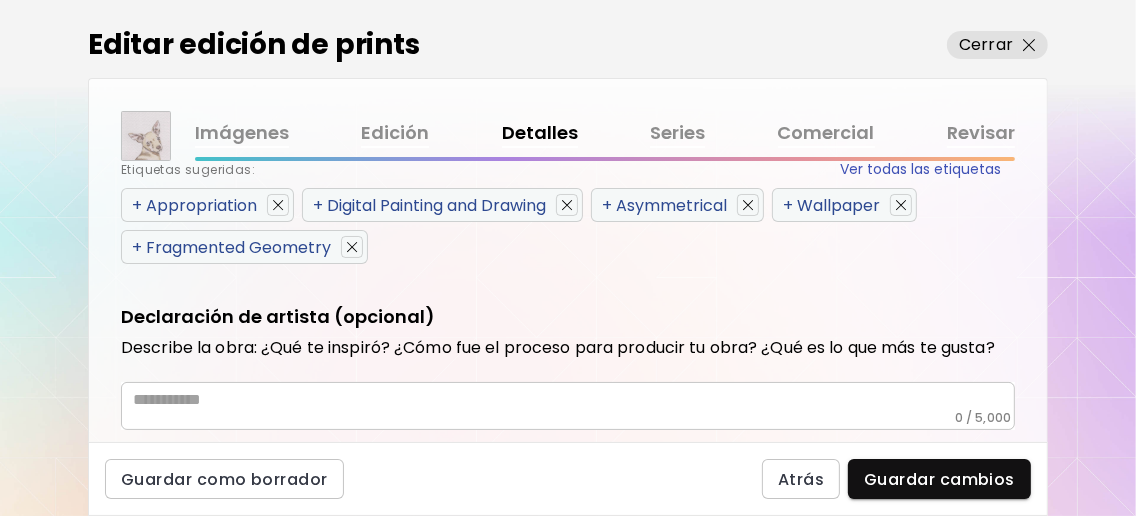 scroll, scrollTop: 2155, scrollLeft: 0, axis: vertical 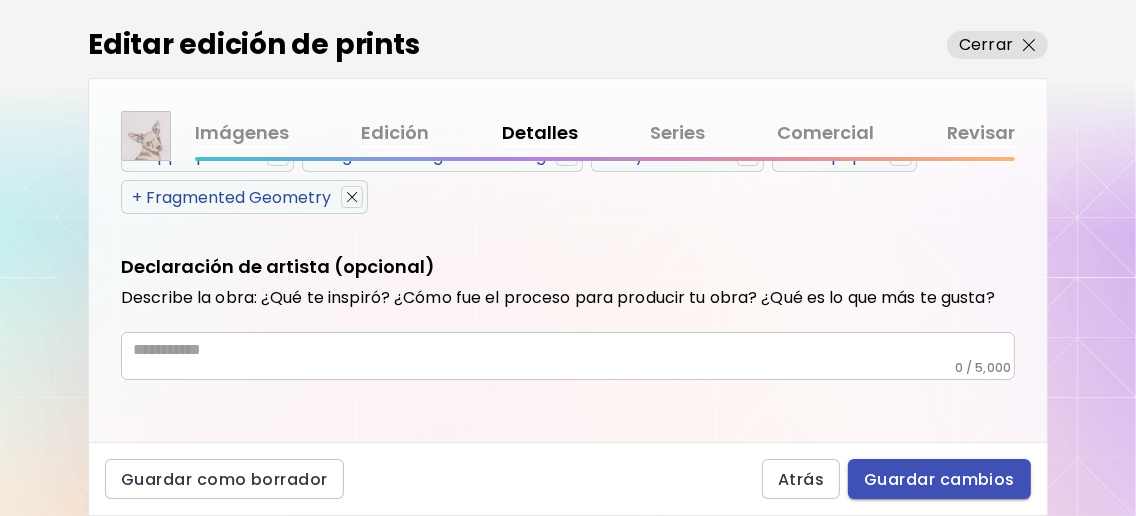 click on "**********" at bounding box center (568, 258) 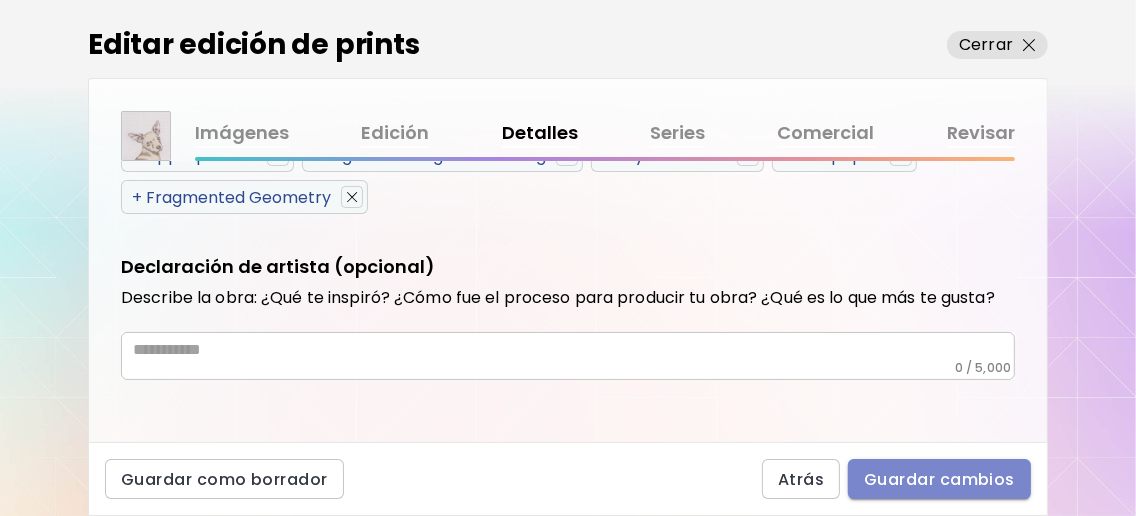 click on "Guardar cambios" at bounding box center (939, 479) 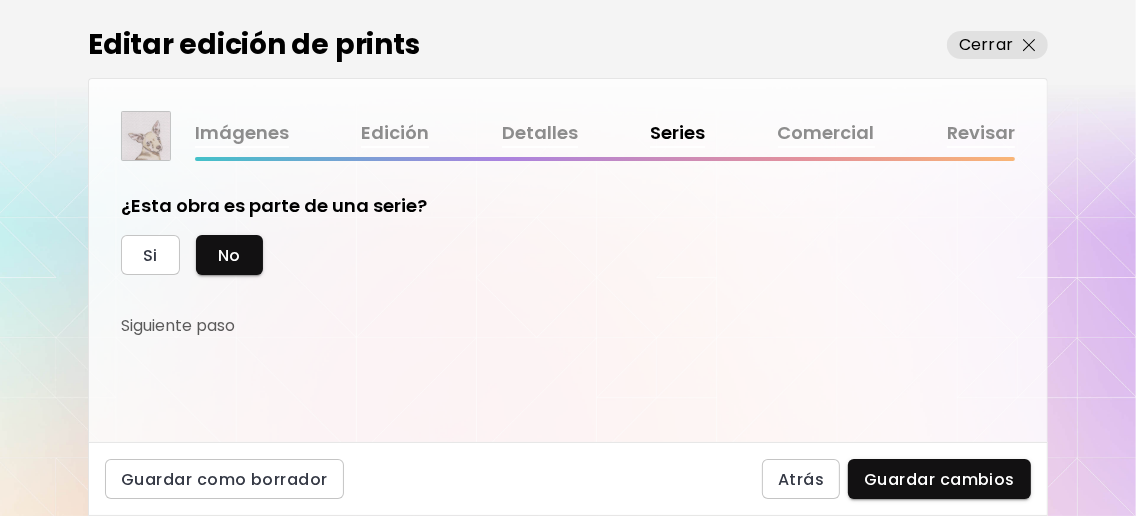 click on "Revisar" at bounding box center (981, 133) 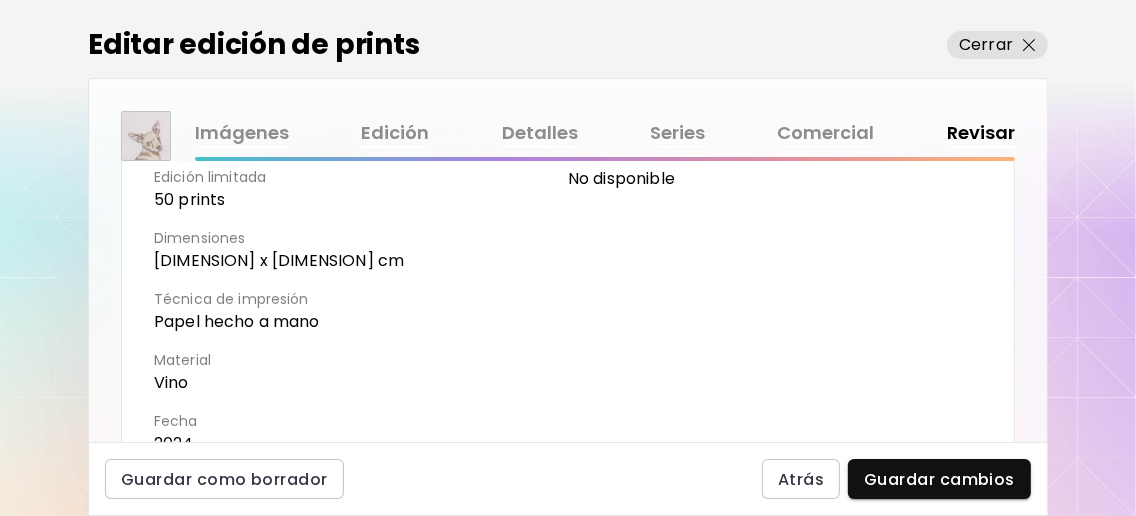 scroll, scrollTop: 666, scrollLeft: 0, axis: vertical 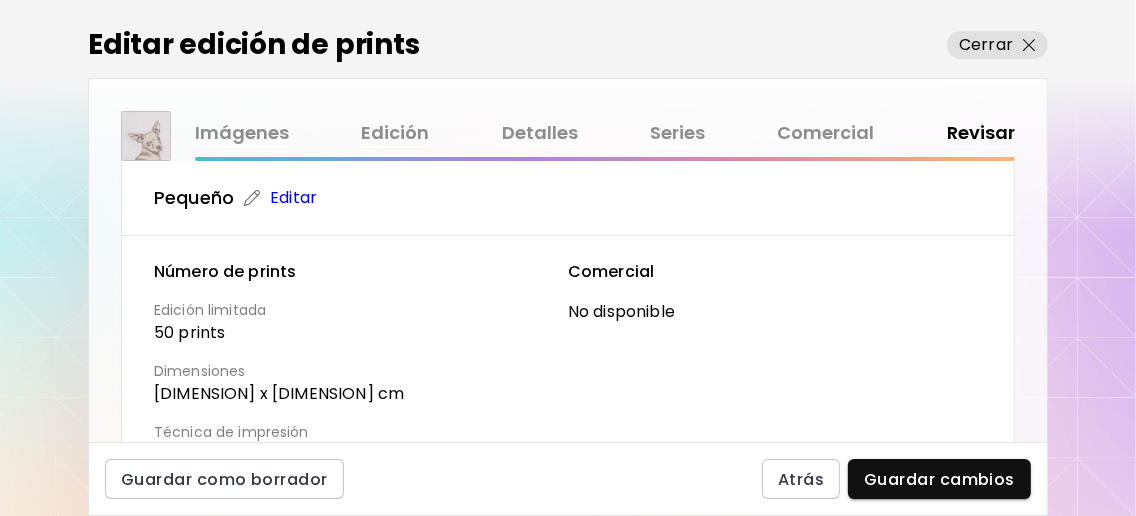 click on "Editar" at bounding box center [293, 198] 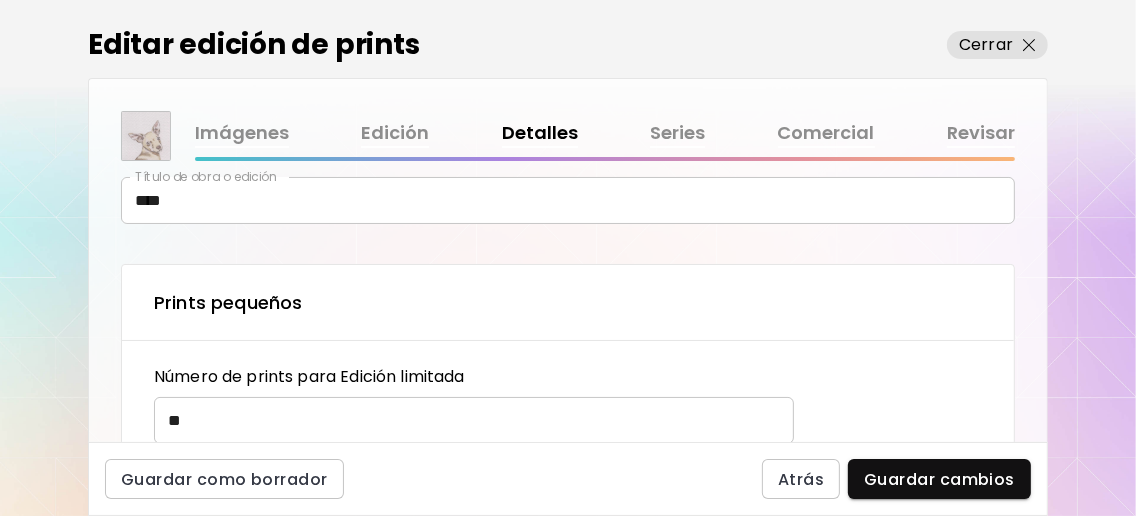 scroll, scrollTop: 266, scrollLeft: 0, axis: vertical 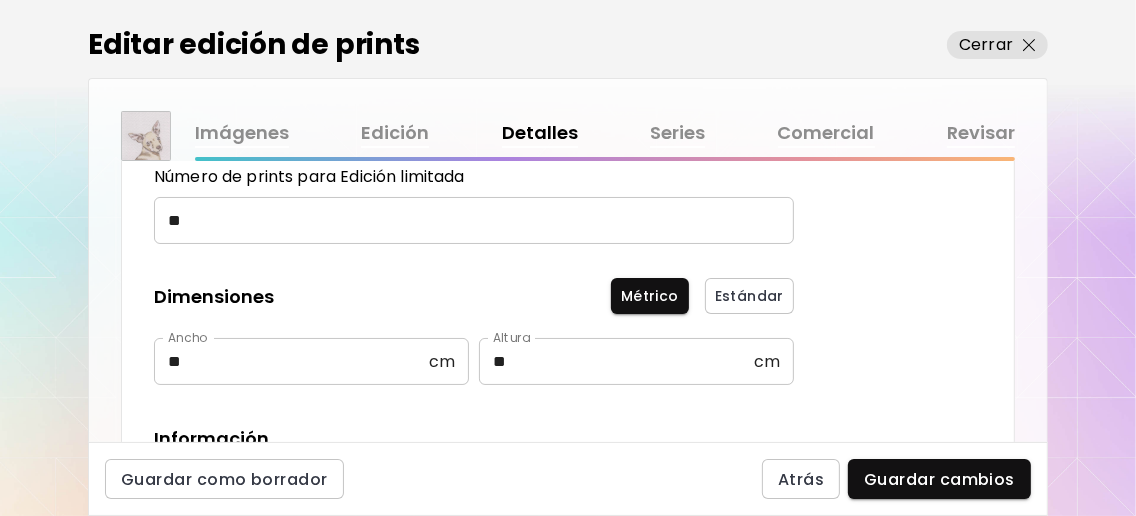 click on "**" at bounding box center [467, 220] 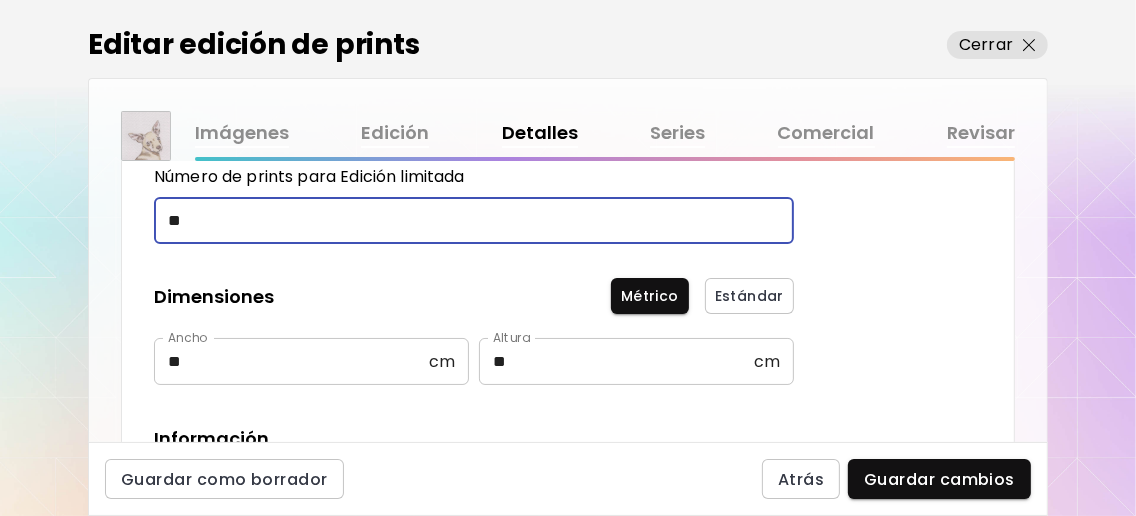 type on "*" 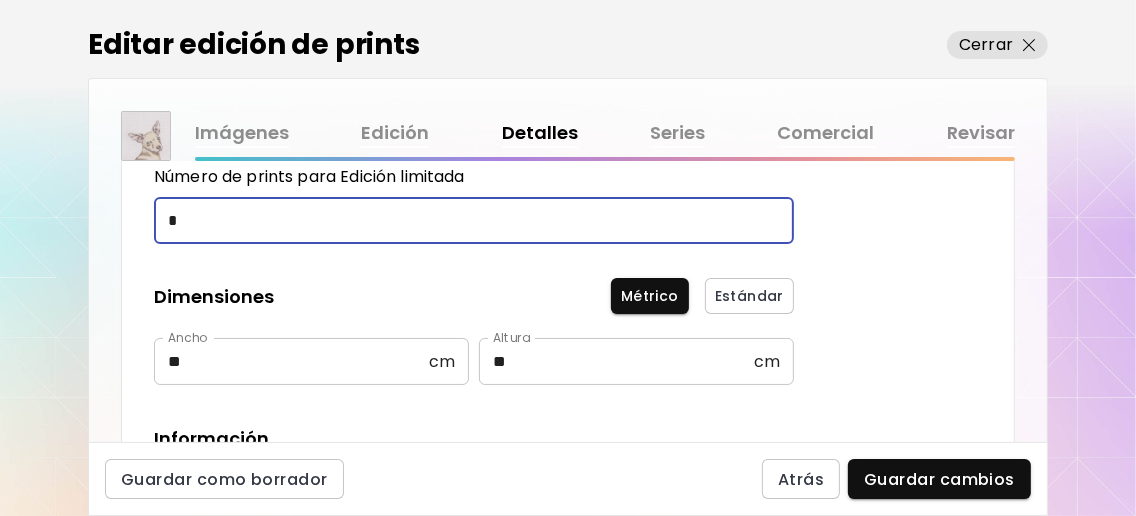 type on "*" 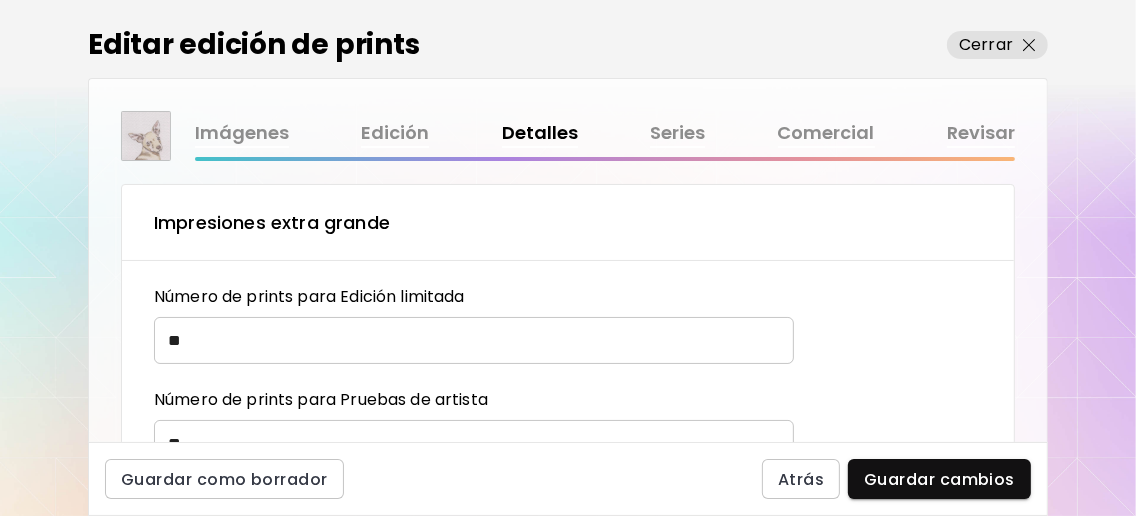 scroll, scrollTop: 933, scrollLeft: 0, axis: vertical 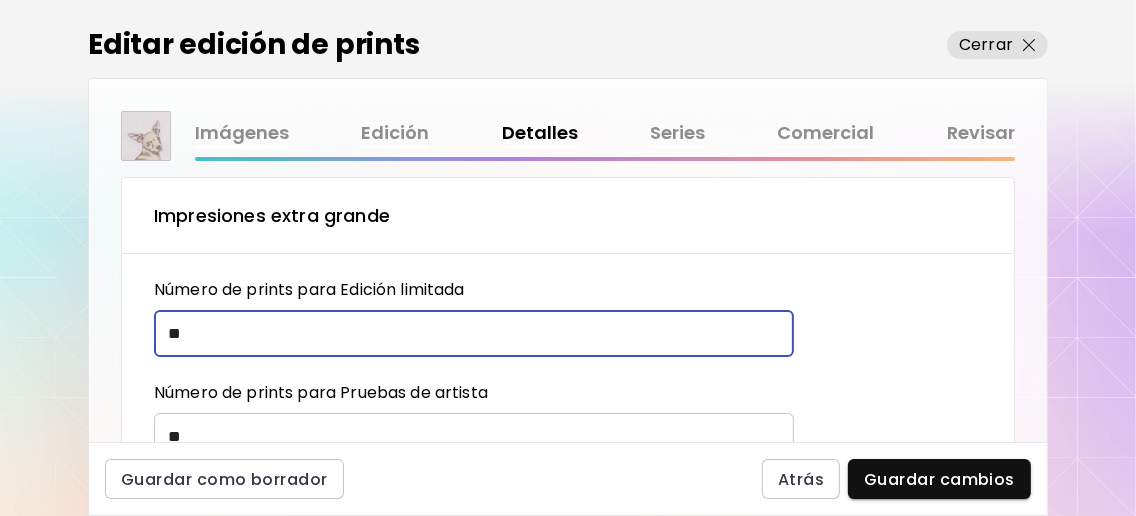 click on "**" at bounding box center (467, 333) 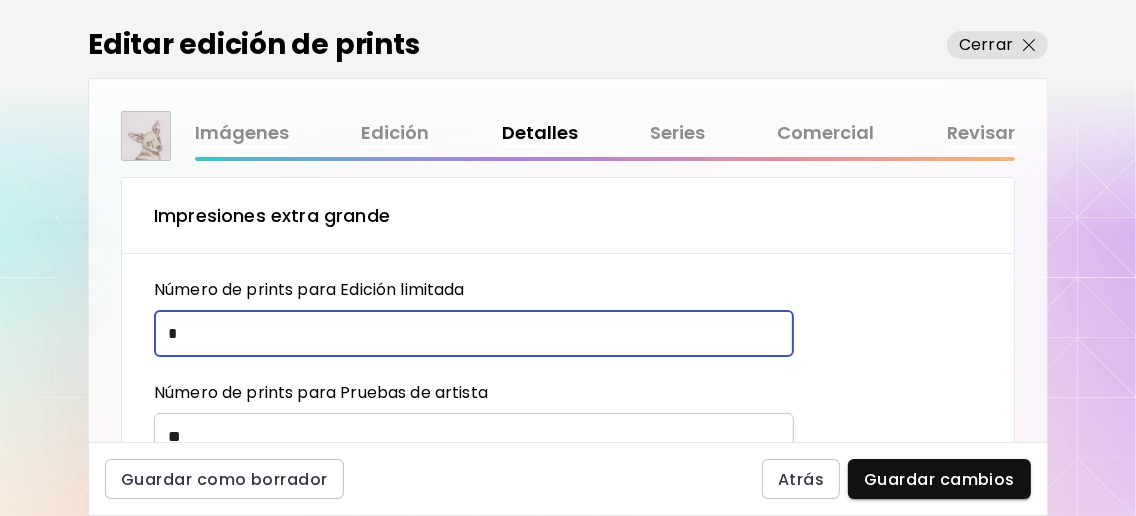 scroll, scrollTop: 1066, scrollLeft: 0, axis: vertical 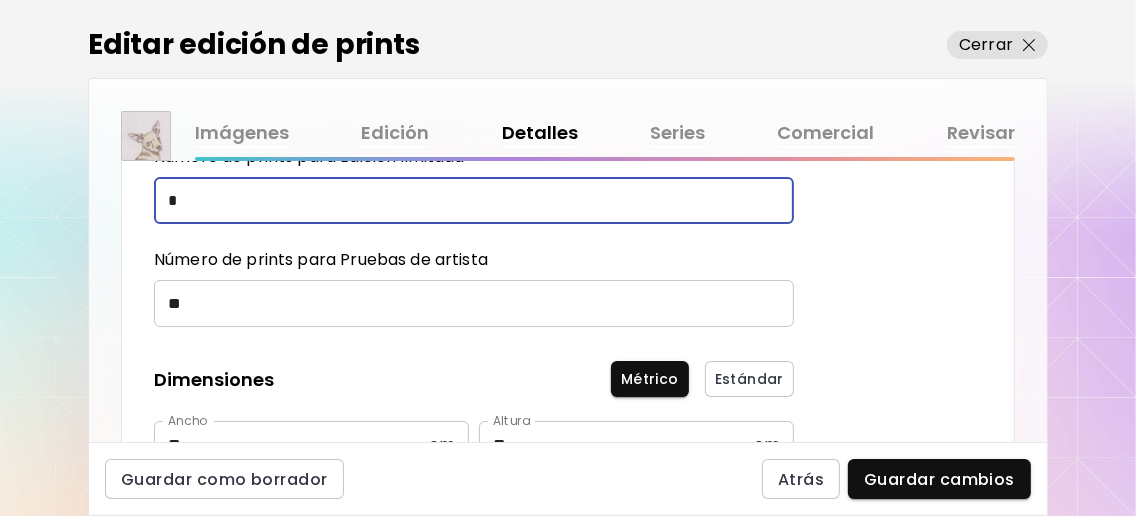 type on "*" 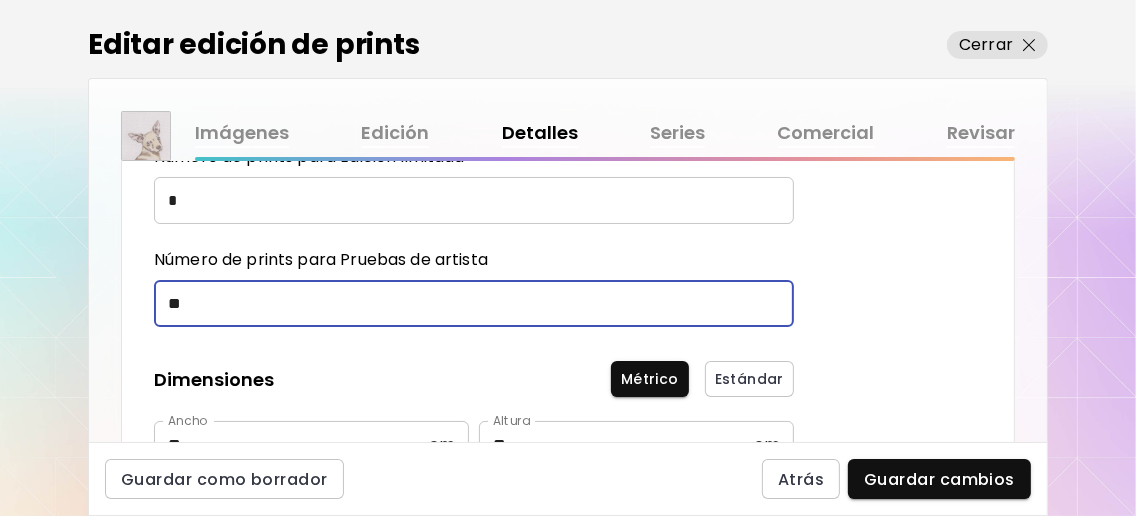 click on "**" at bounding box center [467, 303] 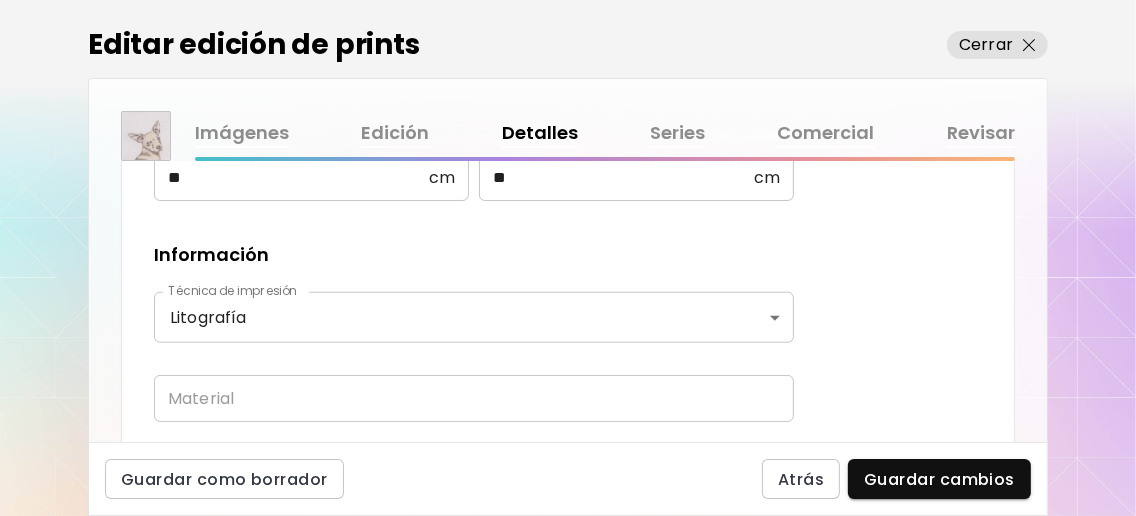 scroll, scrollTop: 1467, scrollLeft: 0, axis: vertical 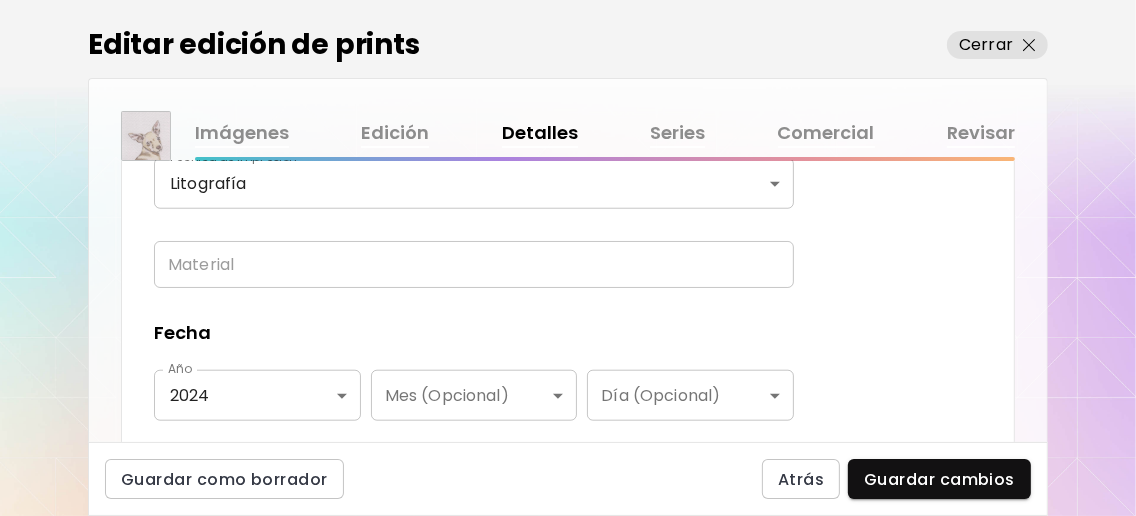 type on "*" 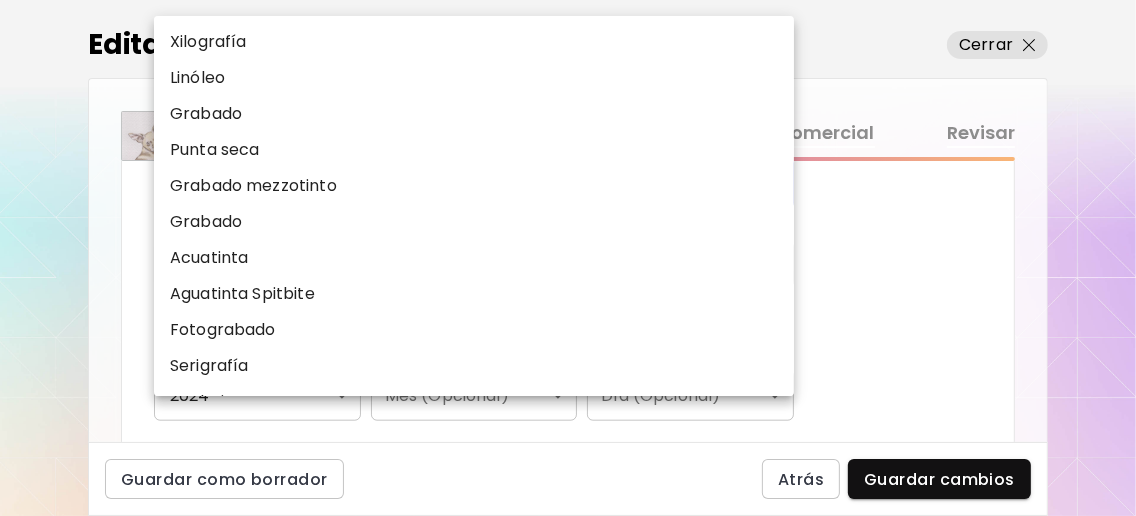 scroll, scrollTop: 1462, scrollLeft: 0, axis: vertical 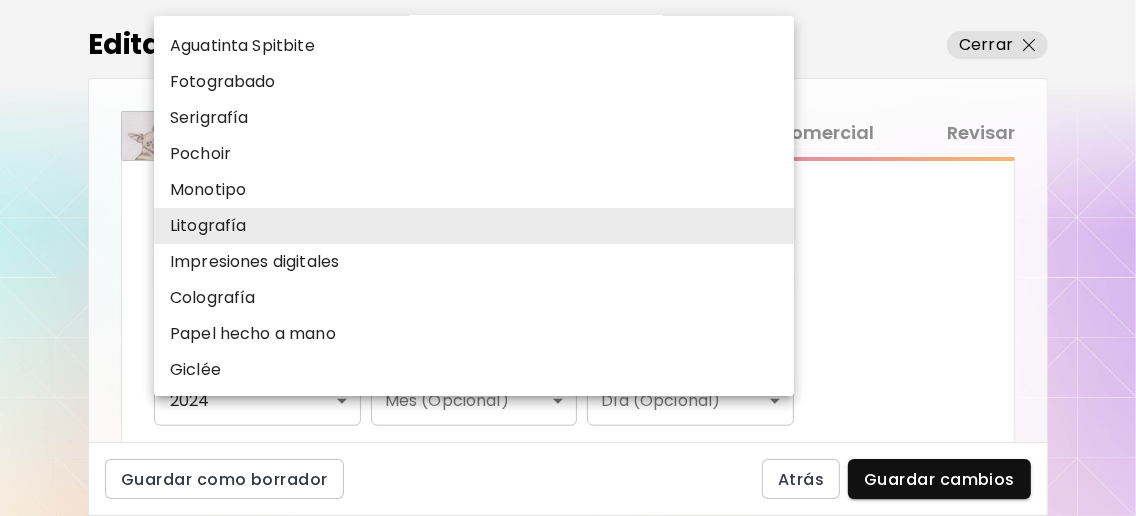 click at bounding box center (568, 258) 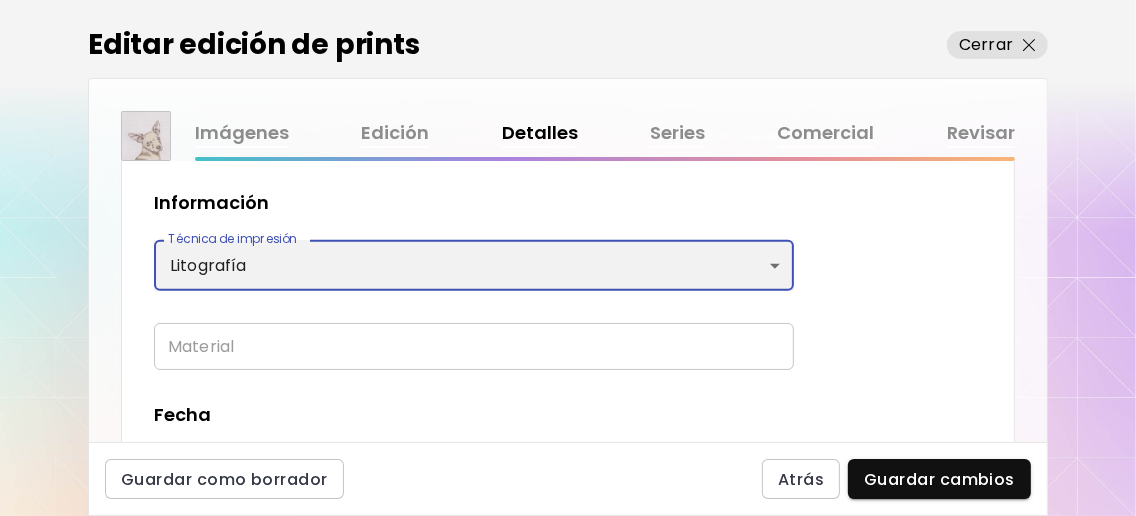 scroll, scrollTop: 1355, scrollLeft: 0, axis: vertical 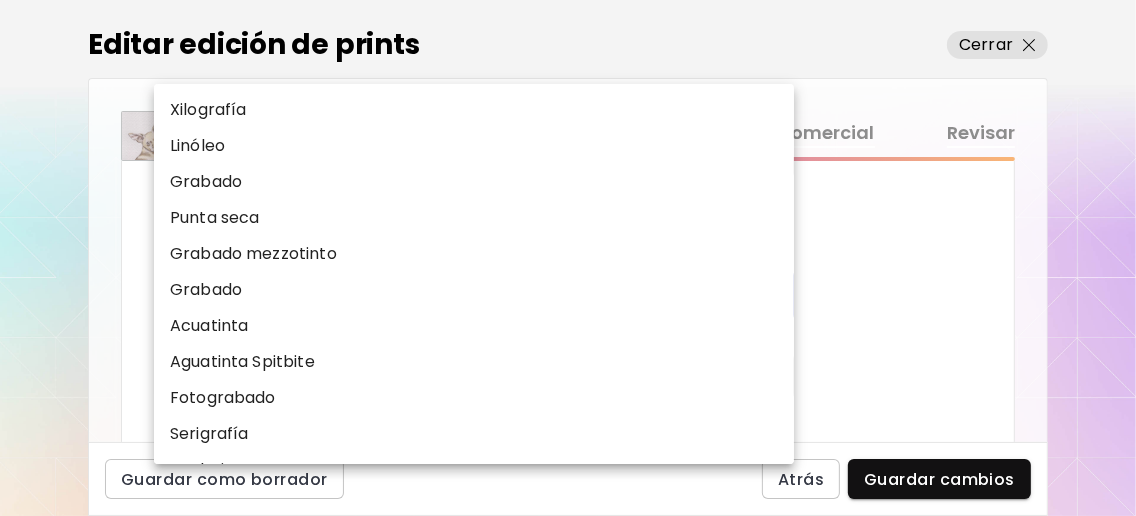 click on "**********" at bounding box center [568, 258] 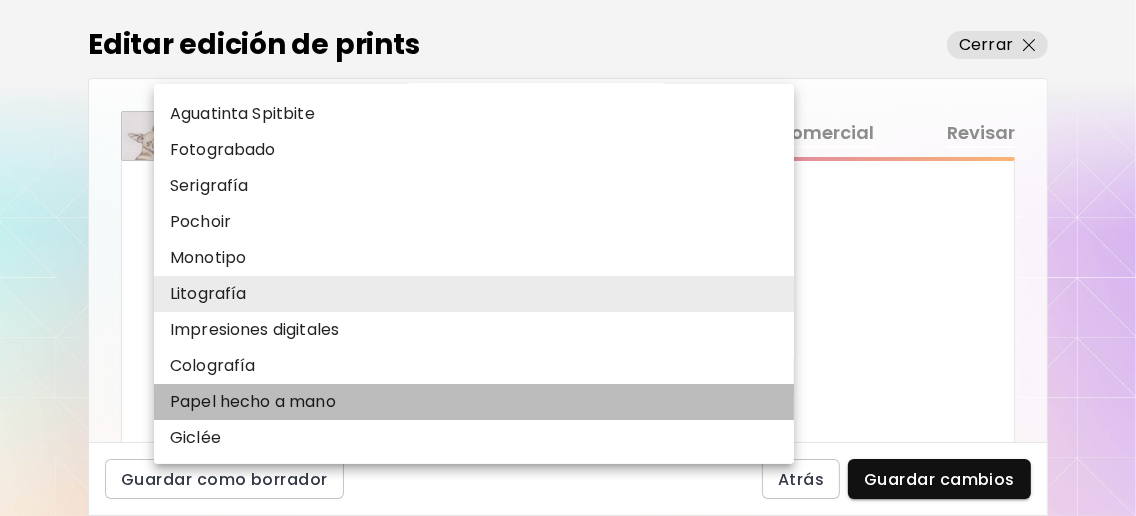 click on "Papel hecho a mano" at bounding box center (479, 402) 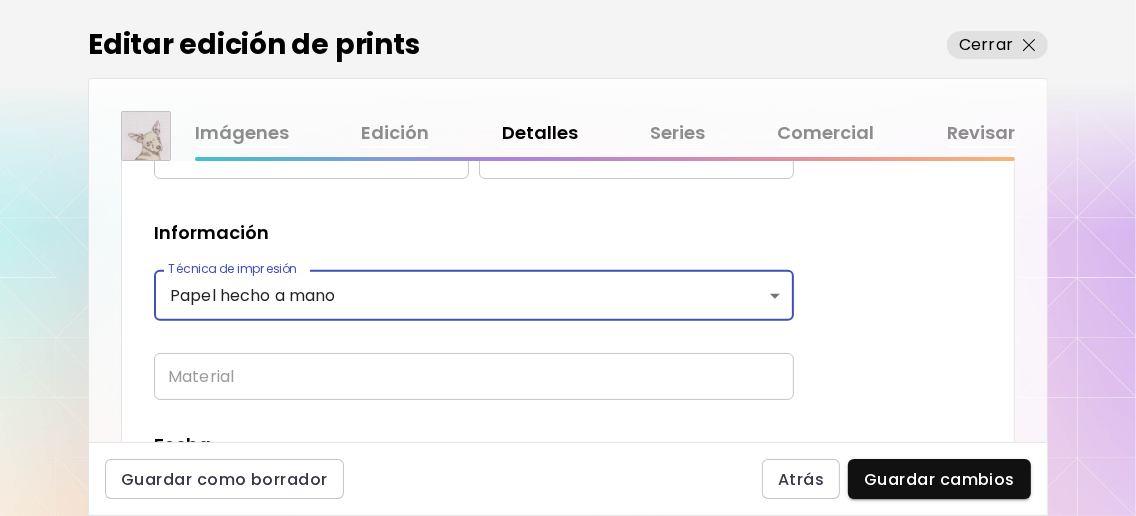 click on "**********" at bounding box center [568, 258] 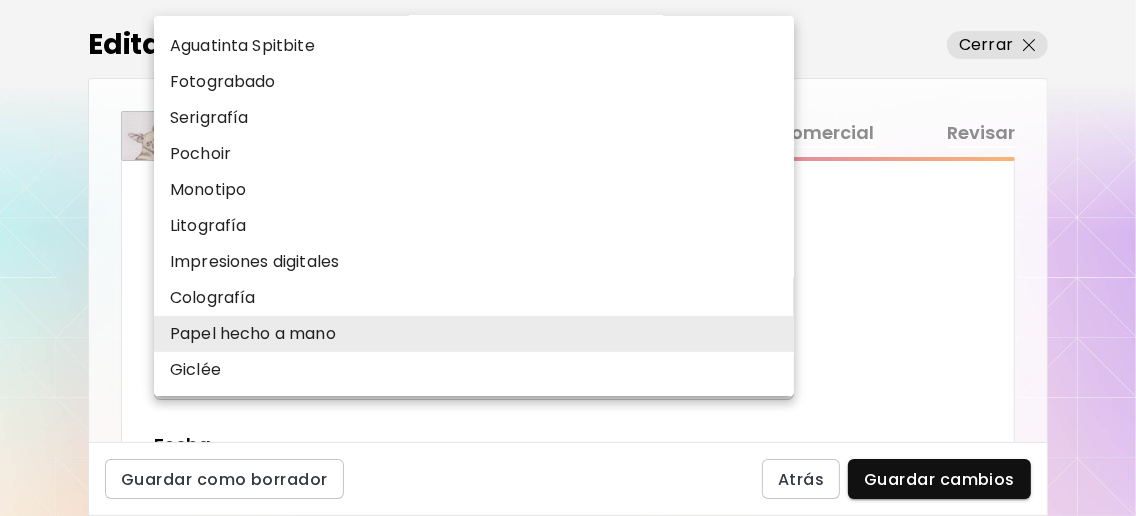 scroll, scrollTop: 0, scrollLeft: 0, axis: both 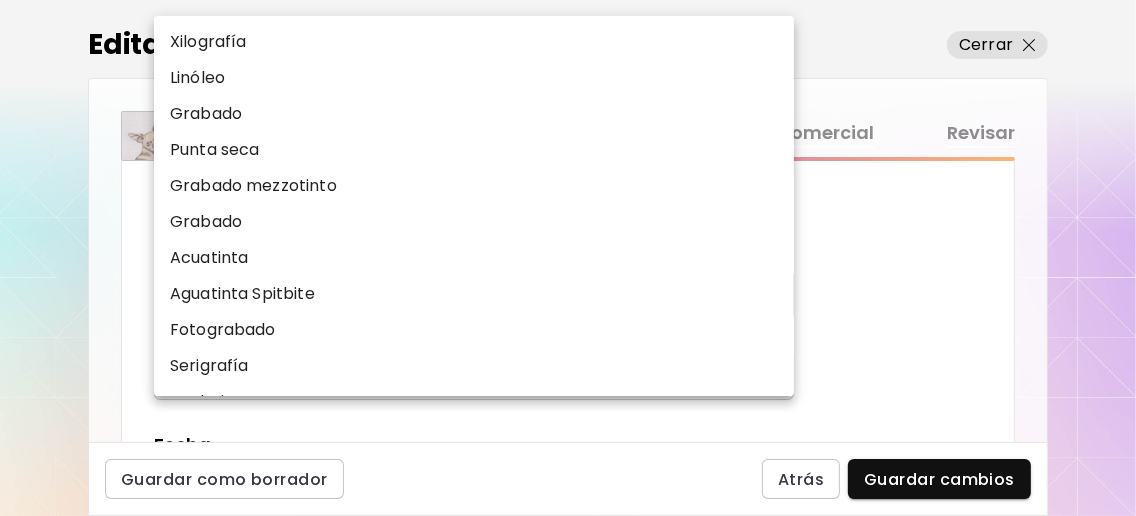 click on "Acuatinta" at bounding box center [479, 258] 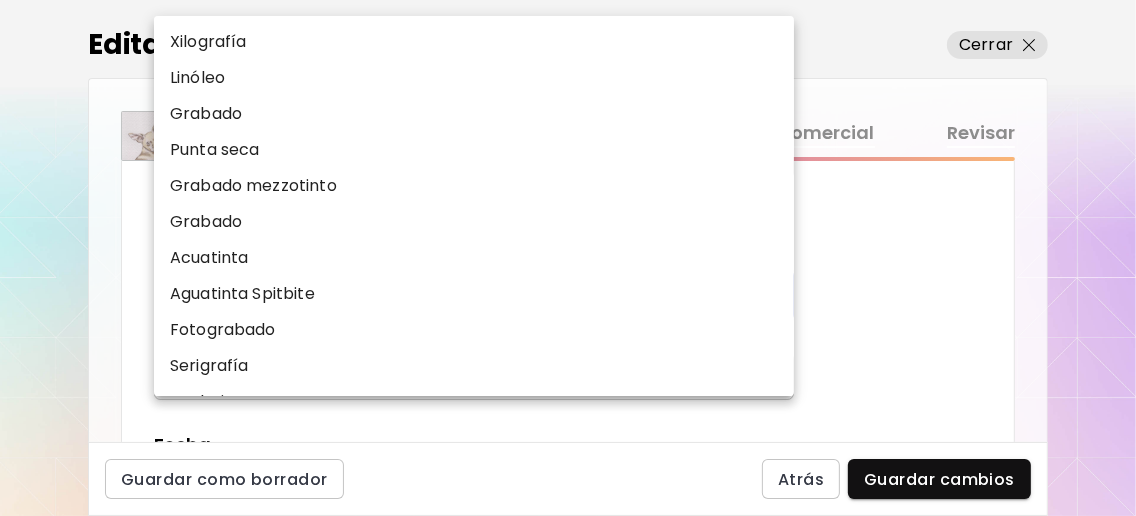 type on "********" 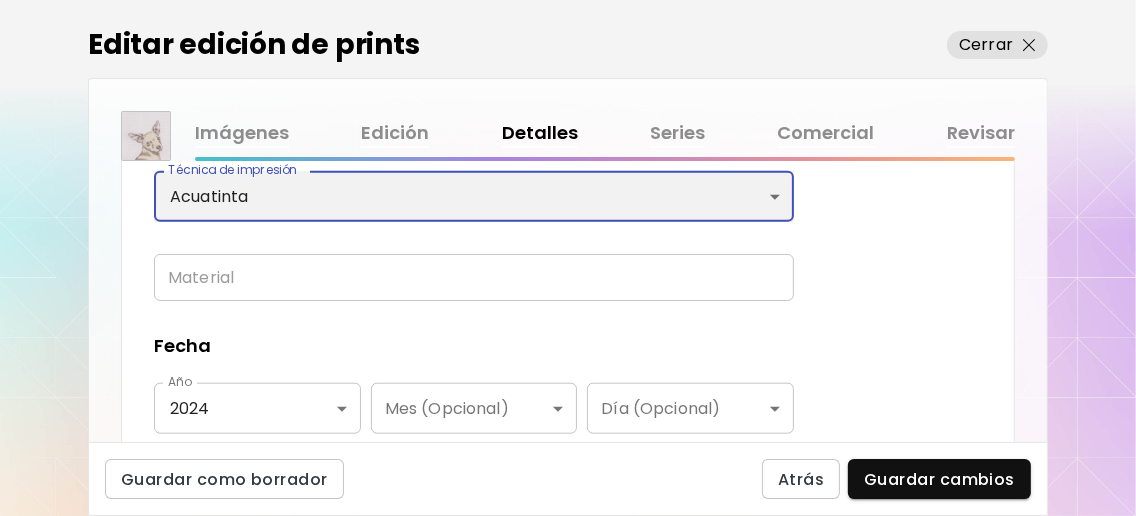 scroll, scrollTop: 1488, scrollLeft: 0, axis: vertical 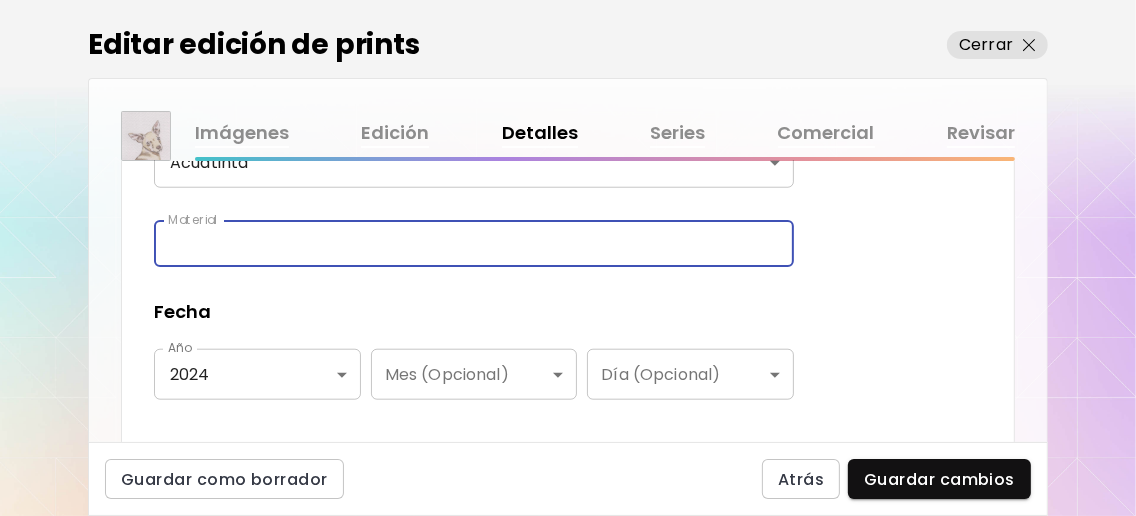 click at bounding box center [474, 243] 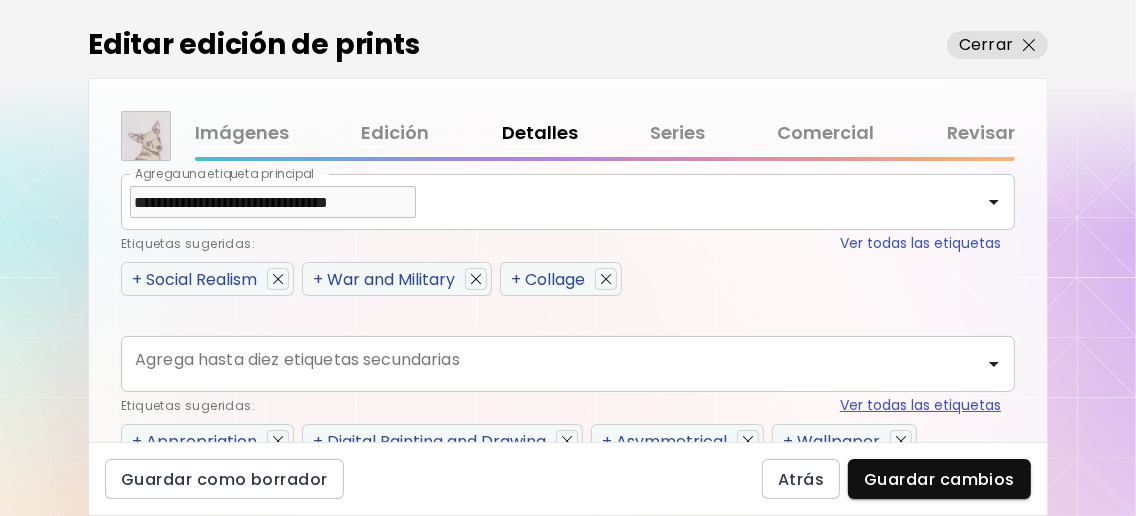 scroll, scrollTop: 1888, scrollLeft: 0, axis: vertical 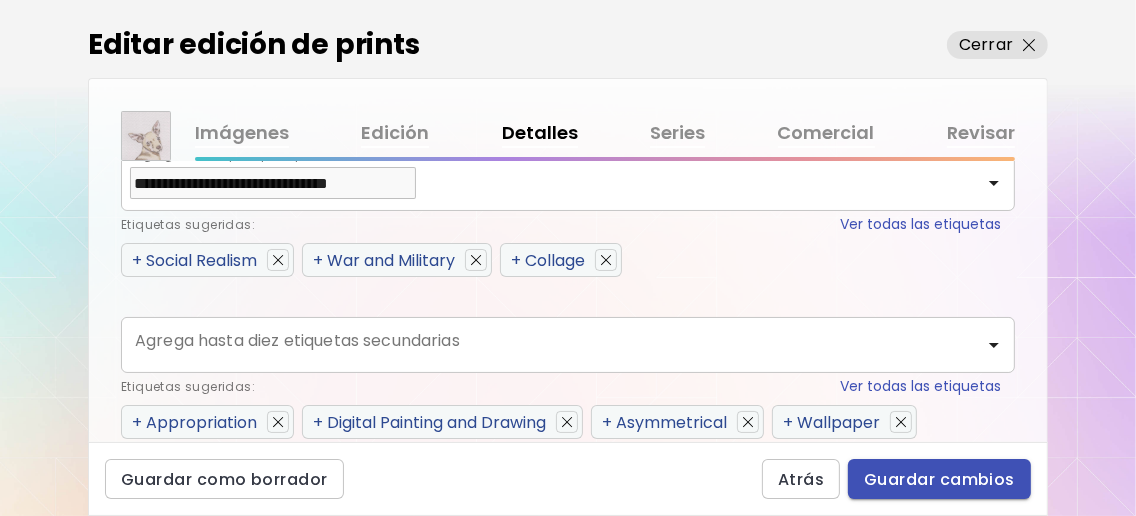 type on "****" 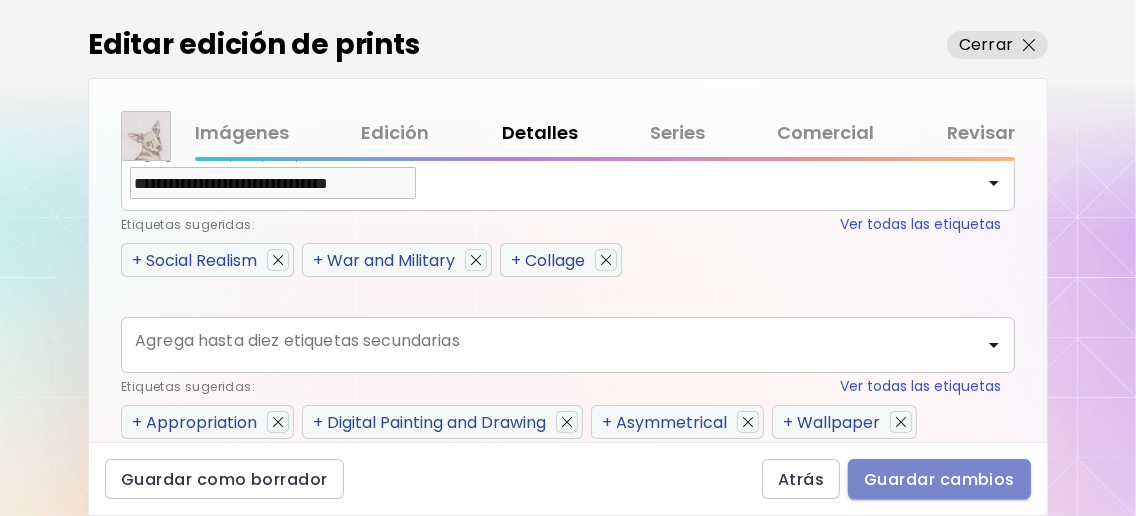 click on "Guardar cambios" at bounding box center [939, 479] 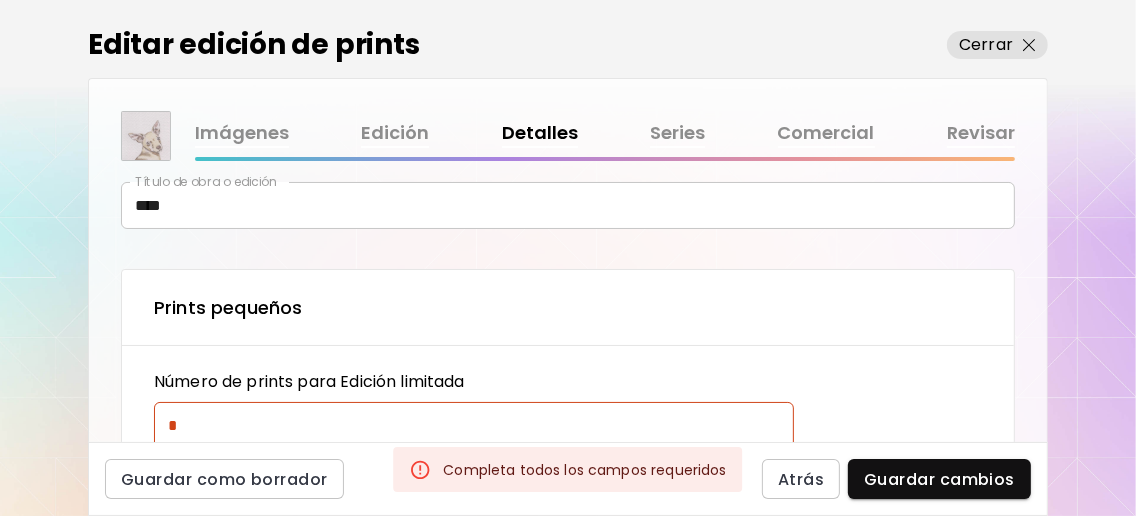 scroll, scrollTop: 0, scrollLeft: 0, axis: both 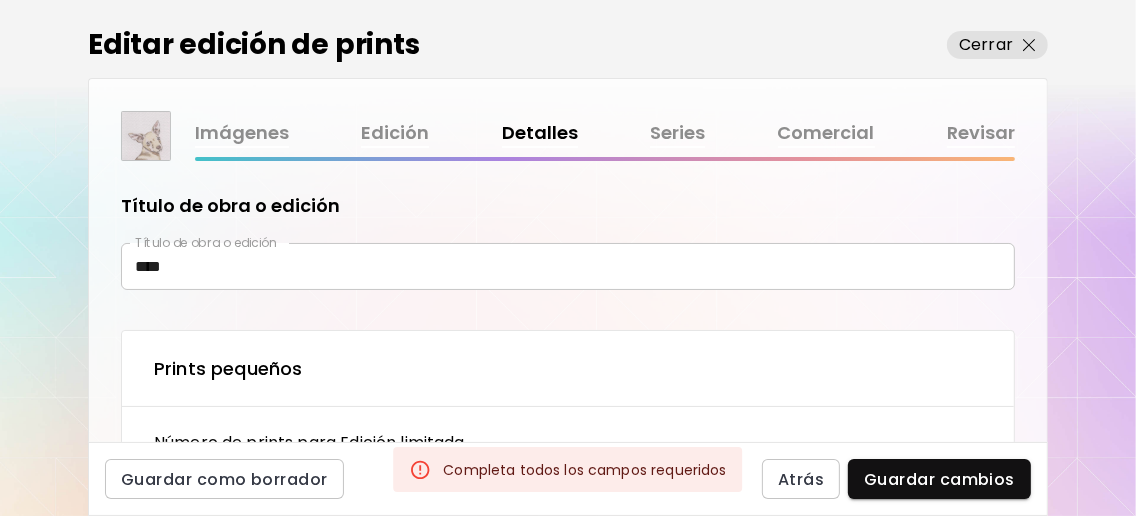 click on "Revisar" at bounding box center (981, 133) 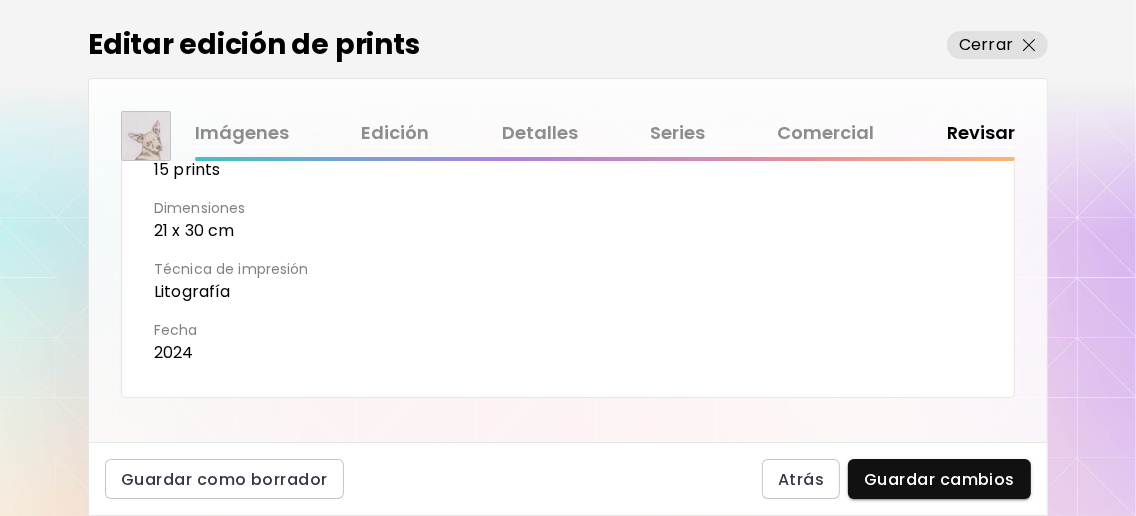 scroll, scrollTop: 1418, scrollLeft: 0, axis: vertical 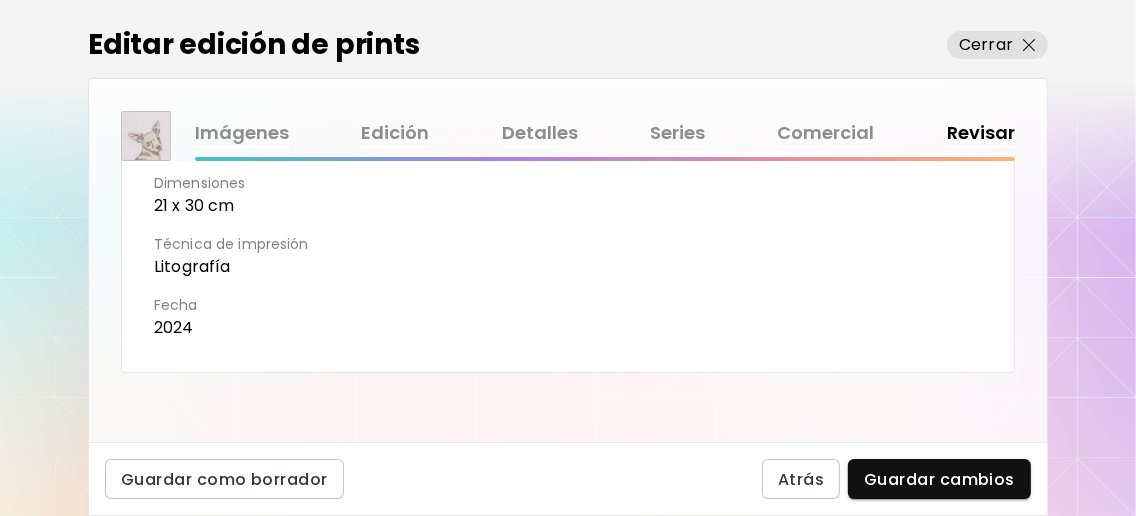 click on "Imágenes" at bounding box center (242, 133) 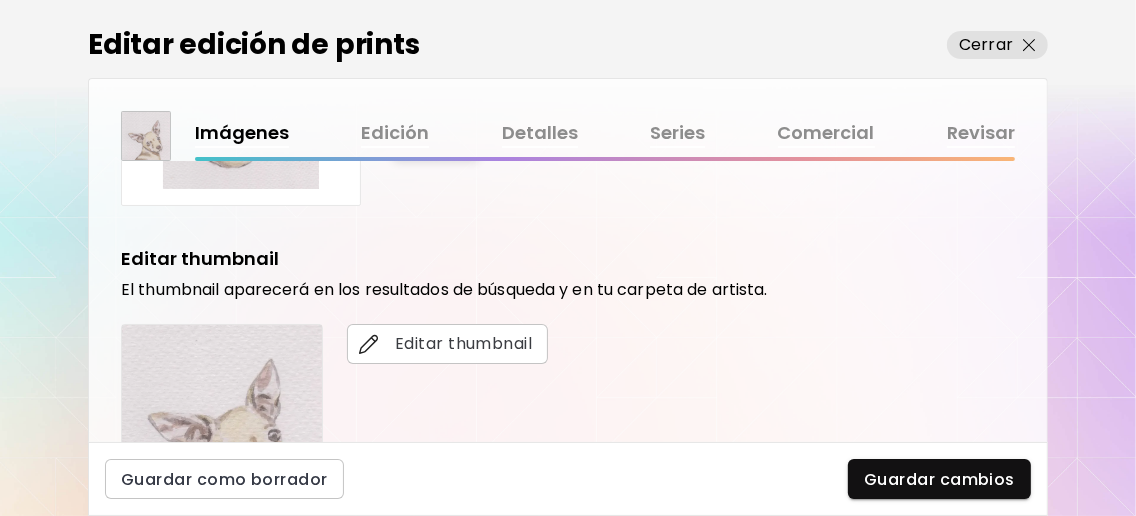 scroll, scrollTop: 0, scrollLeft: 0, axis: both 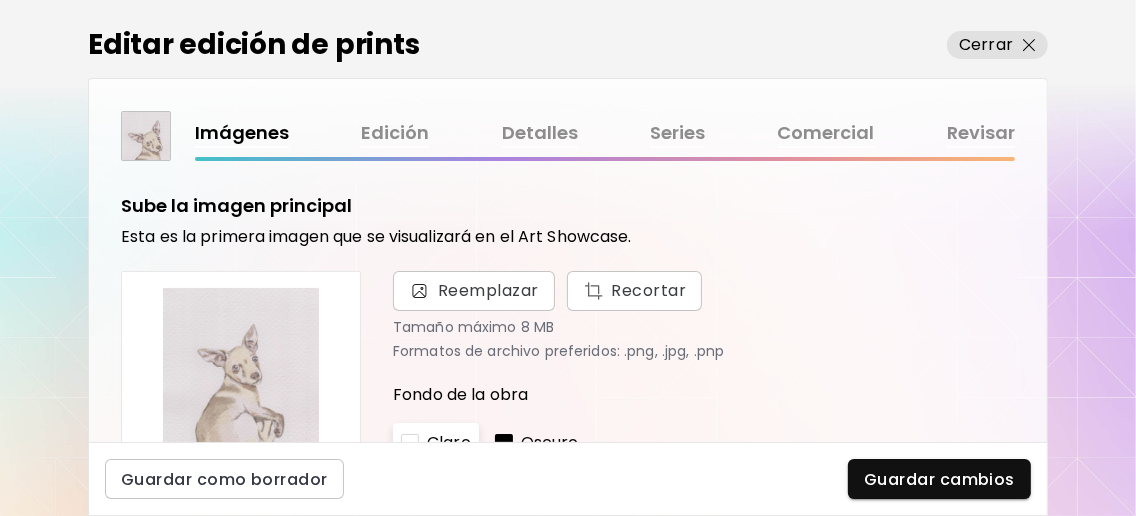 click on "Edición" at bounding box center [395, 133] 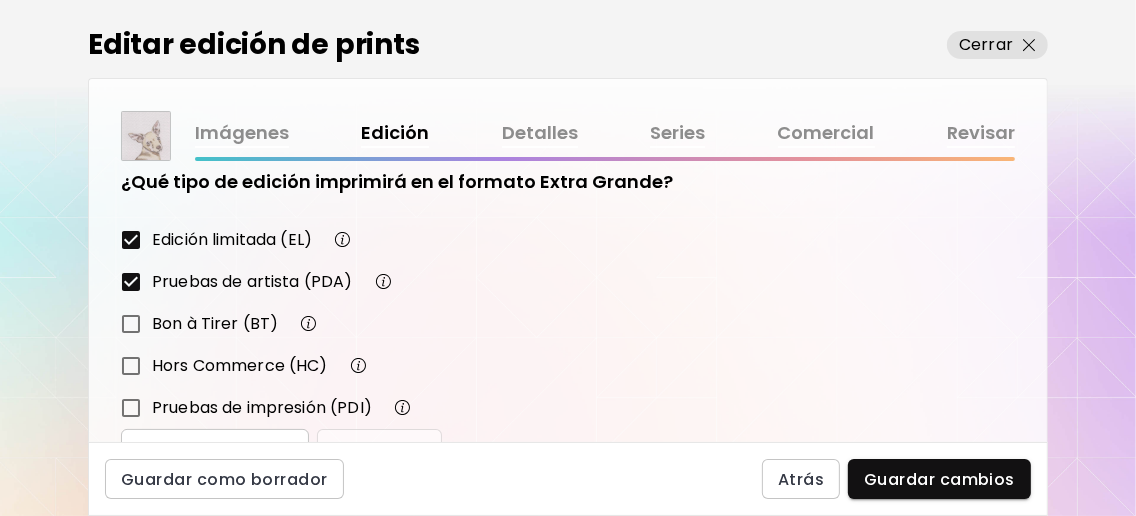 scroll, scrollTop: 663, scrollLeft: 0, axis: vertical 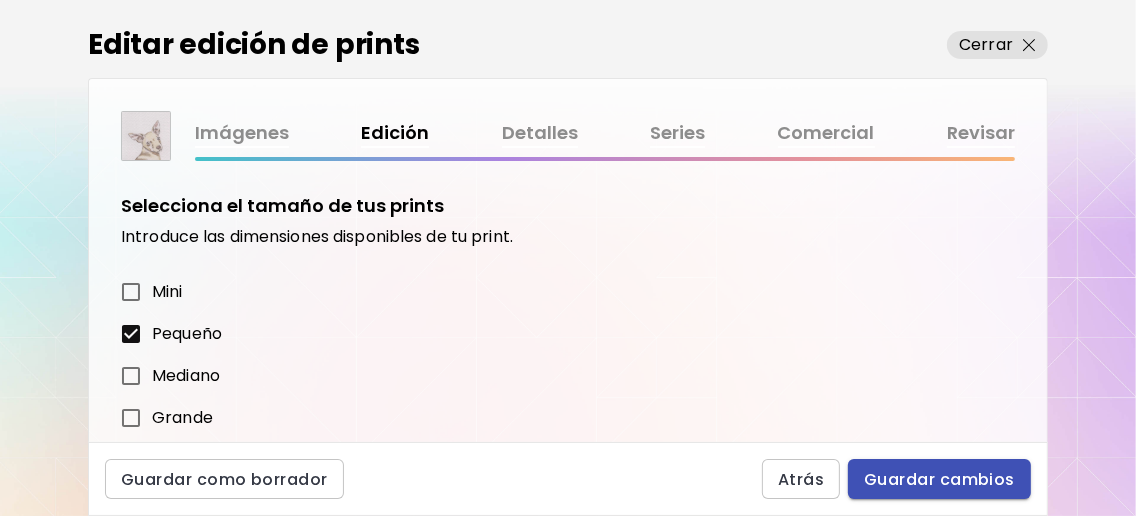 click on "Guardar cambios" at bounding box center [939, 479] 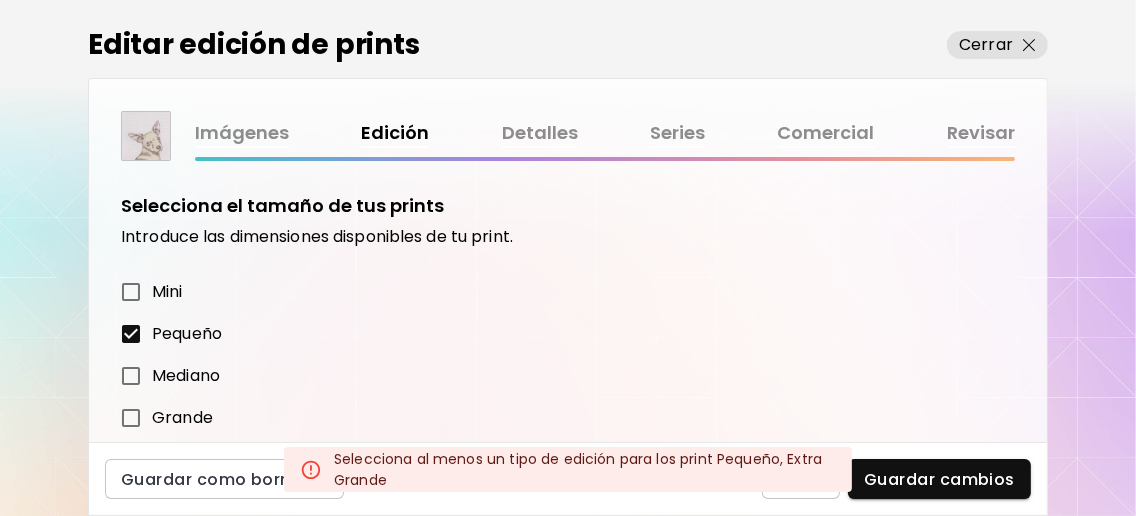 click on "Detalles" at bounding box center [540, 133] 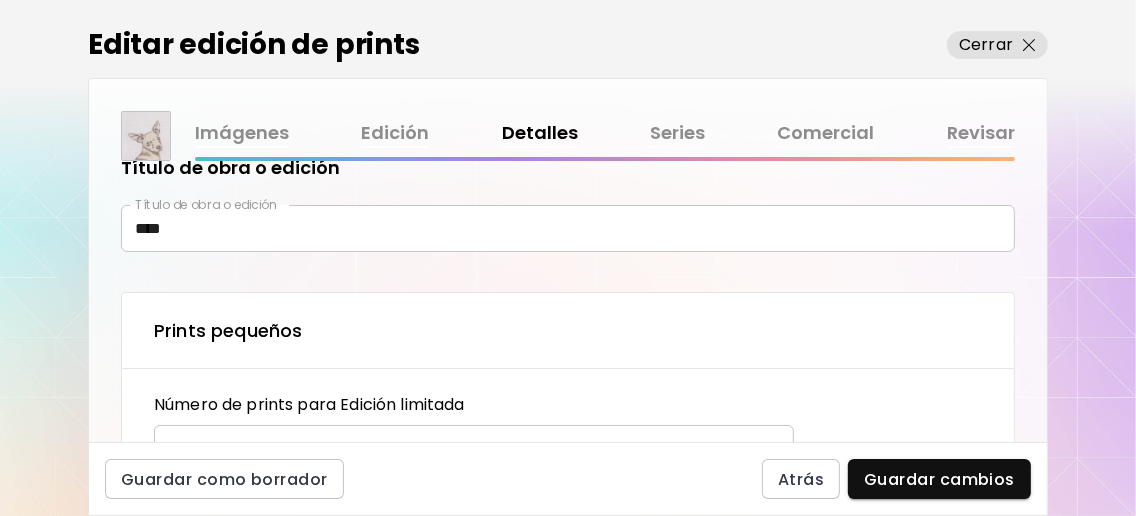 scroll, scrollTop: 132, scrollLeft: 0, axis: vertical 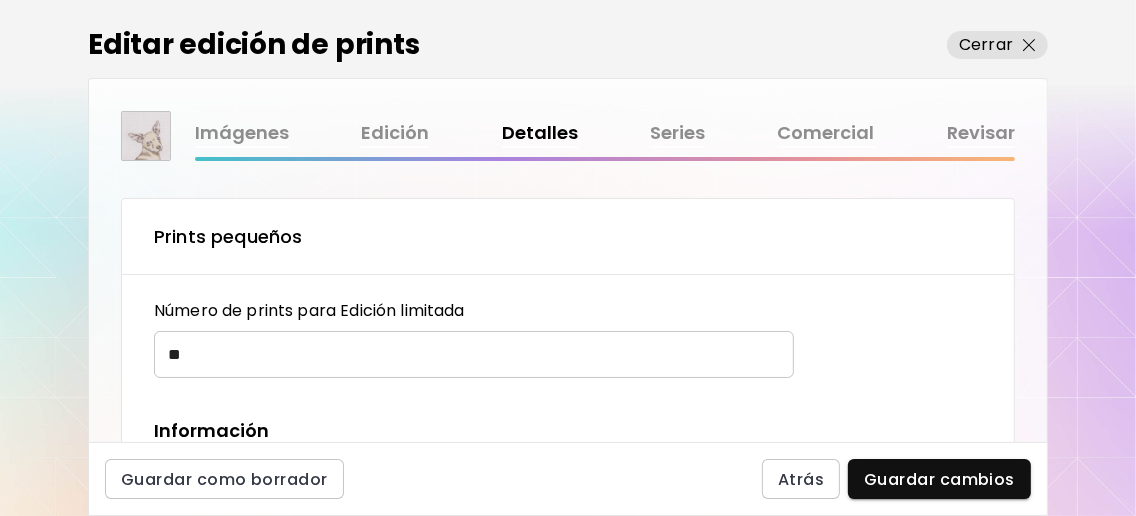 click on "**********" at bounding box center (568, 501) 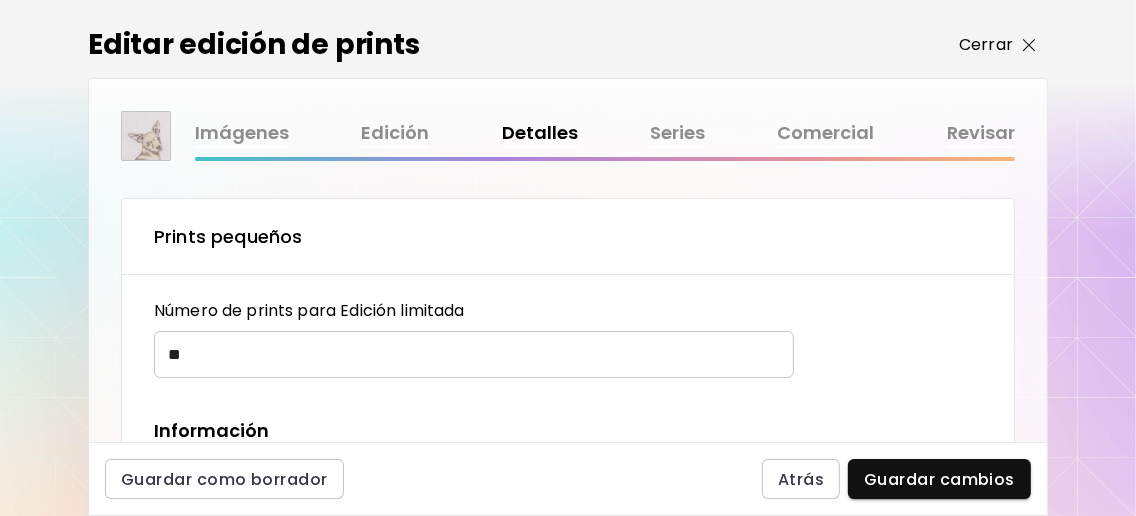 click at bounding box center (1029, 45) 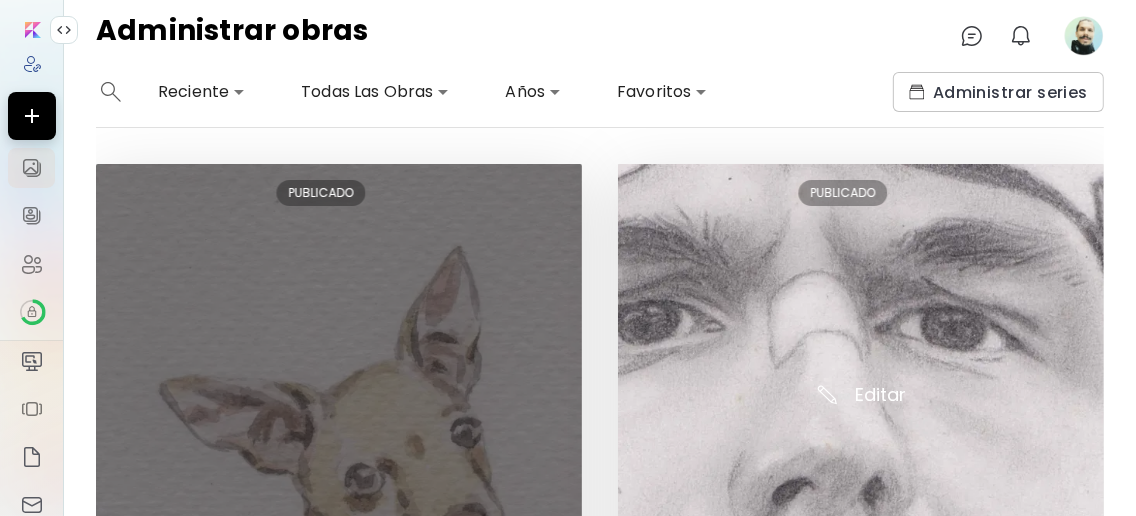 scroll, scrollTop: 226, scrollLeft: 0, axis: vertical 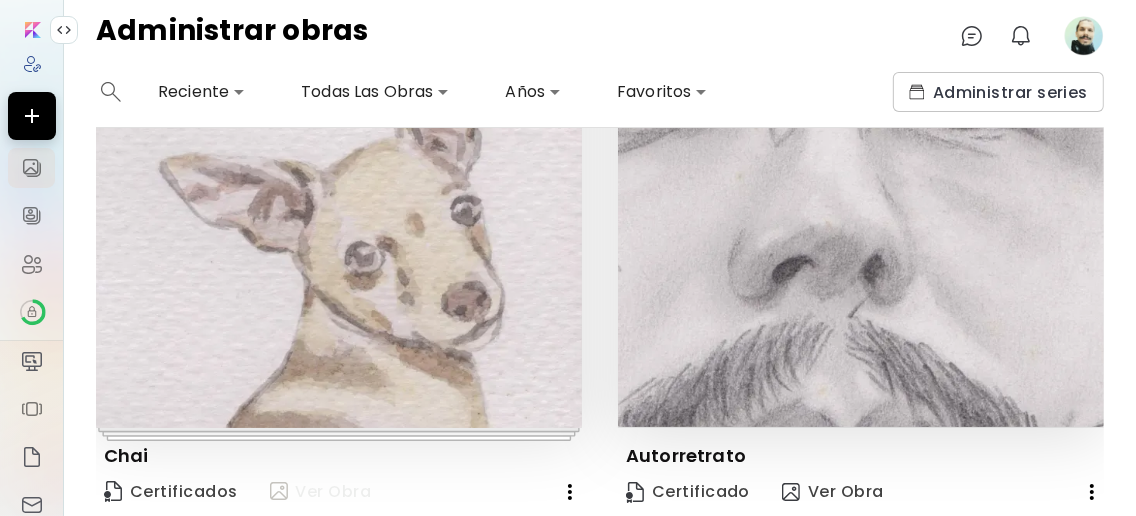 click on "Ver Obra" at bounding box center [321, 492] 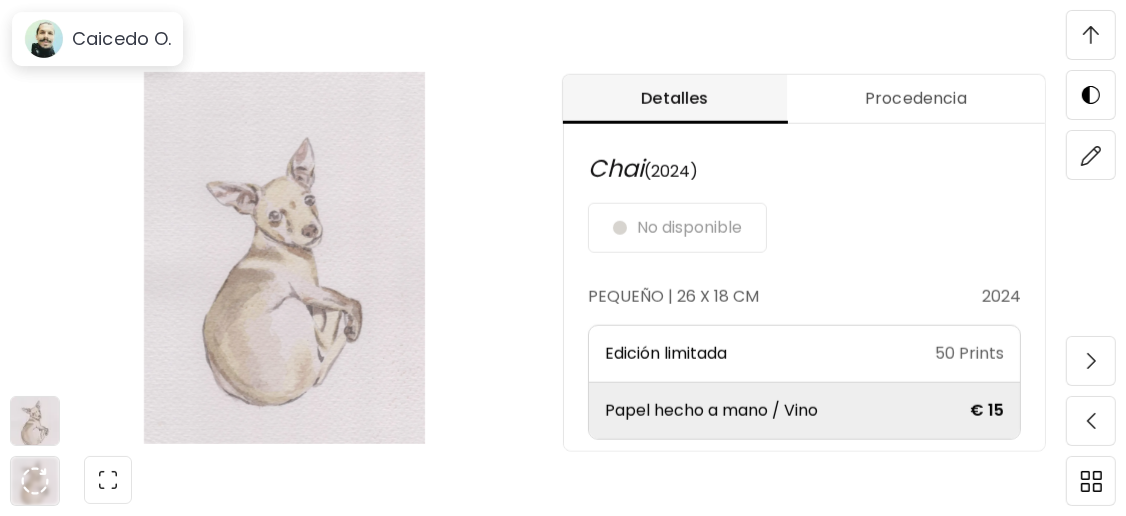 scroll, scrollTop: 1066, scrollLeft: 0, axis: vertical 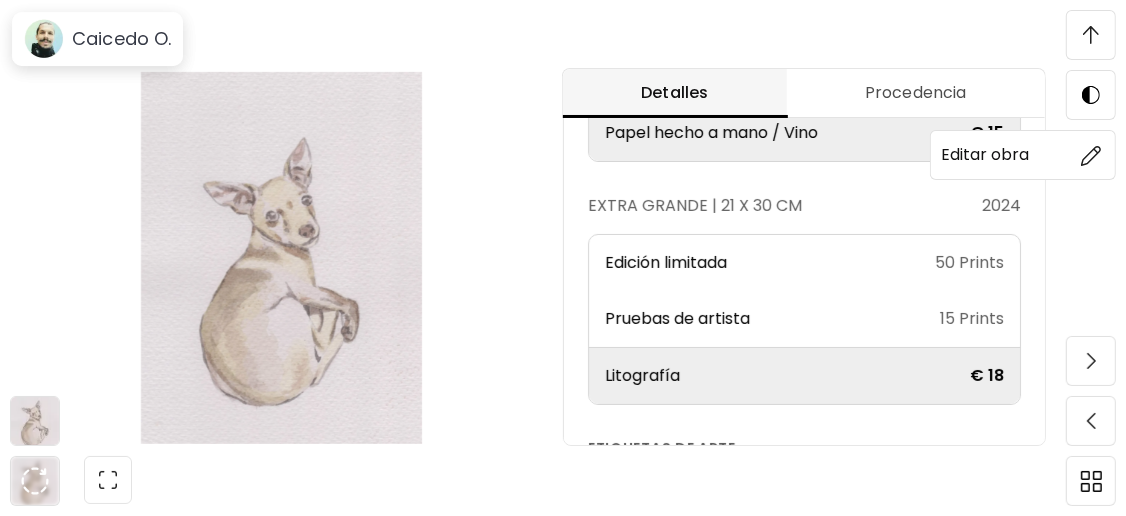 click at bounding box center [1091, 155] 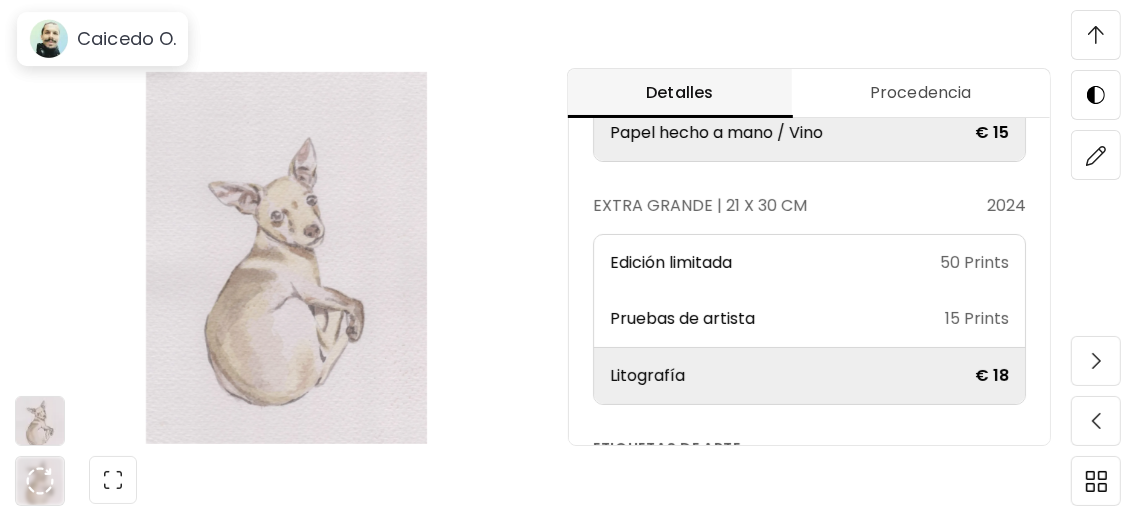scroll, scrollTop: 0, scrollLeft: 0, axis: both 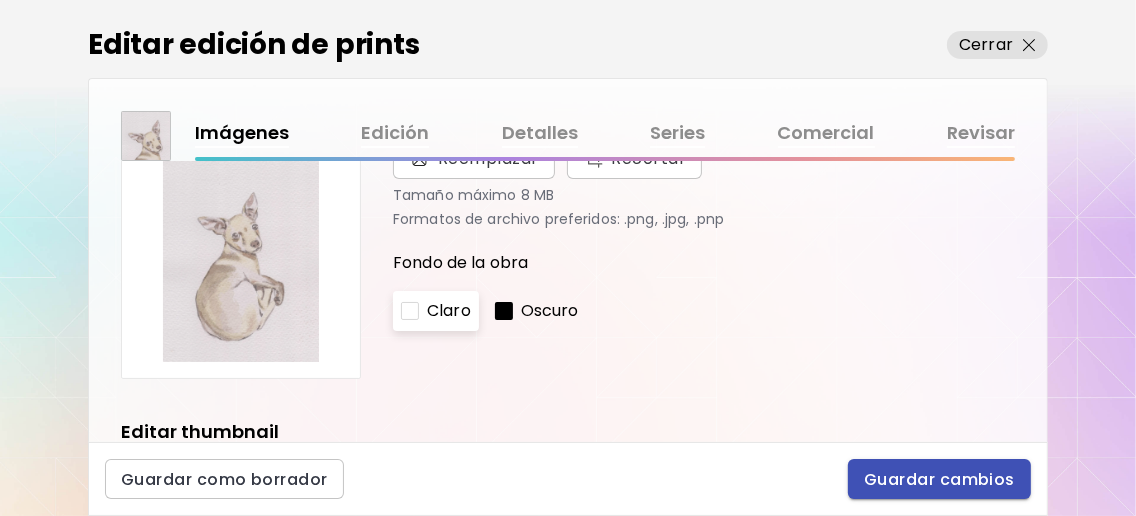 click on "Guardar cambios" at bounding box center [939, 479] 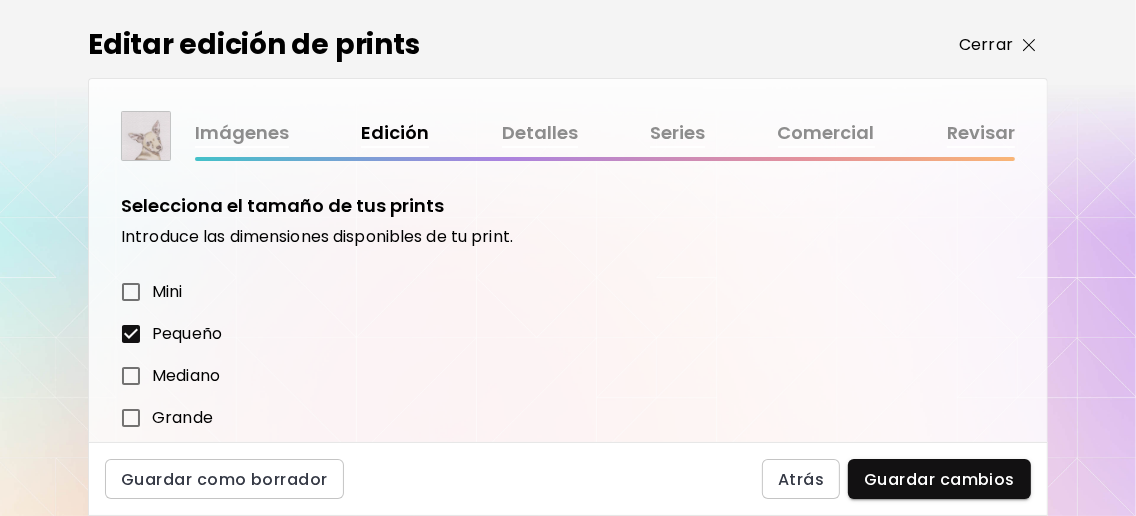 click on "Cerrar" at bounding box center (986, 45) 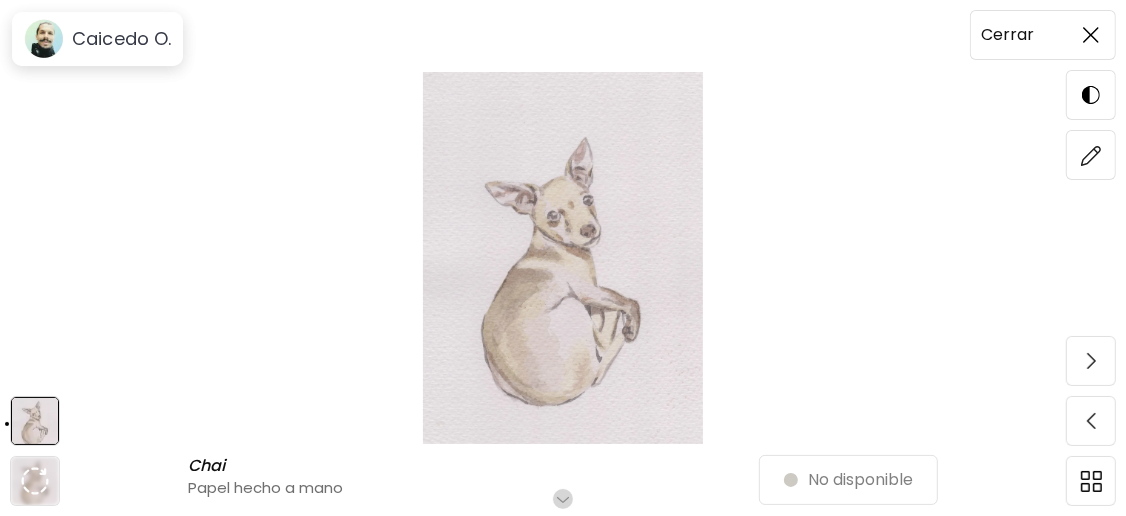 click at bounding box center (1091, 35) 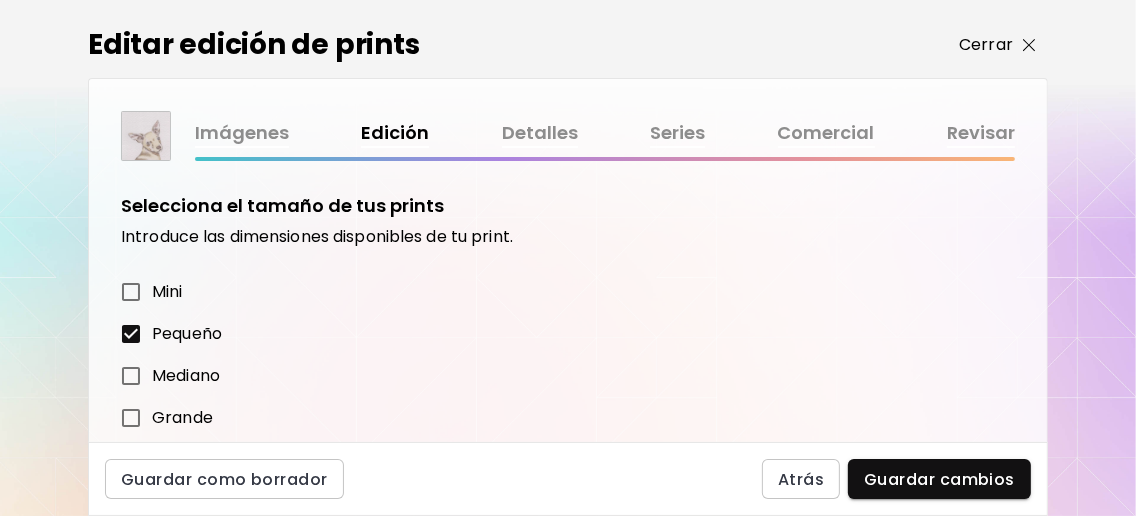 click at bounding box center (1029, 45) 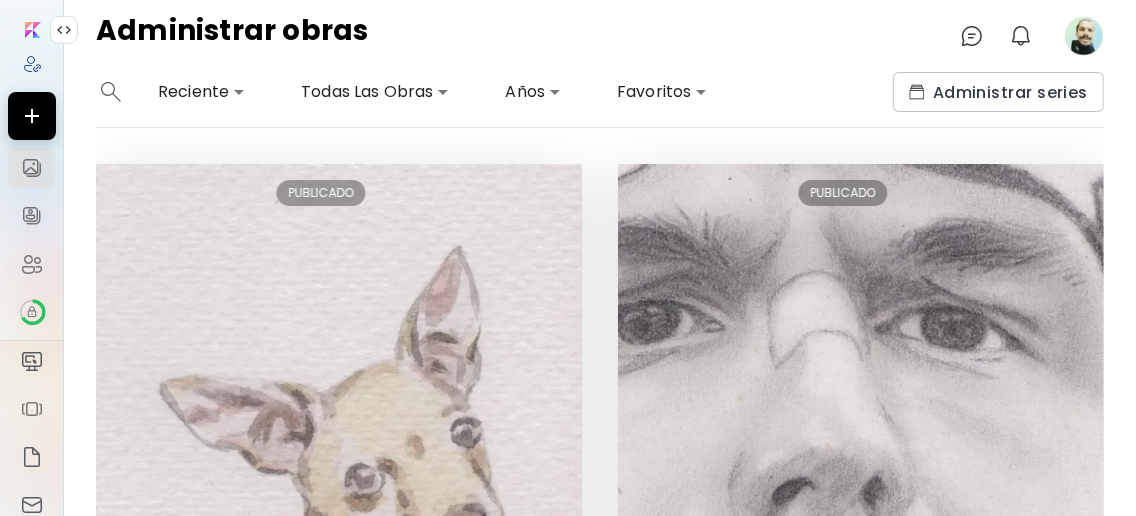 click 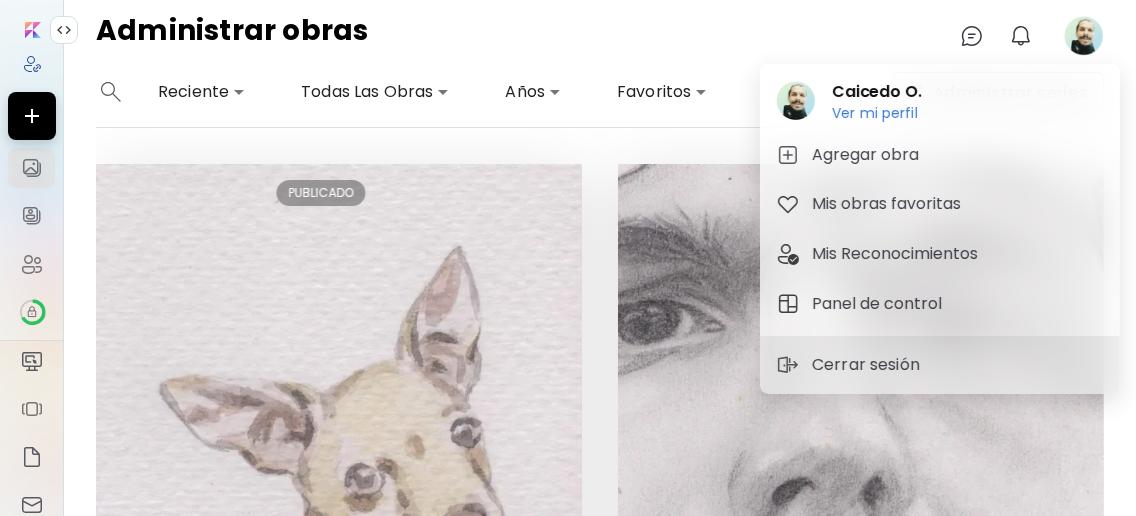 click at bounding box center (568, 258) 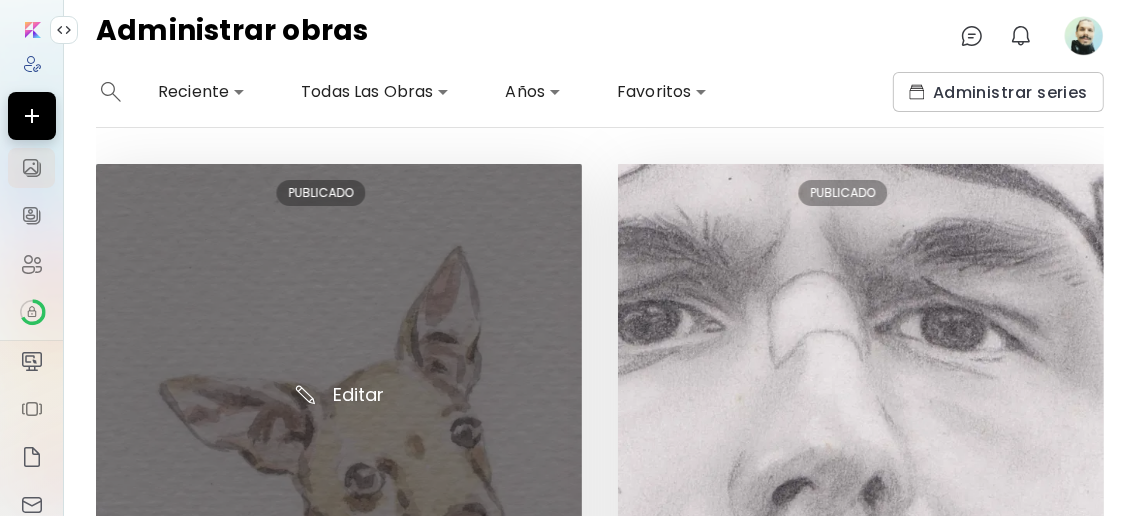 scroll, scrollTop: 226, scrollLeft: 0, axis: vertical 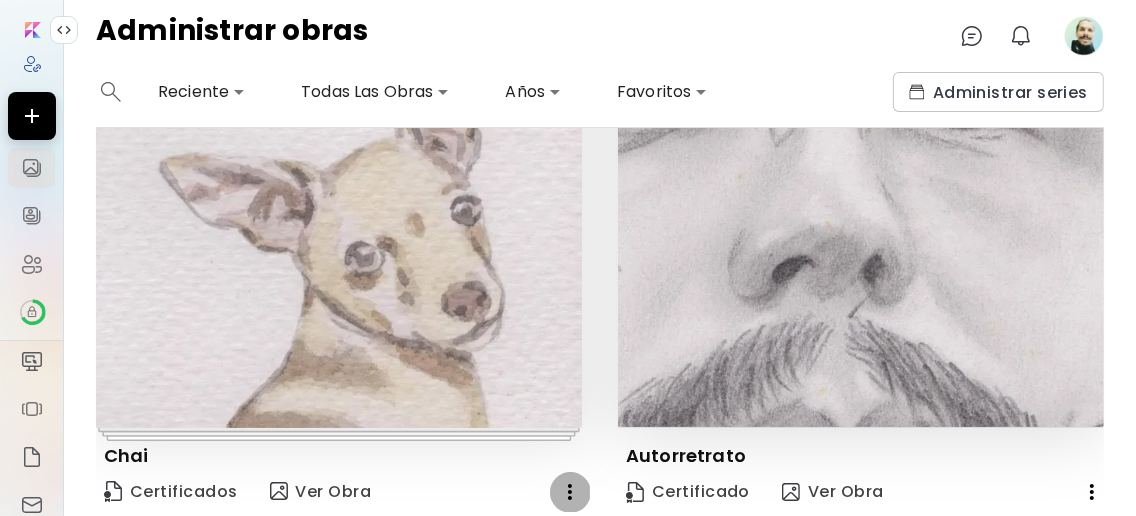 click 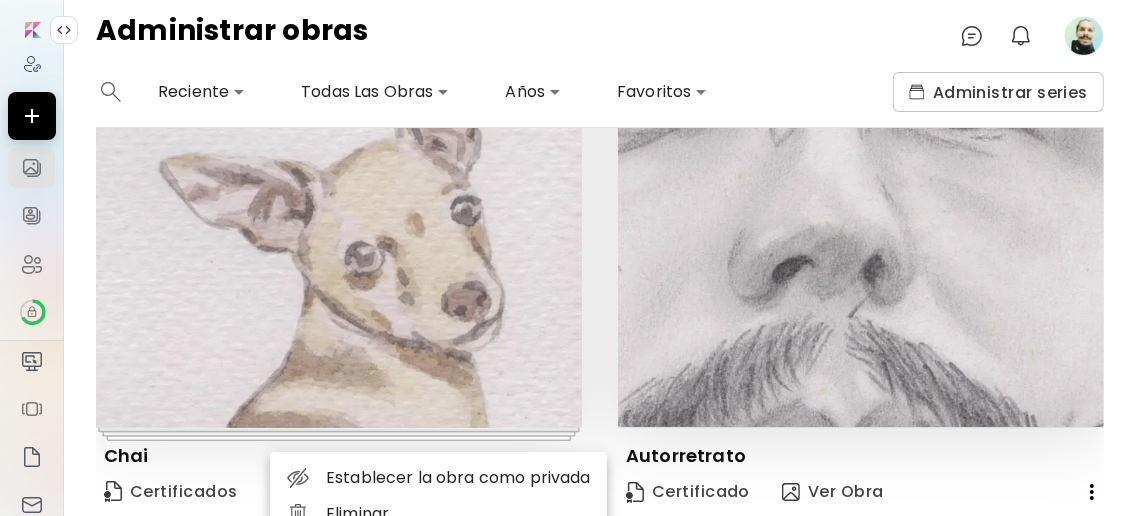 click on "Eliminar" at bounding box center (438, 514) 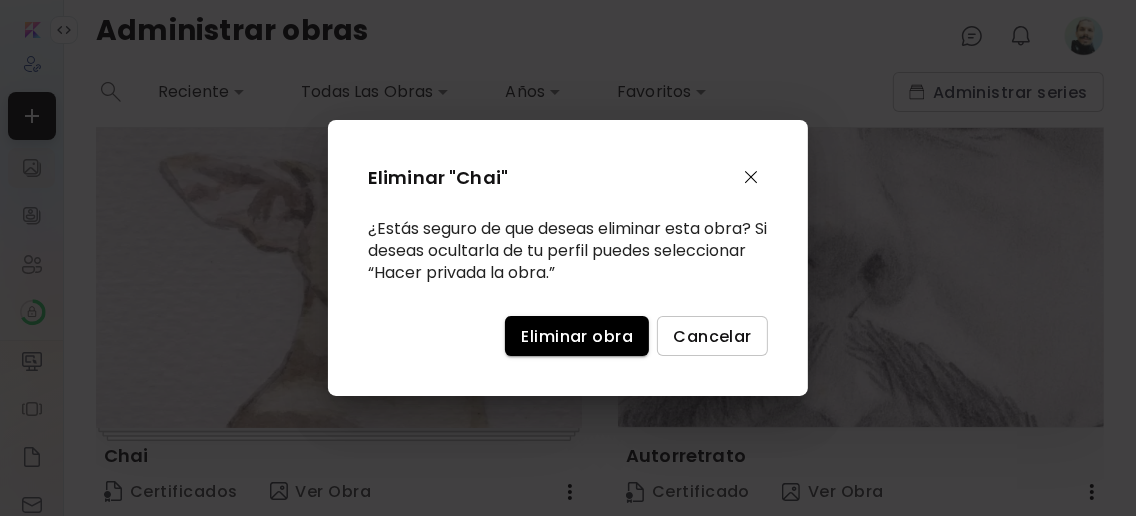 click on "Eliminar obra" at bounding box center (577, 336) 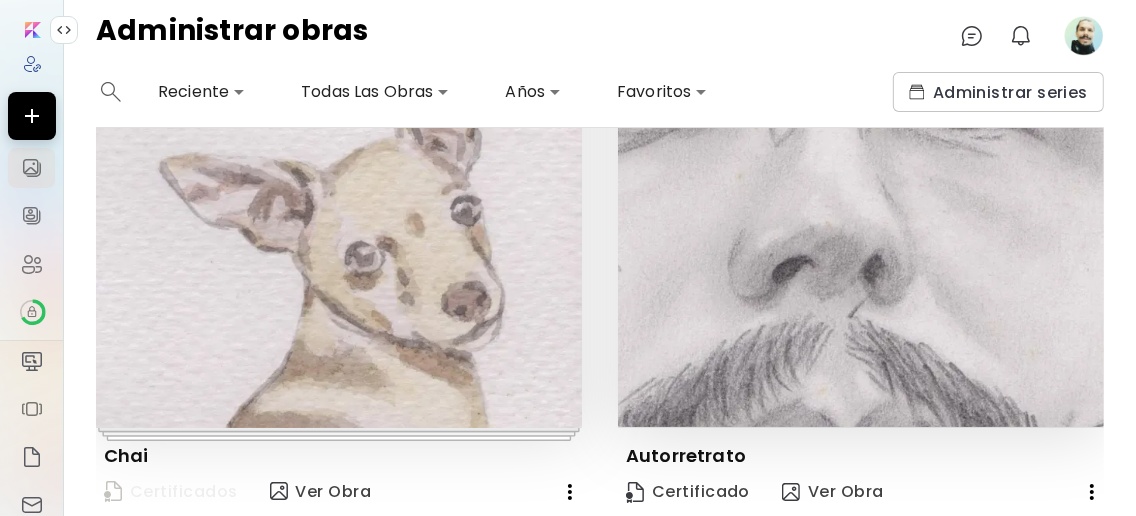 click on "Certificados" at bounding box center [171, 492] 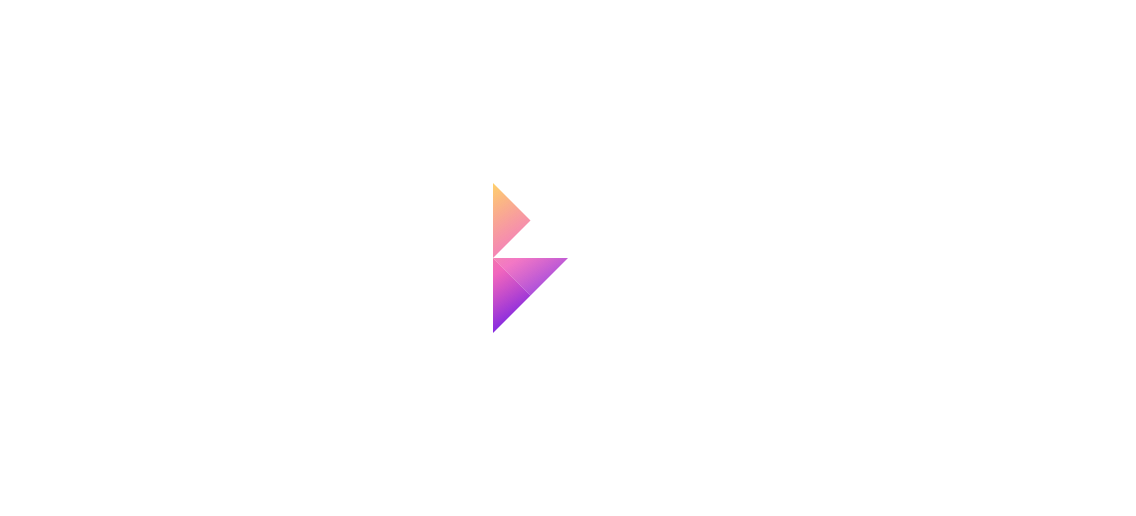 scroll, scrollTop: 0, scrollLeft: 0, axis: both 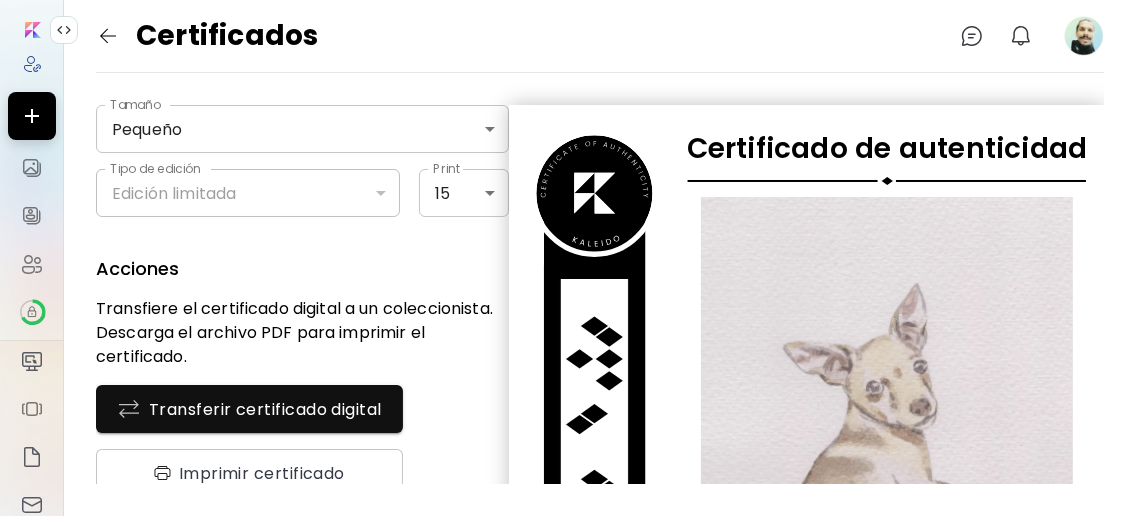 click on "**********" at bounding box center (568, 258) 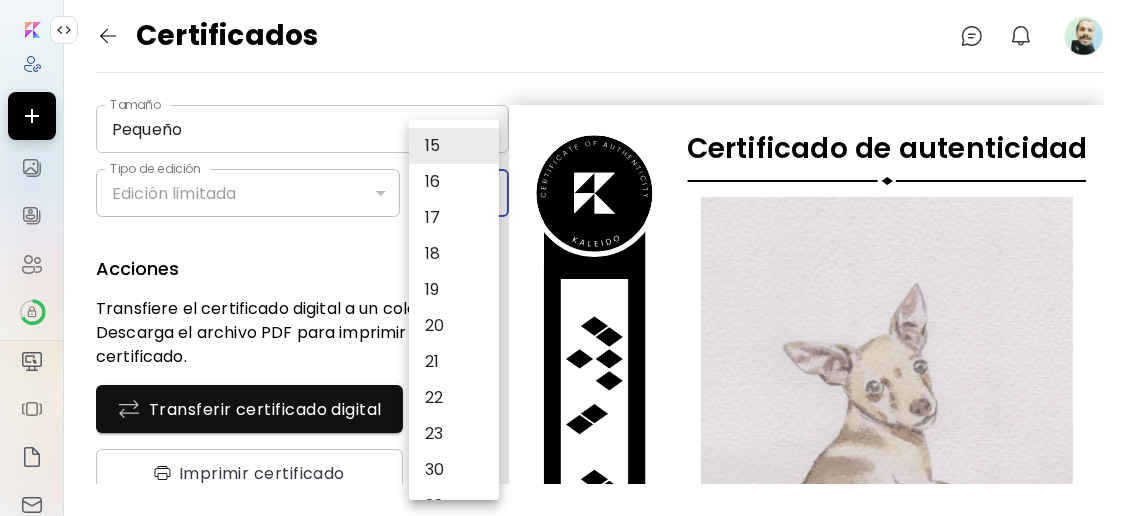 click at bounding box center (568, 258) 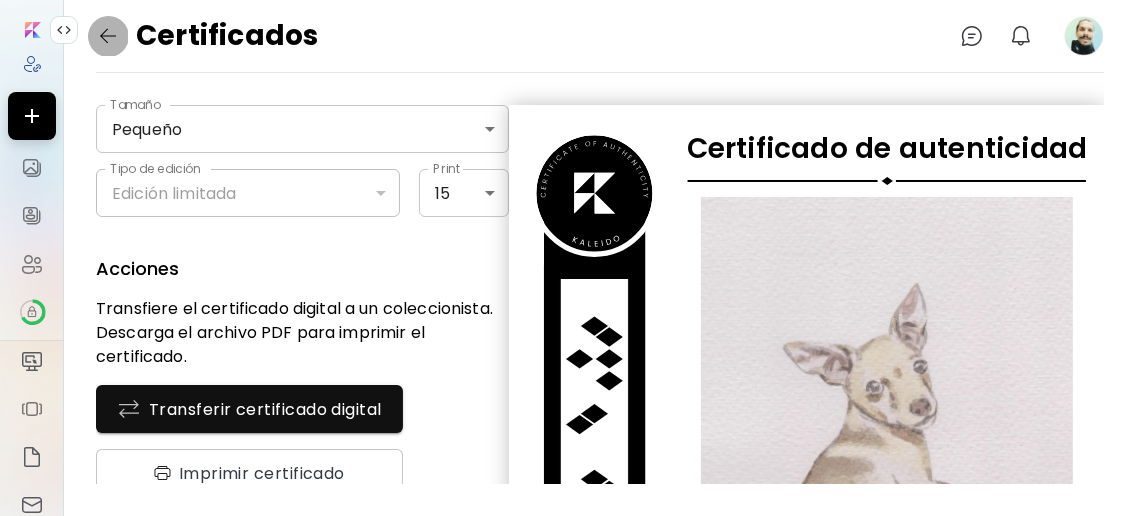 click at bounding box center [108, 36] 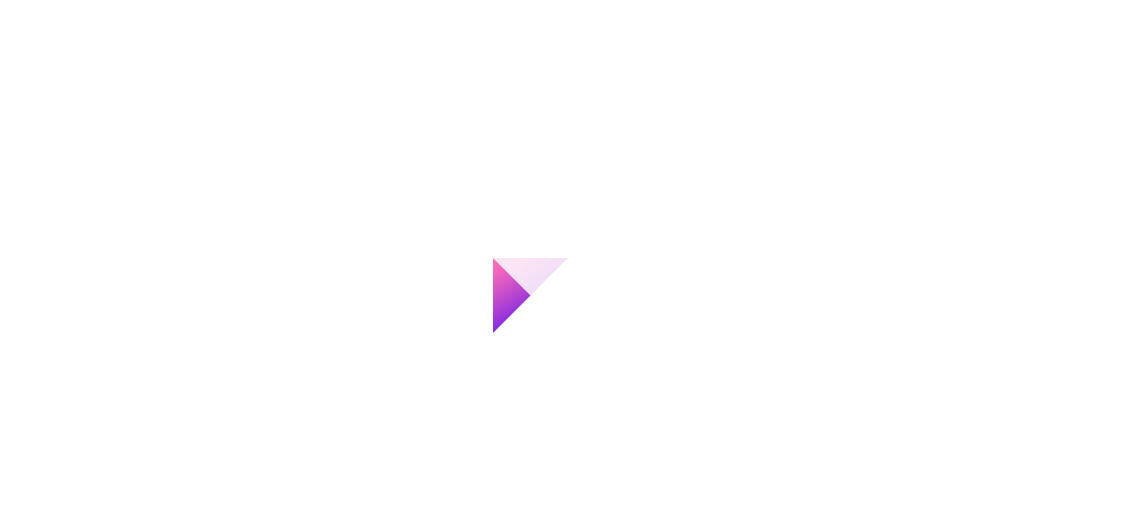 scroll, scrollTop: 0, scrollLeft: 0, axis: both 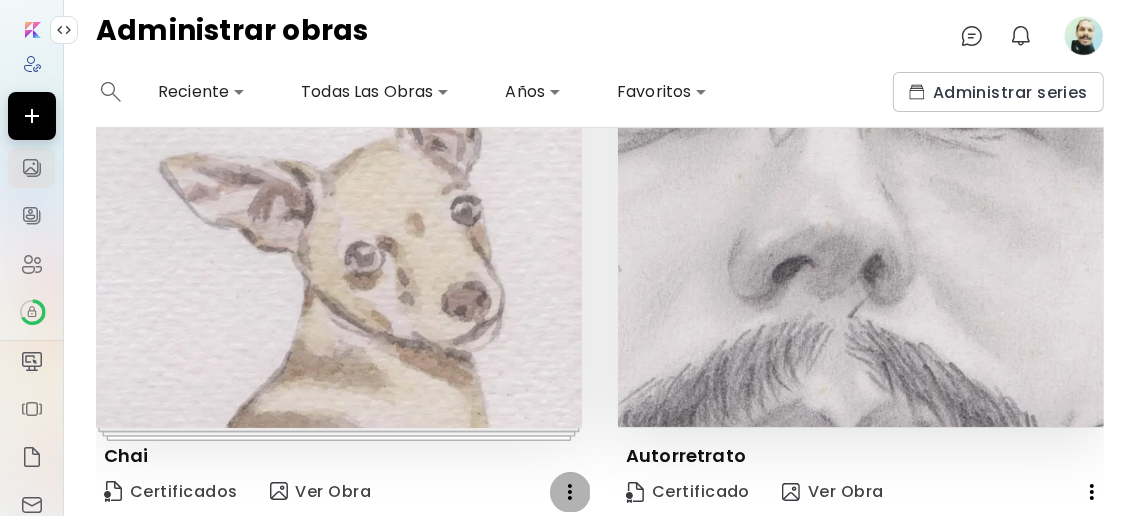 click 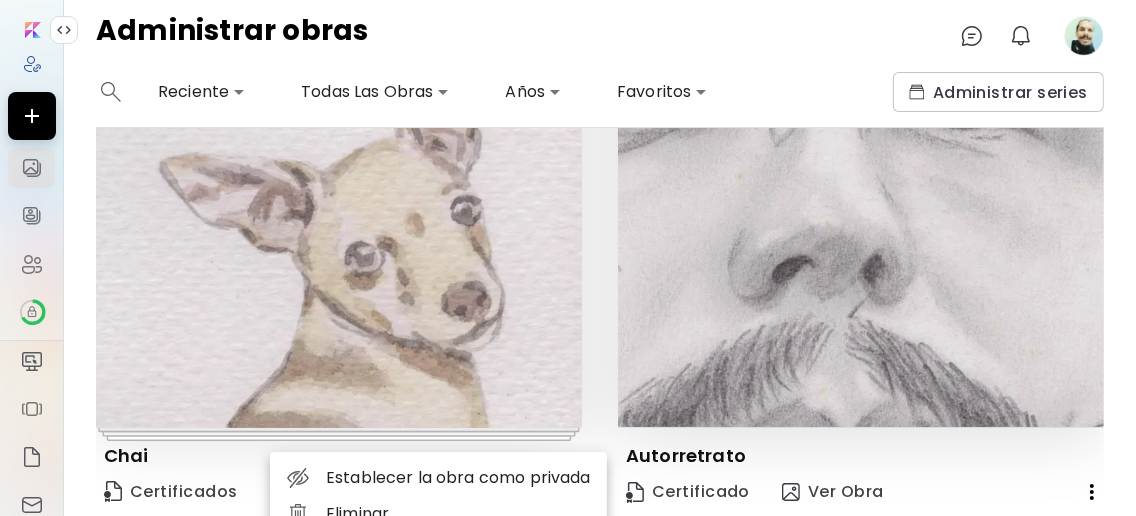 click on "Establecer la obra como privada" at bounding box center [438, 478] 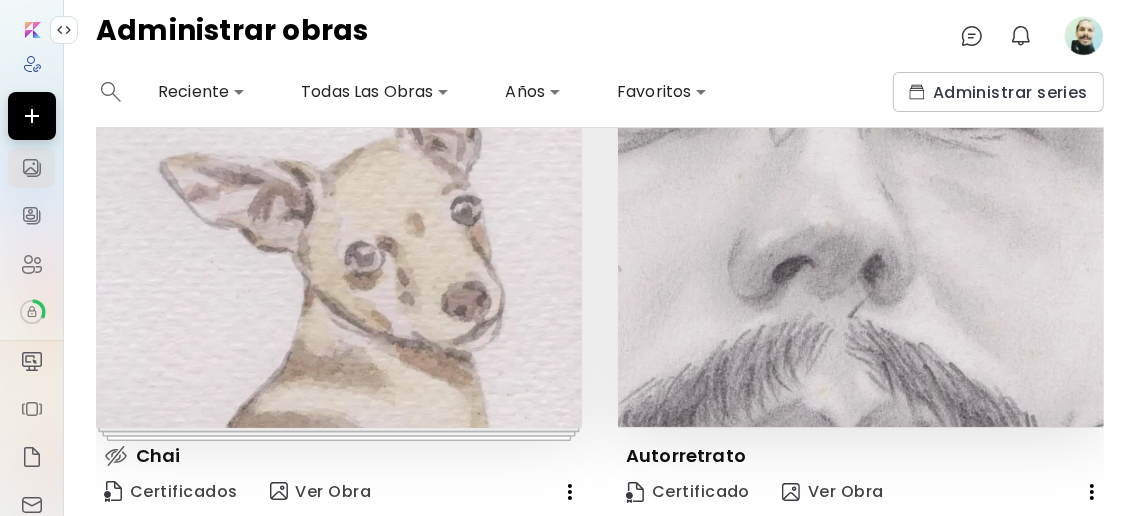 click 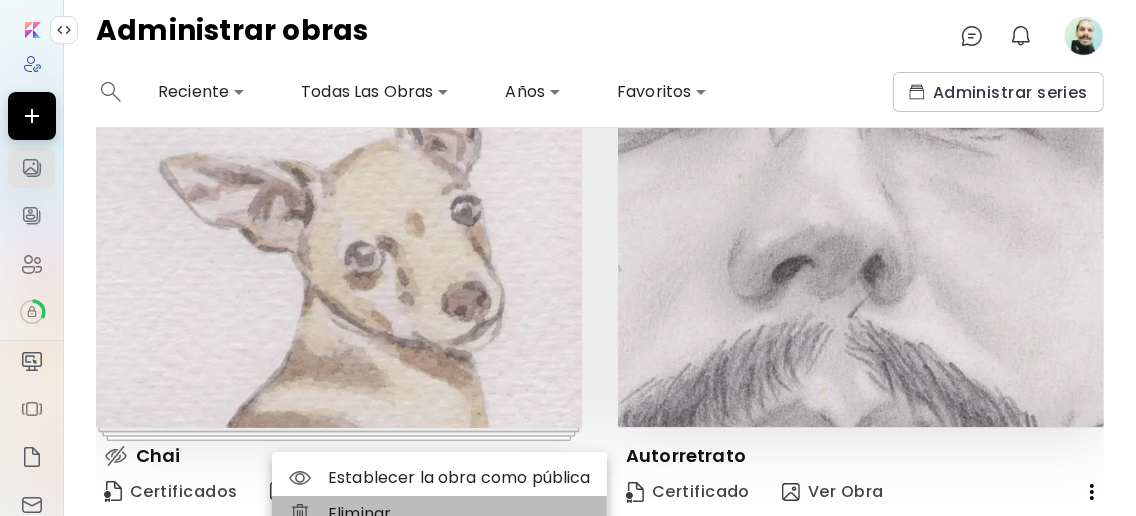 click on "Eliminar" at bounding box center [439, 514] 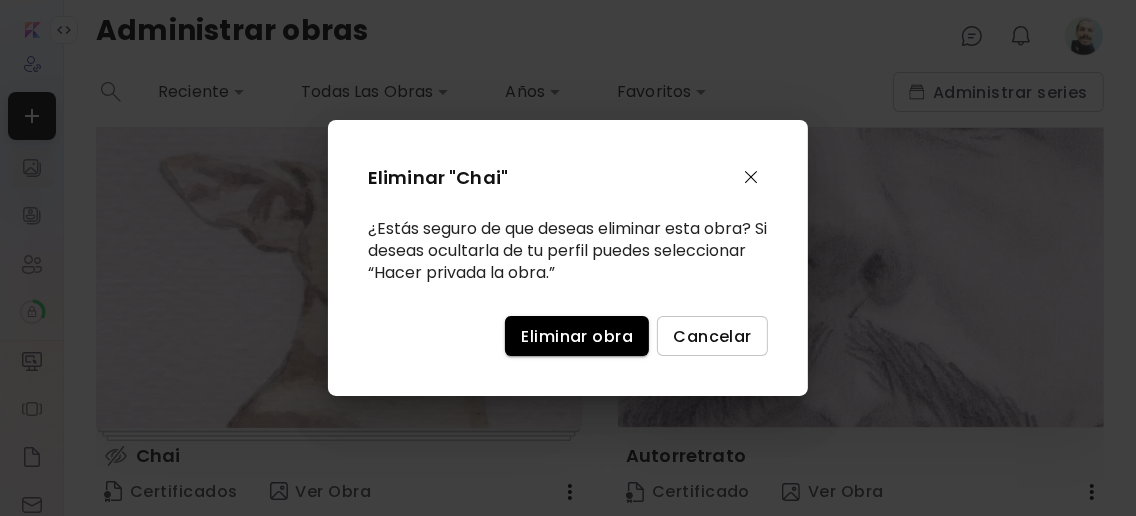 click on "Eliminar obra" at bounding box center [577, 336] 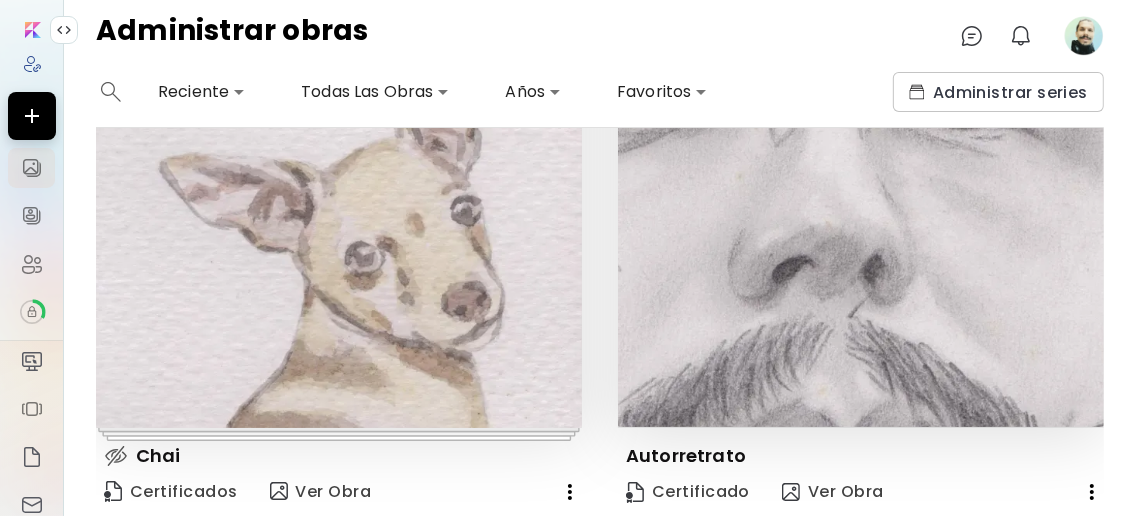 click 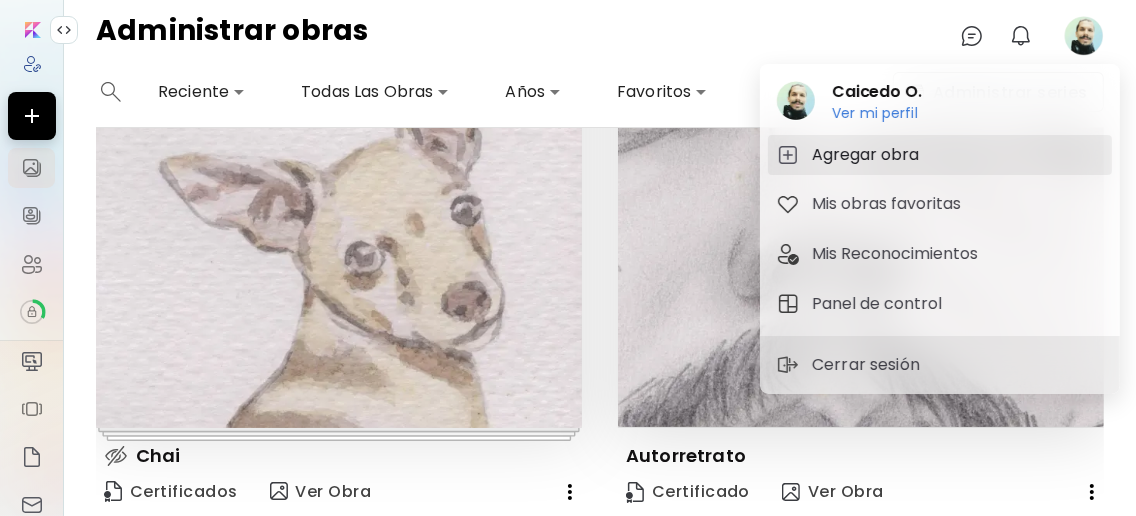 click on "Agregar obra" at bounding box center [868, 155] 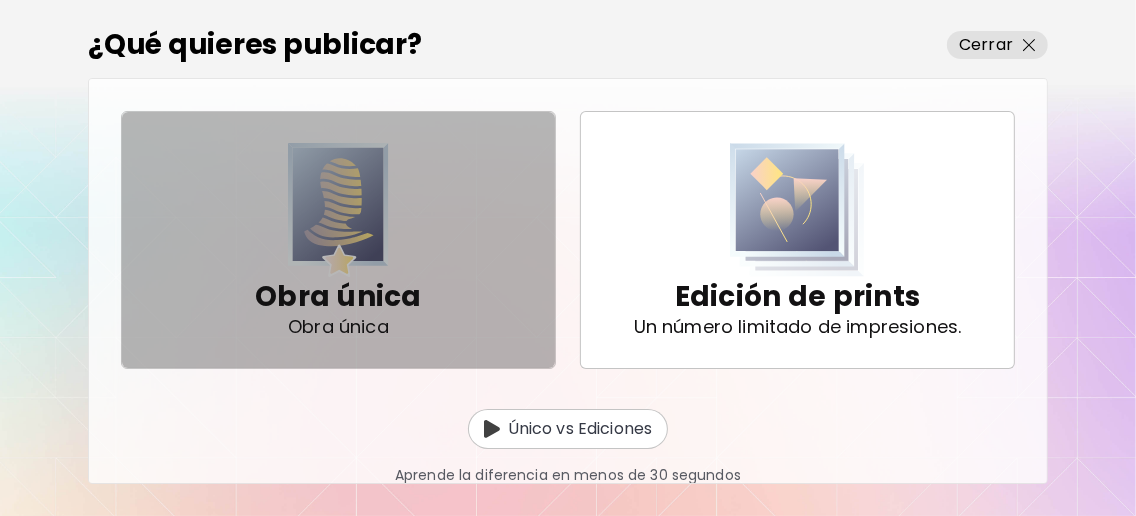 click at bounding box center (338, 210) 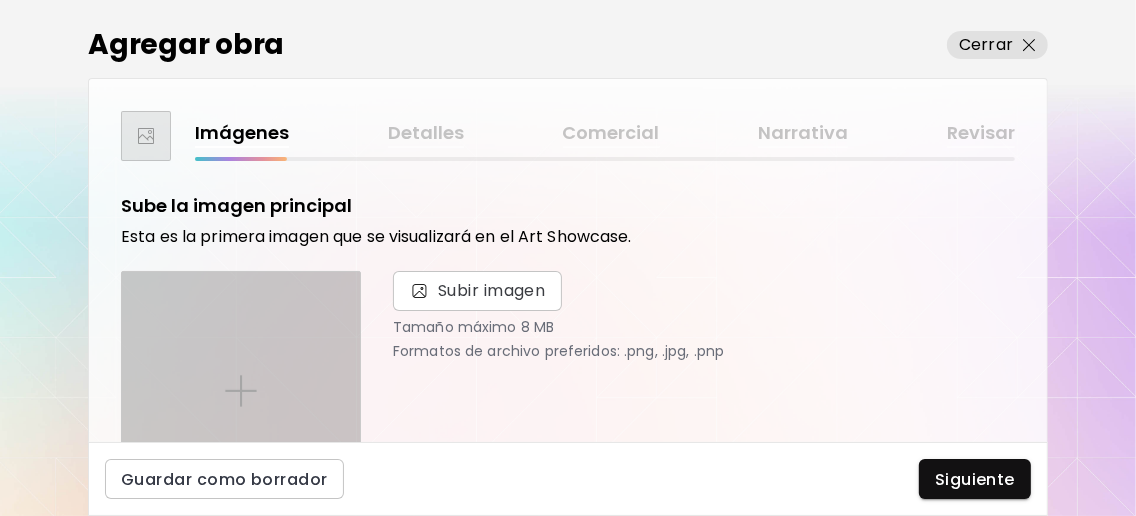 click at bounding box center [241, 391] 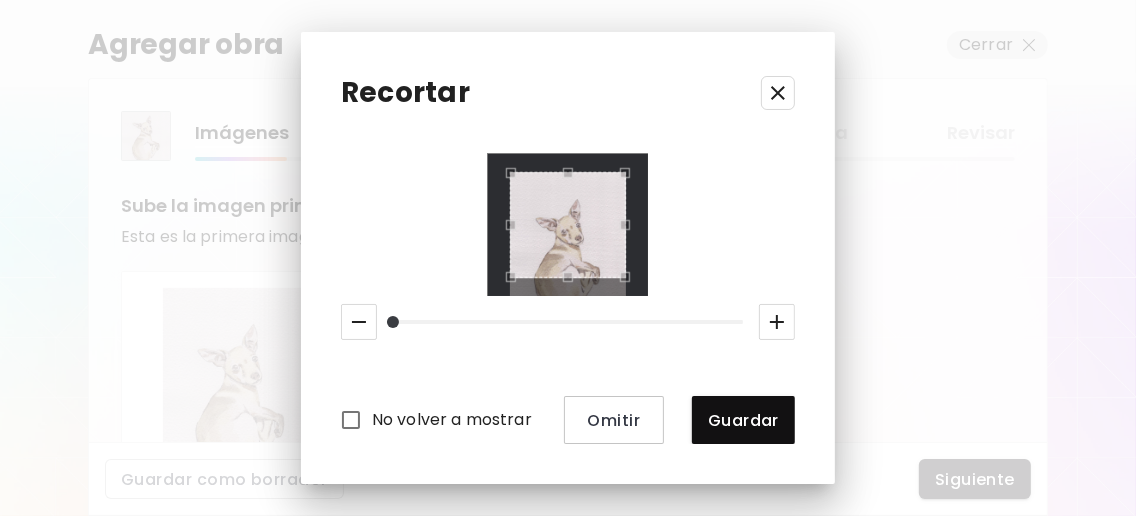 click at bounding box center (568, 225) 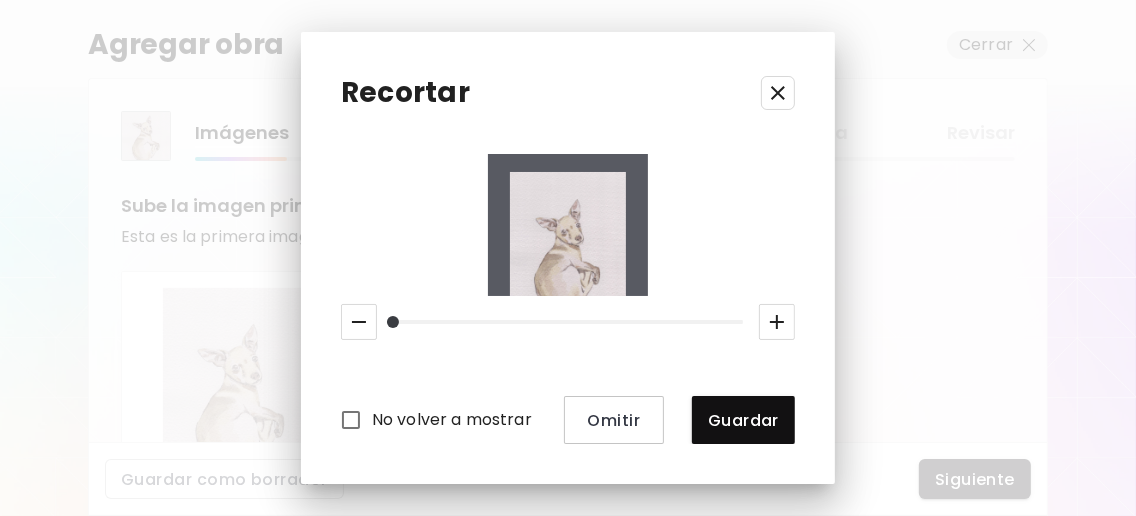 click at bounding box center (568, 249) 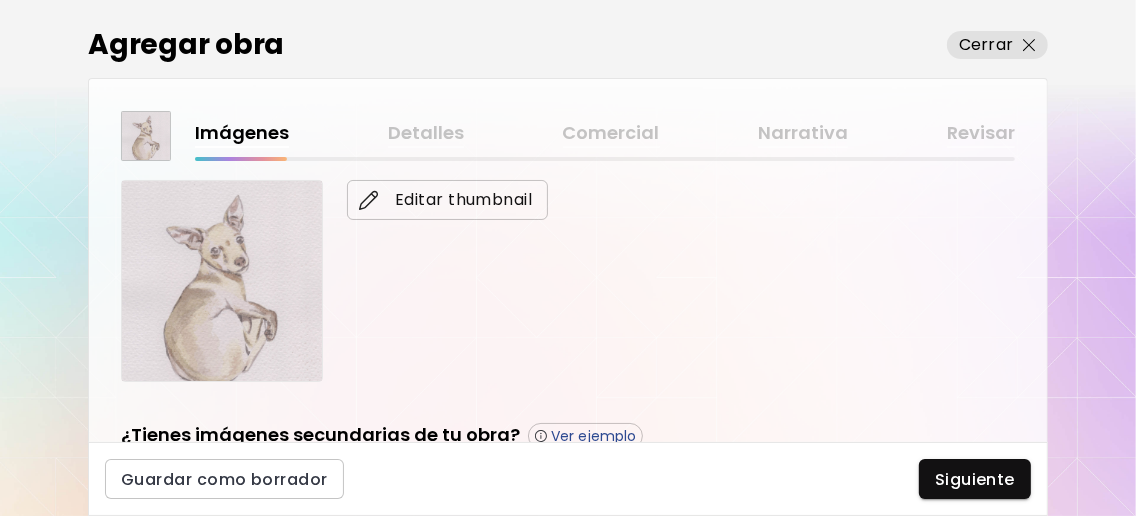 scroll, scrollTop: 399, scrollLeft: 0, axis: vertical 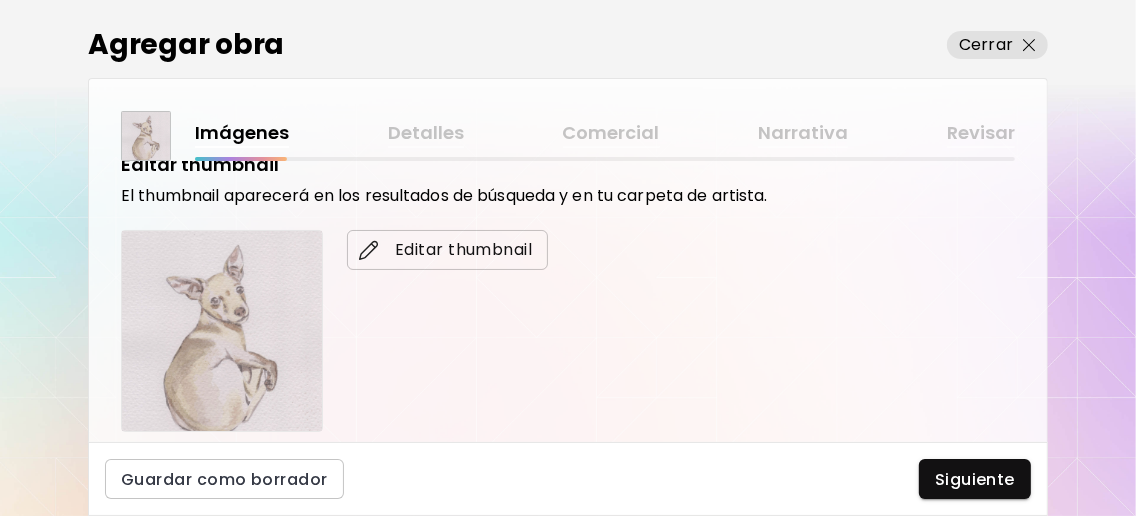click on "Editar thumbnail" at bounding box center (447, 250) 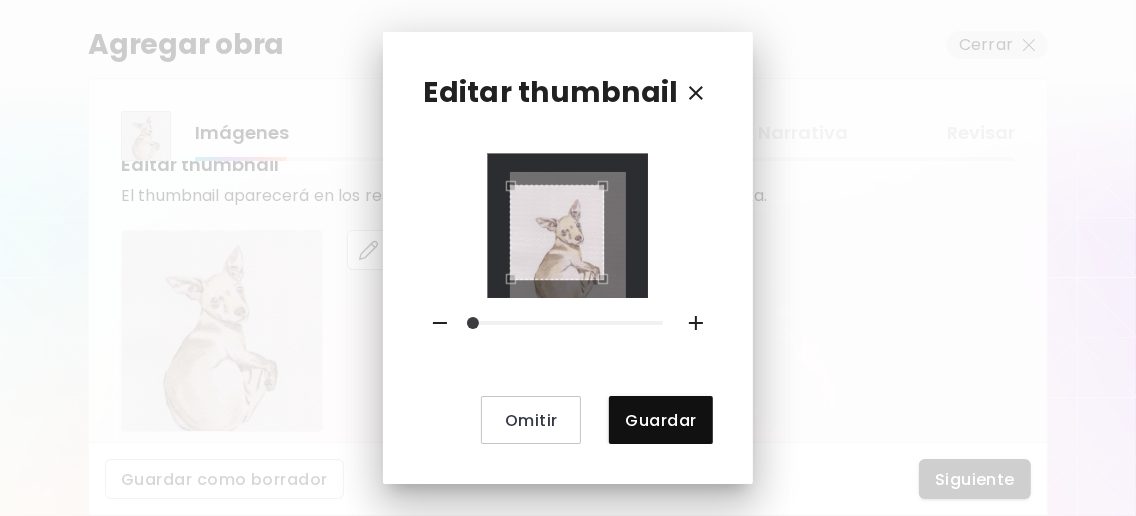 click at bounding box center [568, 226] 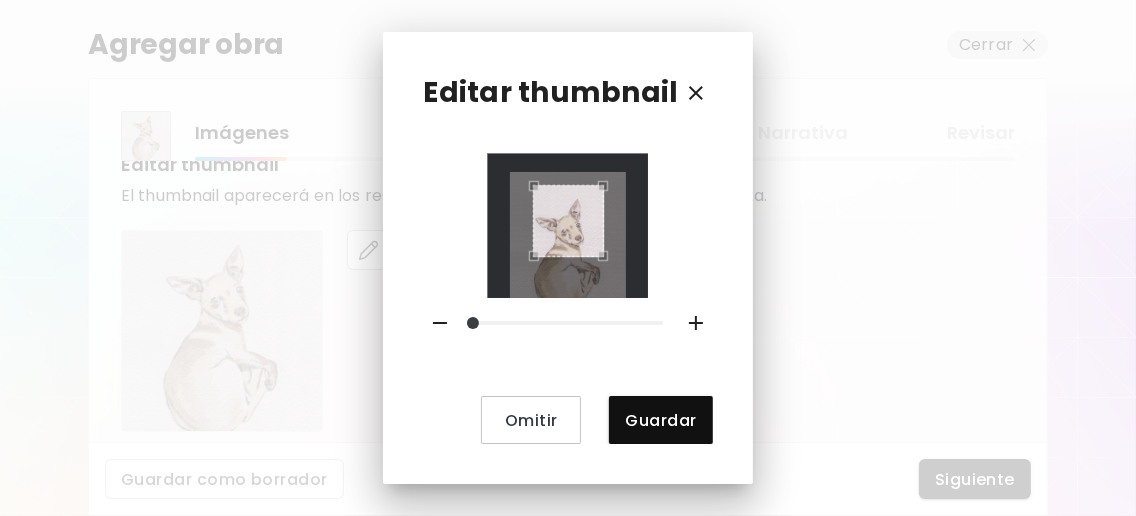 click at bounding box center (569, 221) 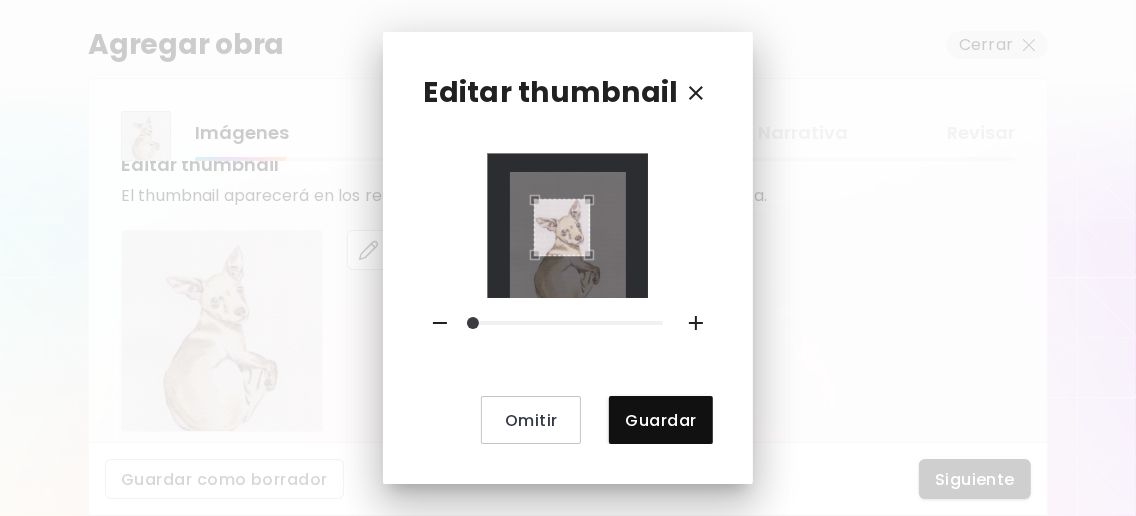 click at bounding box center (568, 226) 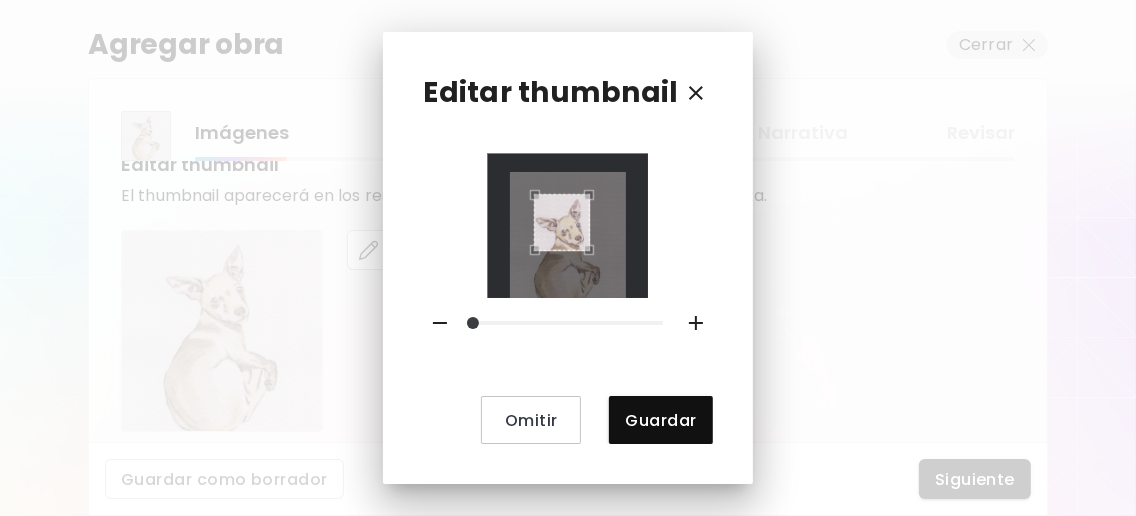 click at bounding box center [562, 222] 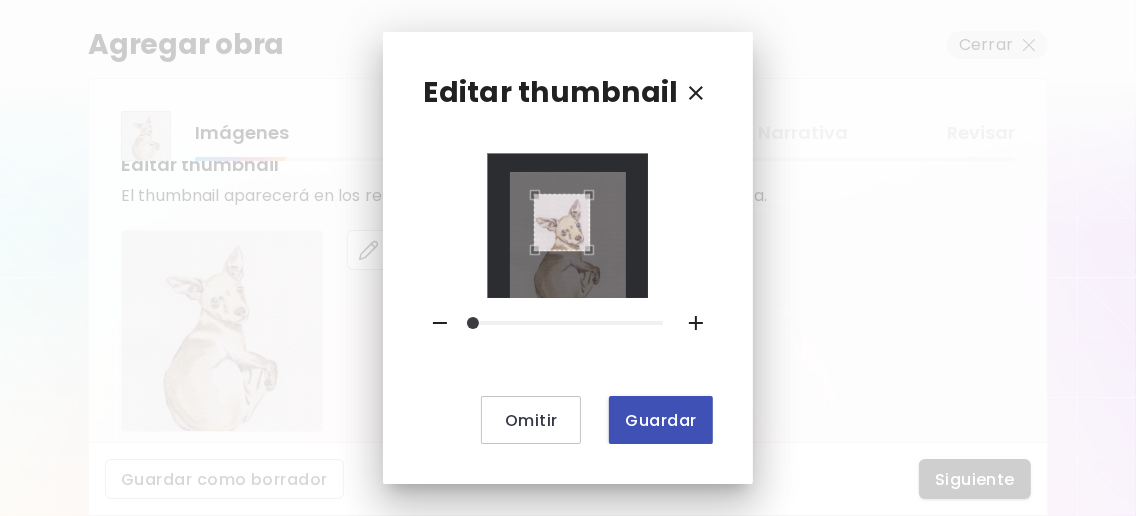 click on "Guardar" at bounding box center (660, 420) 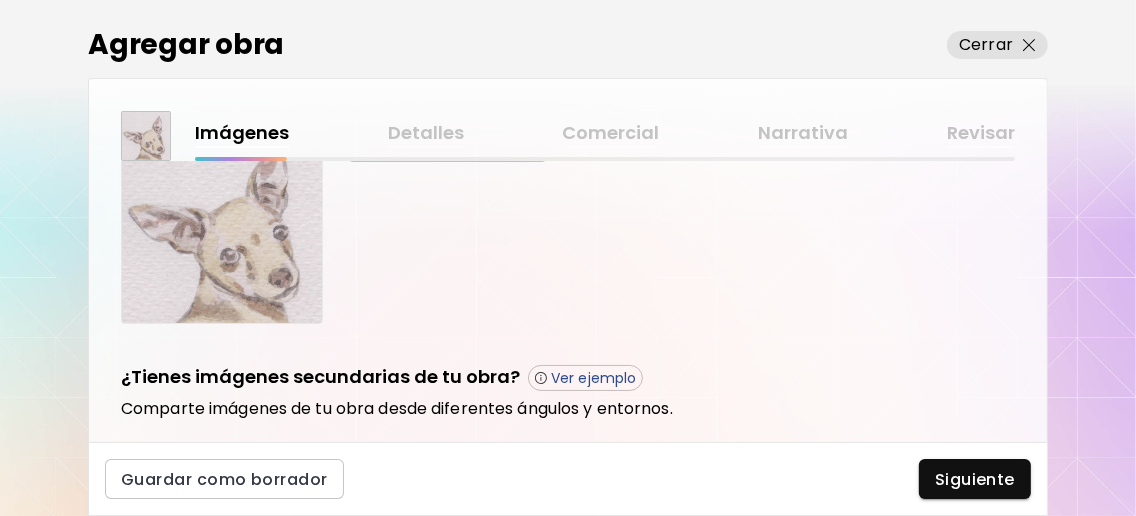 scroll, scrollTop: 666, scrollLeft: 0, axis: vertical 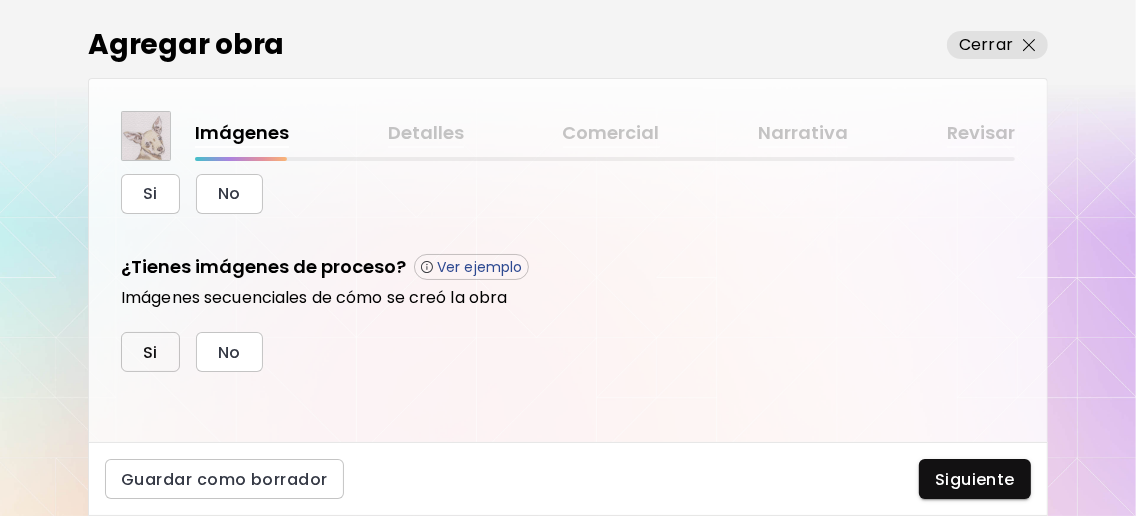 click on "Si" at bounding box center [150, 352] 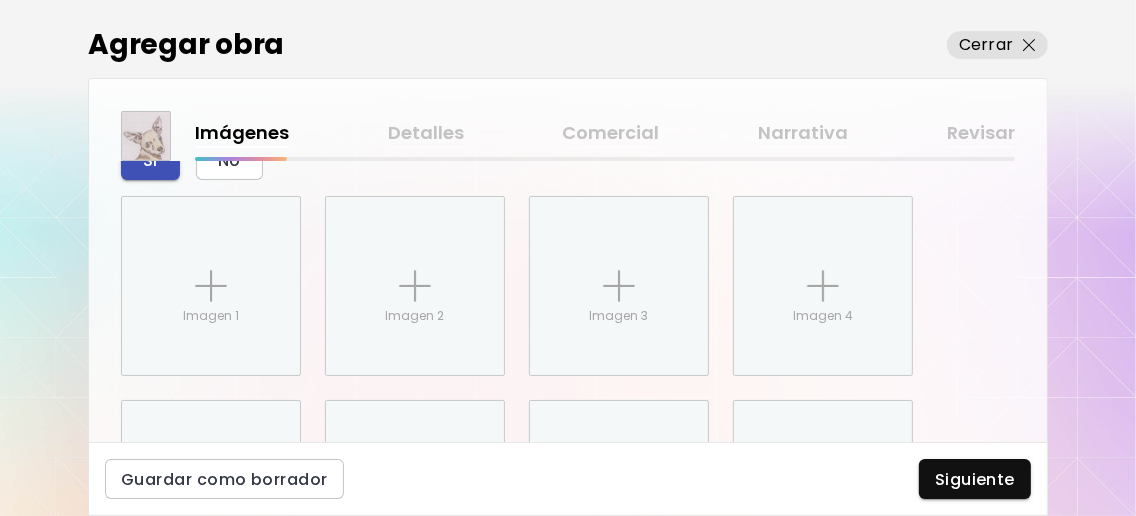 scroll, scrollTop: 1001, scrollLeft: 0, axis: vertical 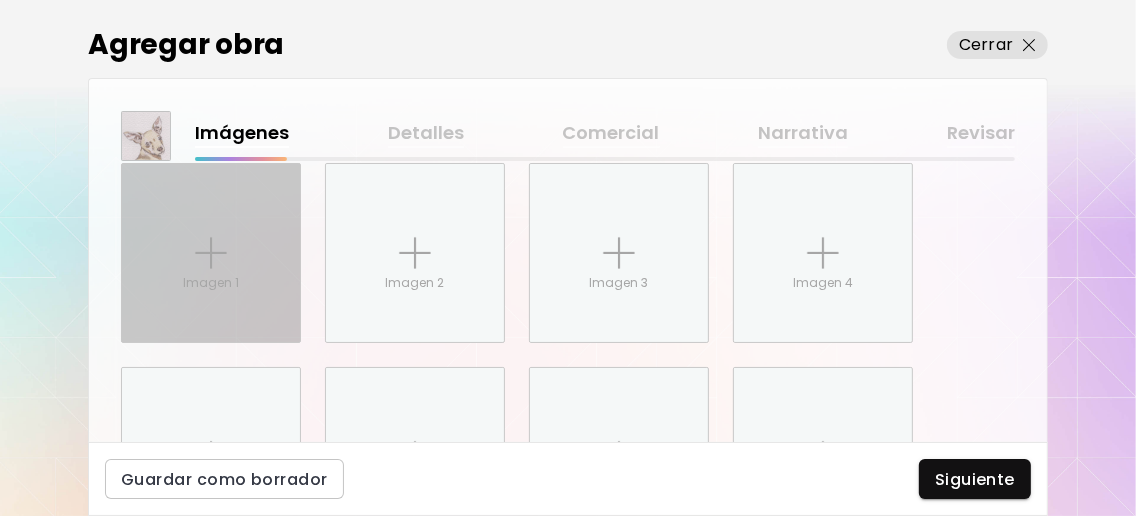 click on "Imagen 1" at bounding box center (211, 253) 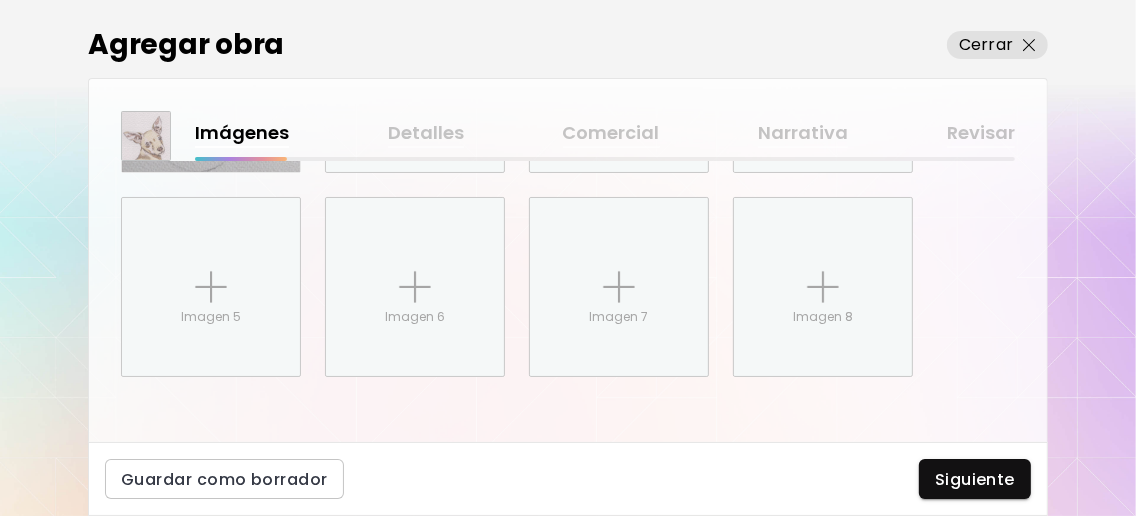 scroll, scrollTop: 1176, scrollLeft: 0, axis: vertical 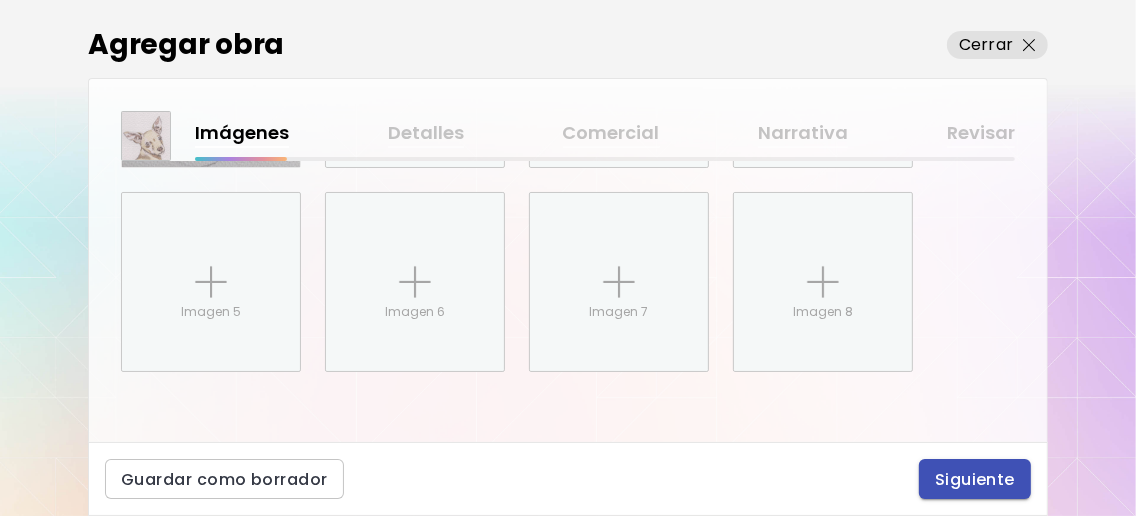 click on "Siguiente" at bounding box center (975, 479) 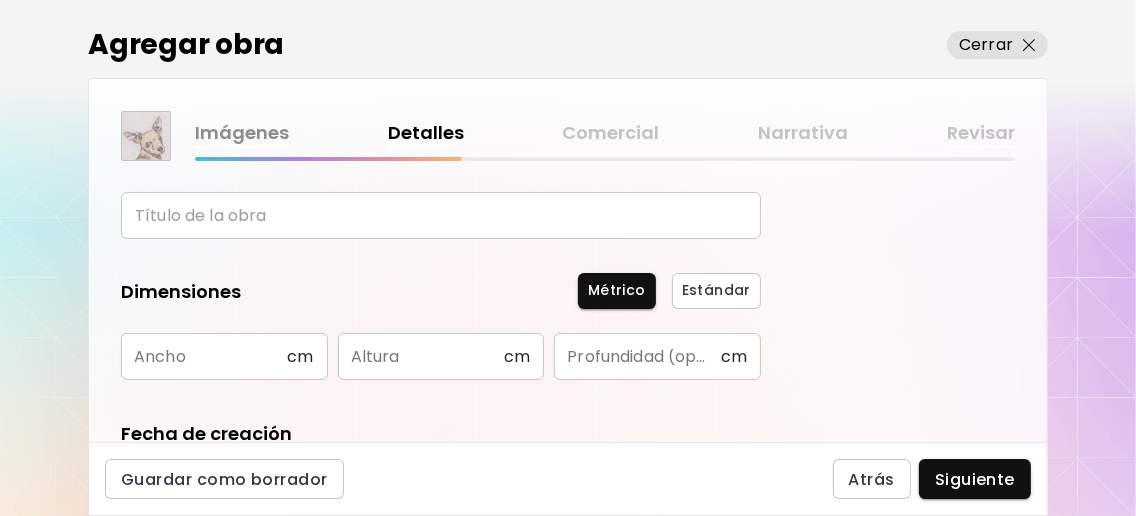 scroll, scrollTop: 0, scrollLeft: 0, axis: both 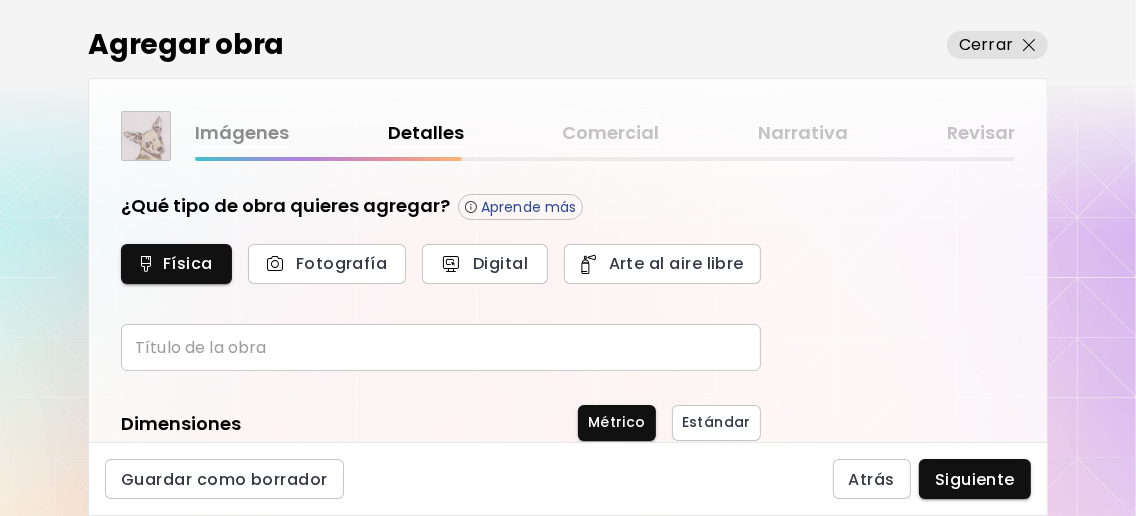 click at bounding box center [441, 347] 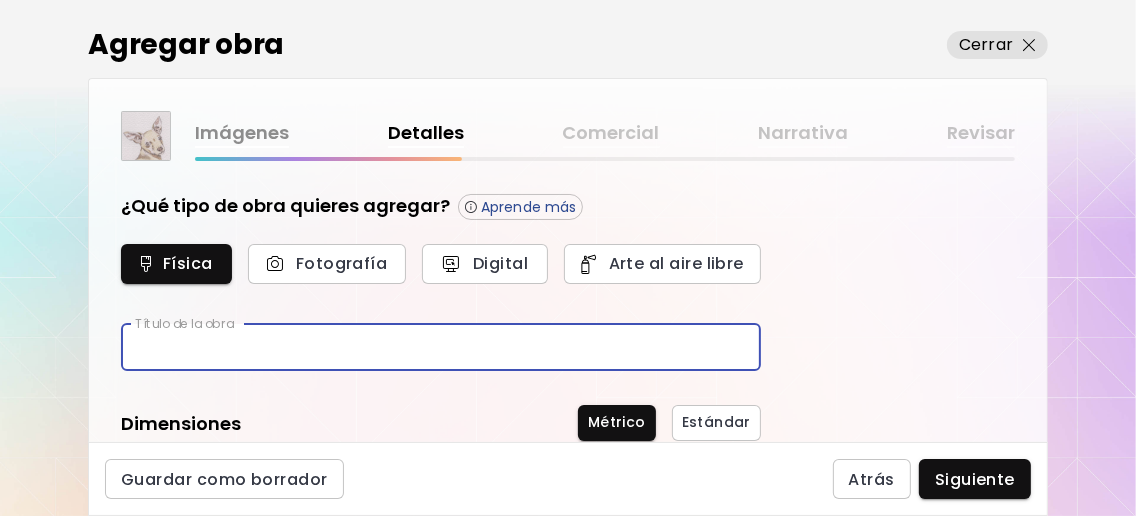 type on "****" 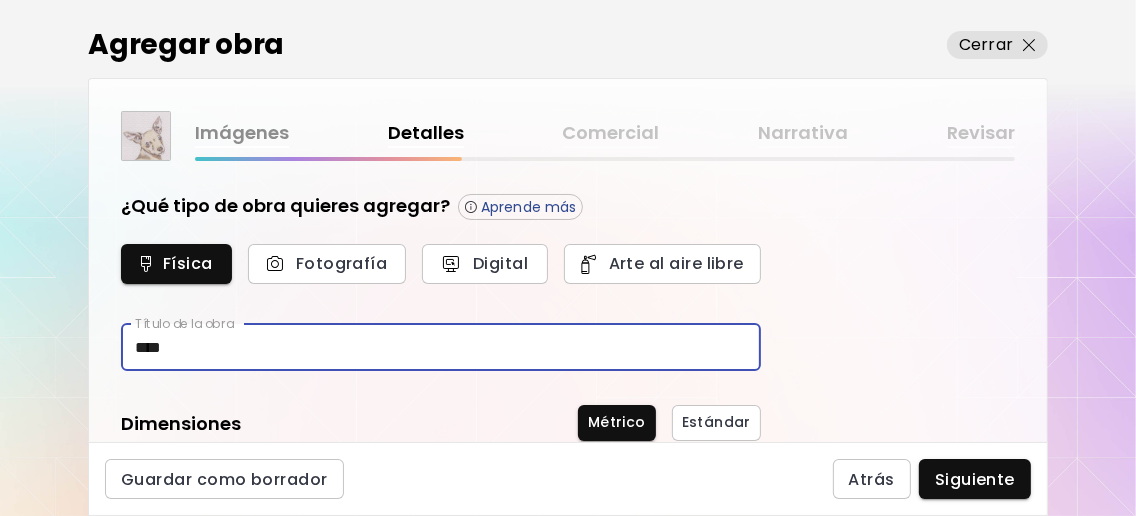 click on "¿Qué tipo de obra quieres agregar? Aprende más Física Fotografía Digital Arte al aire libre Título de la obra **** Título de la obra Dimensiones Métrico Estándar Ancho cm Ancho Altura cm Altura Profundidad (opcional) cm Profundidad (opcional) Fecha de creación Año ​ Año Mes (Opcional) ​ Mes (Opcional) Día (Opcional) ​ Día (Opcional) Información adicional Disciplina ​ Disciplina Materiales y medio Materiales y medio" at bounding box center [568, 301] 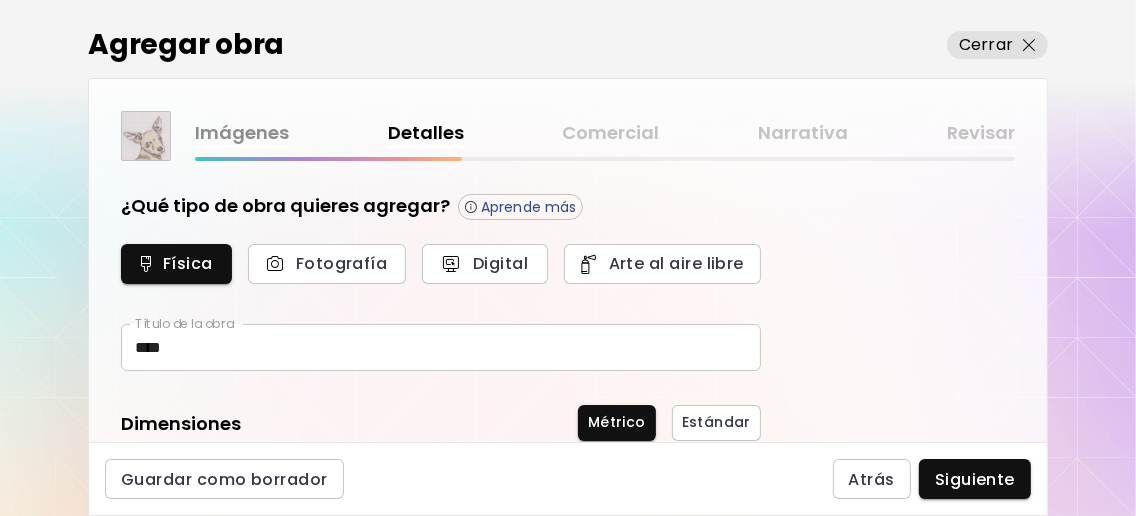 scroll, scrollTop: 132, scrollLeft: 0, axis: vertical 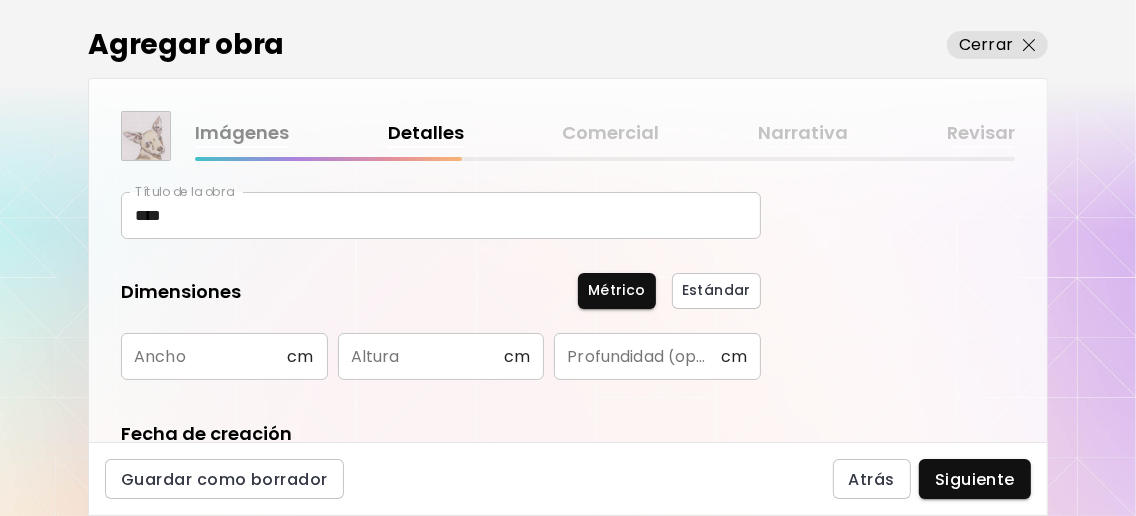 click at bounding box center [204, 356] 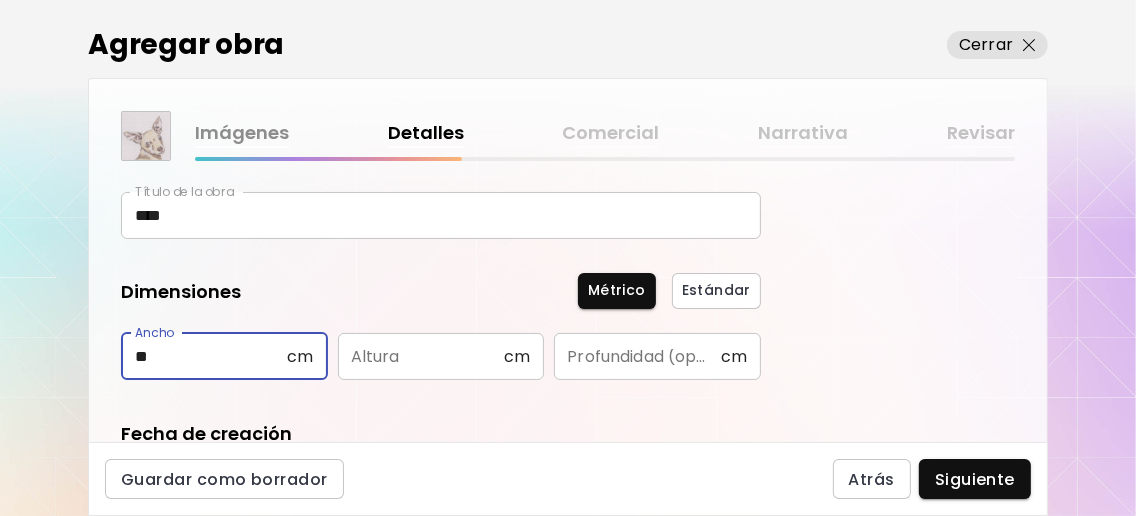 type on "**" 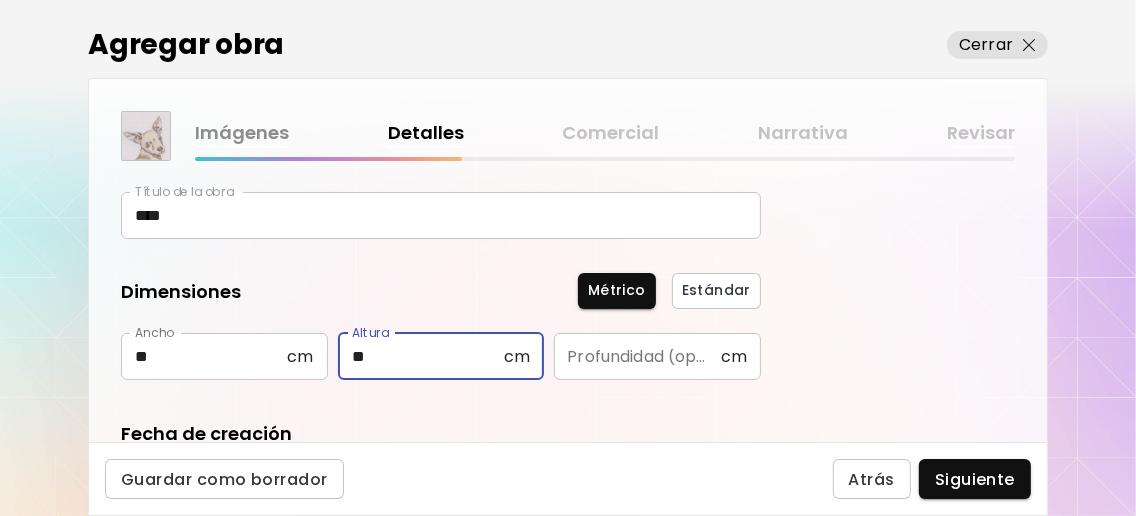 type on "**" 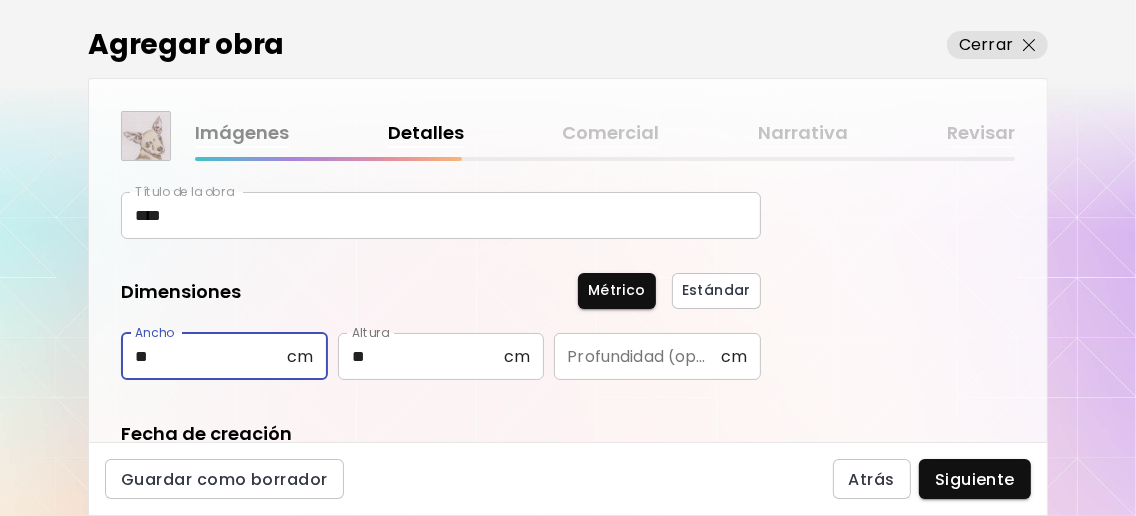 click on "**" at bounding box center [204, 356] 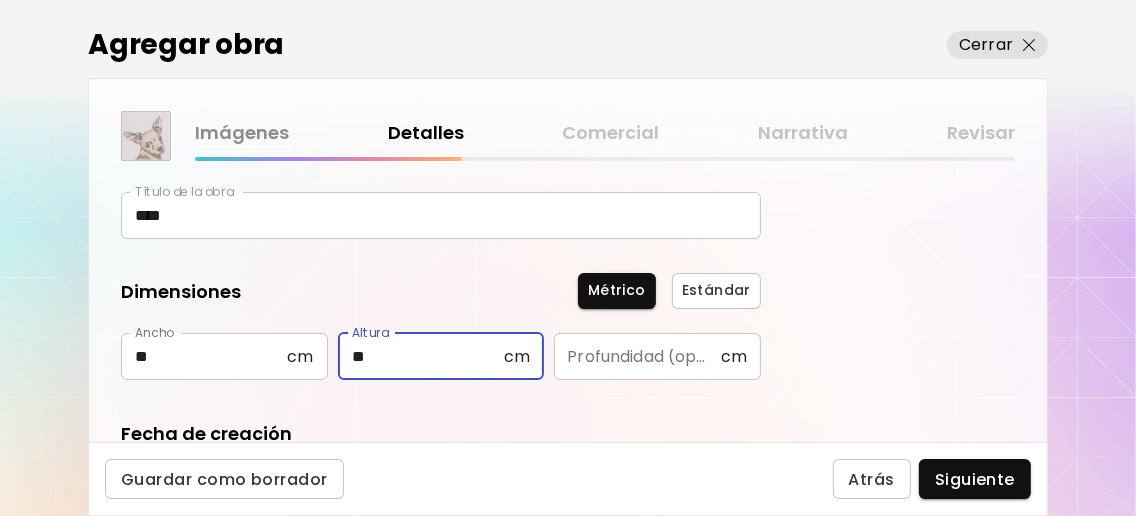 type on "*" 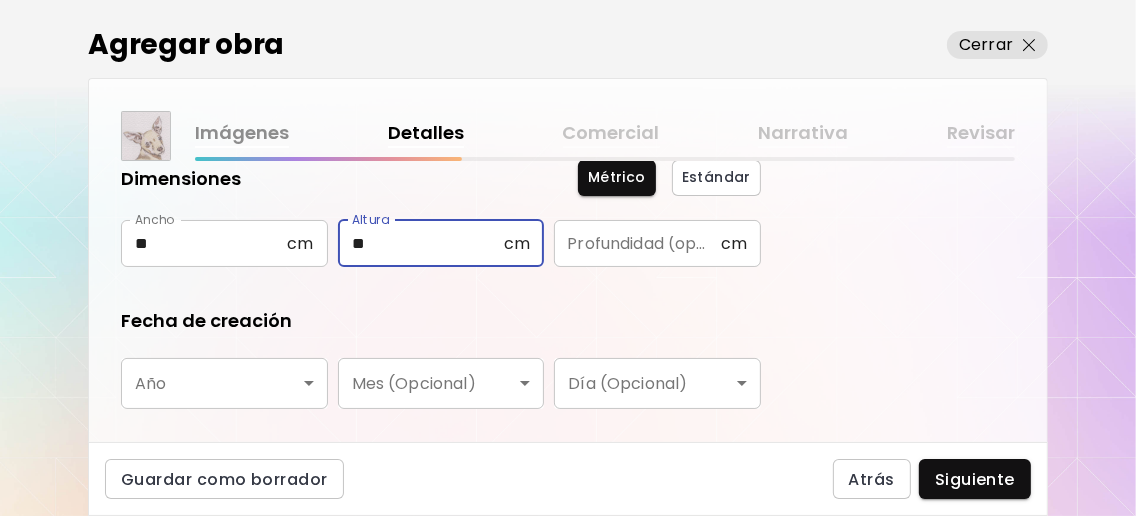 scroll, scrollTop: 266, scrollLeft: 0, axis: vertical 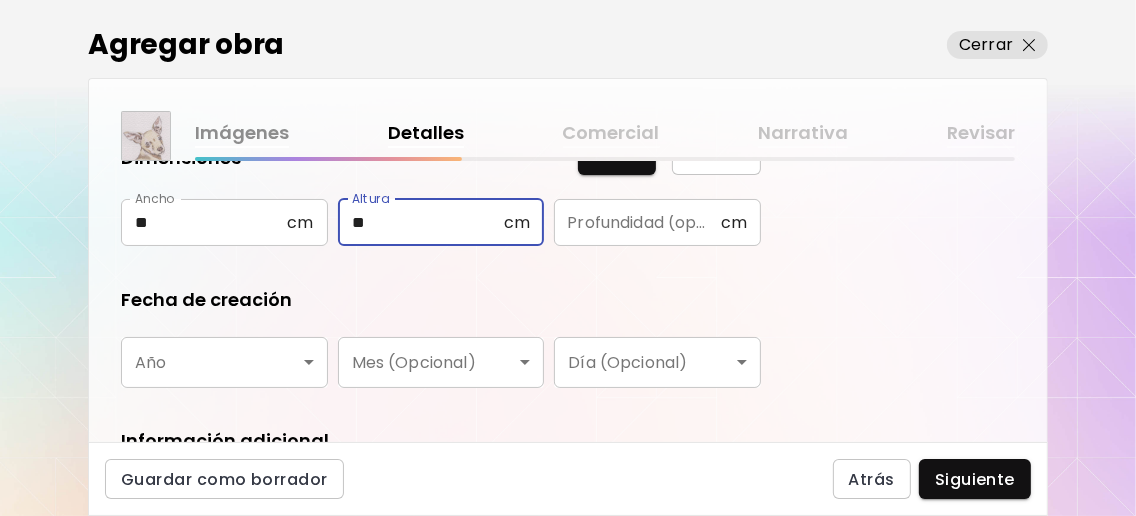 type on "**" 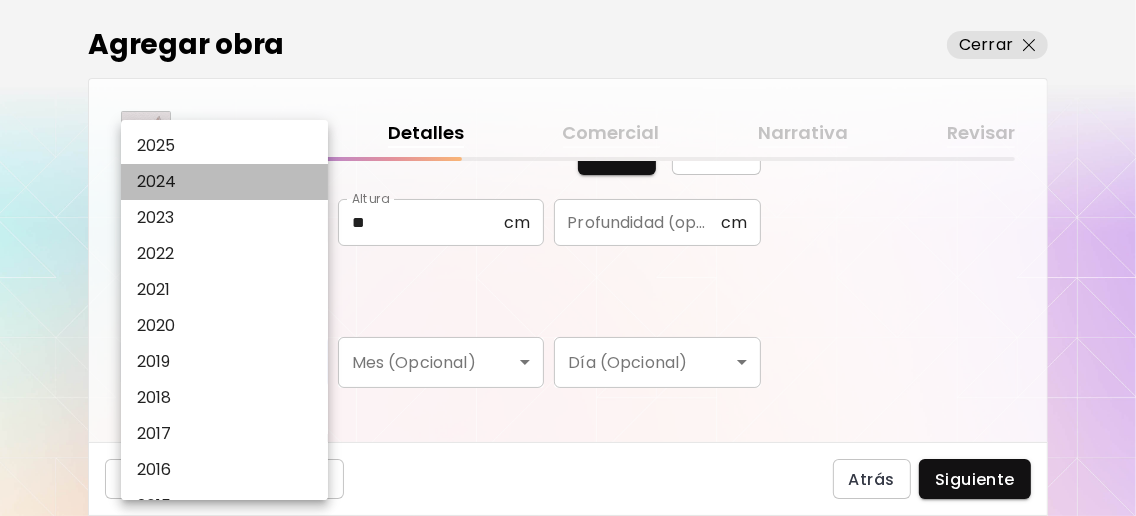 drag, startPoint x: 216, startPoint y: 187, endPoint x: 196, endPoint y: 179, distance: 21.540659 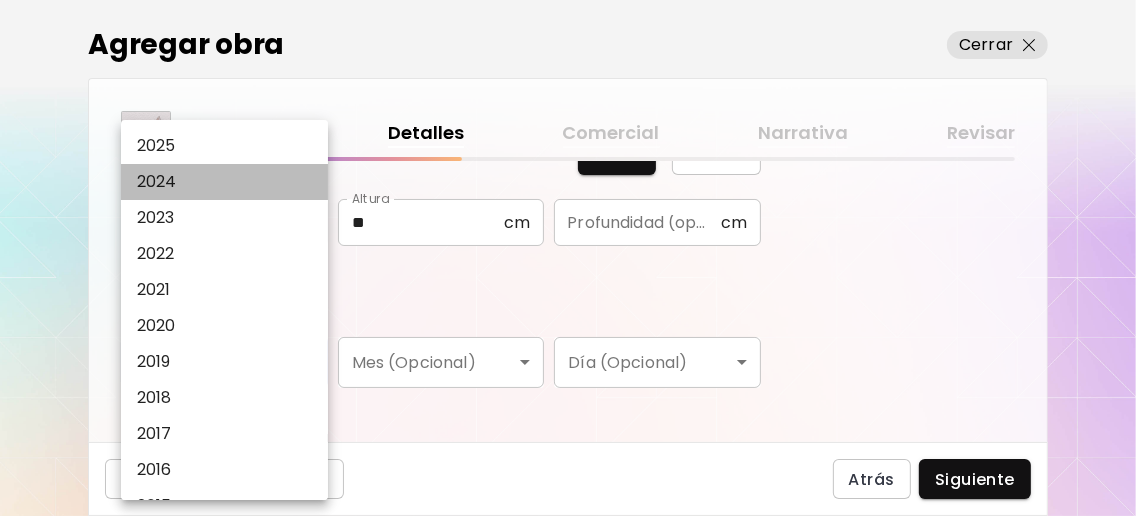 type on "****" 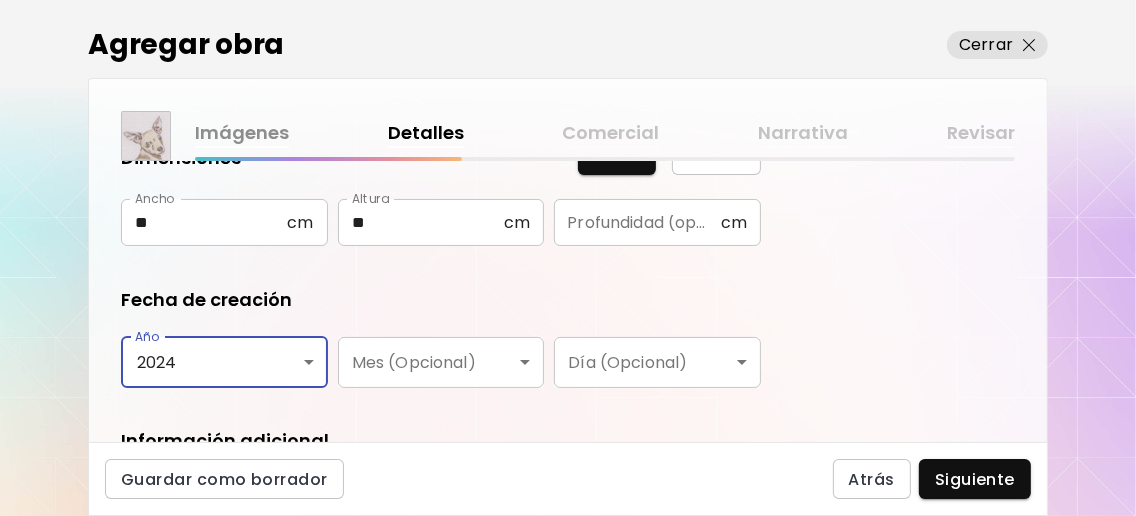 click on "2024" at bounding box center (202, 260) 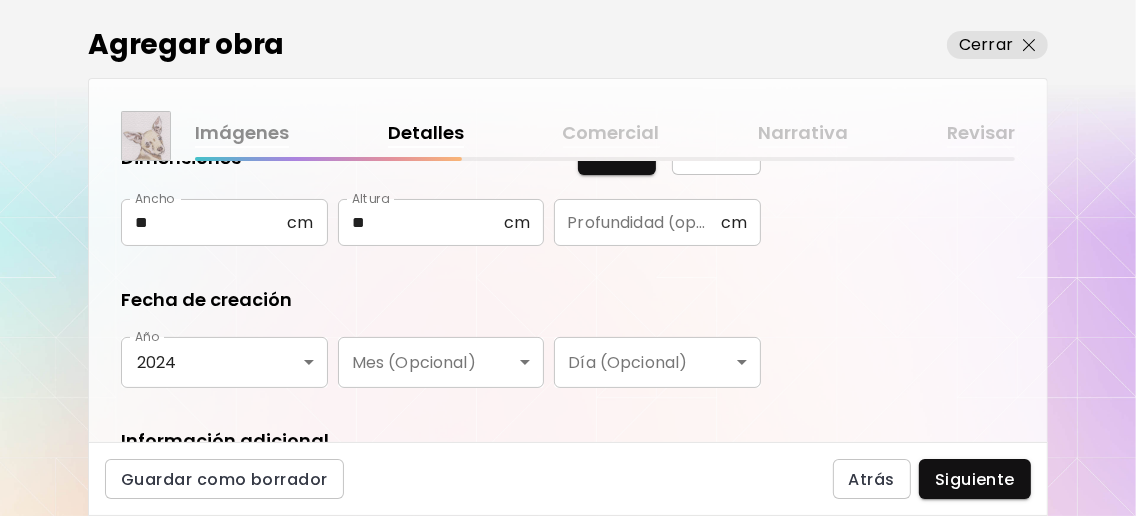scroll, scrollTop: 399, scrollLeft: 0, axis: vertical 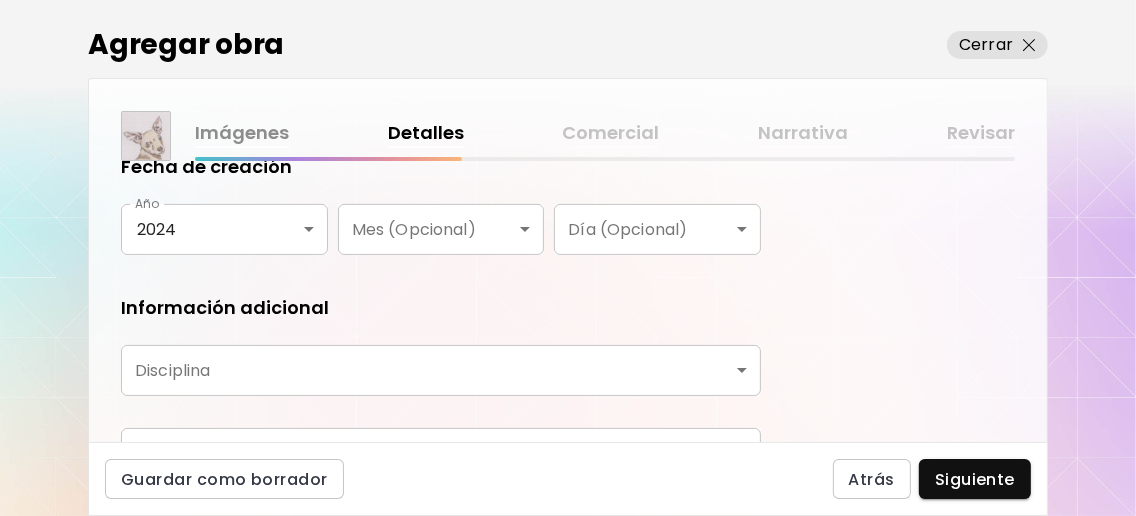 click on "0 0 Agregar obra Cerrar Imágenes Detalles Comercial Narrativa Revisar ¿Qué tipo de obra quieres agregar? Aprende más Física Fotografía Digital Arte al aire libre Título de la obra **** Título de la obra Dimensiones Métrico Estándar Ancho ** cm Ancho Altura ** cm Altura Profundidad (opcional) cm Profundidad (opcional) Fecha de creación Año 2024 **** Año Mes (Opcional) ​ Mes (Opcional) Día (Opcional) ​ Día (Opcional) Información adicional Disciplina ​ Disciplina Materiales y medio Materiales y medio Guardar como borrador Atrás Siguiente Búsqueda de artista Nombre o usuario Nombre o usuario País del artista País del artista Disciplinas Todos Pintura Contemporánea Dibujo e ilustración Collage Escultura e instalación Fotografía Arte AR/VR Arte Digital y NFT Arte Urbano Géneros Todos Abstracto Arte Pop Surrealismo Impresionismo Retrato y arte figurativo Minimalismo Hiper contemporáneo Realismo Cómic e Ilustración Arte de naturaleza Erótico Urban Basado en Identidad Todos Francés" at bounding box center (568, 258) 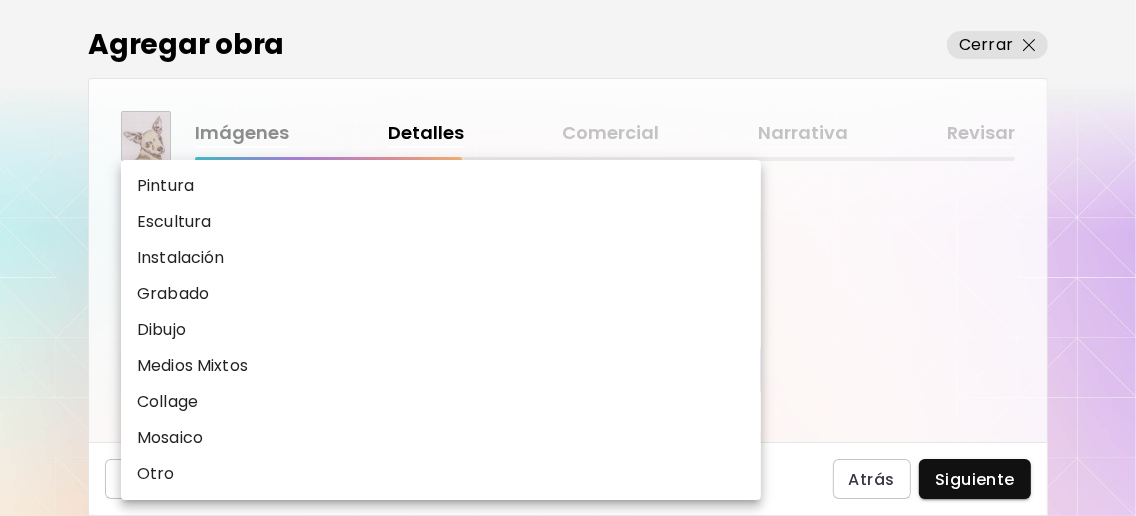 click on "Pintura" at bounding box center [441, 186] 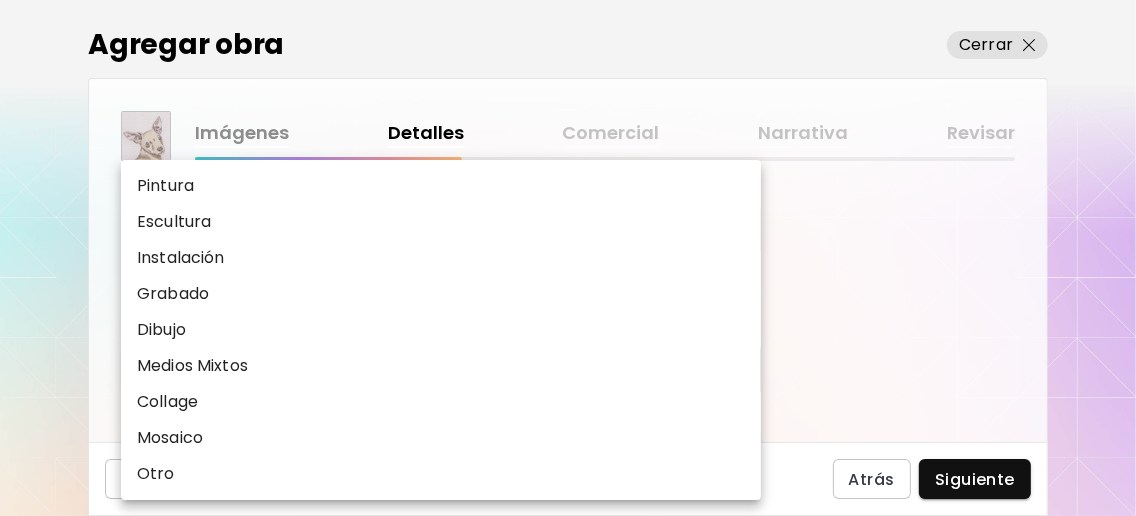 type on "********" 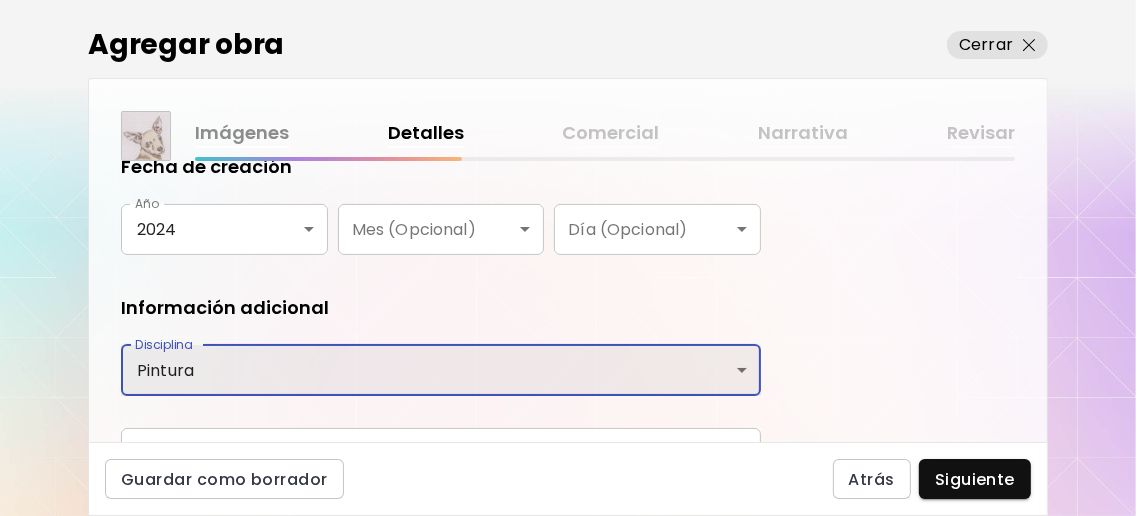 scroll, scrollTop: 510, scrollLeft: 0, axis: vertical 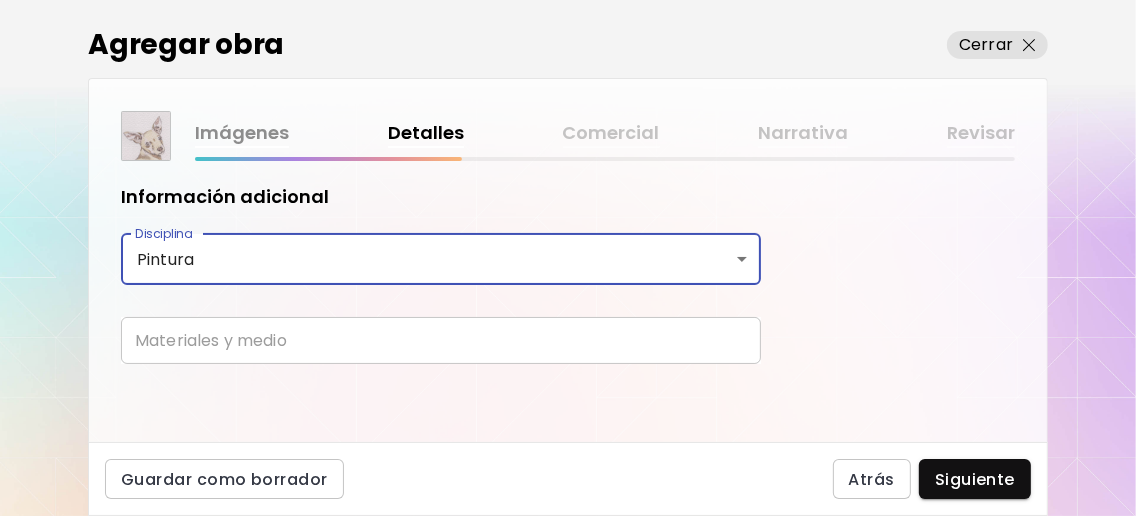 click at bounding box center [441, 340] 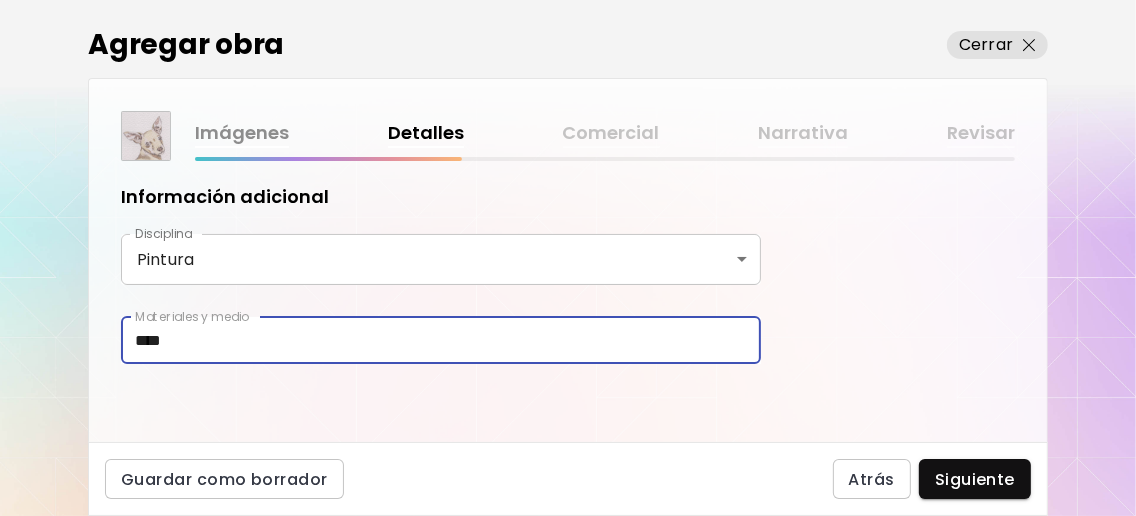 type on "****" 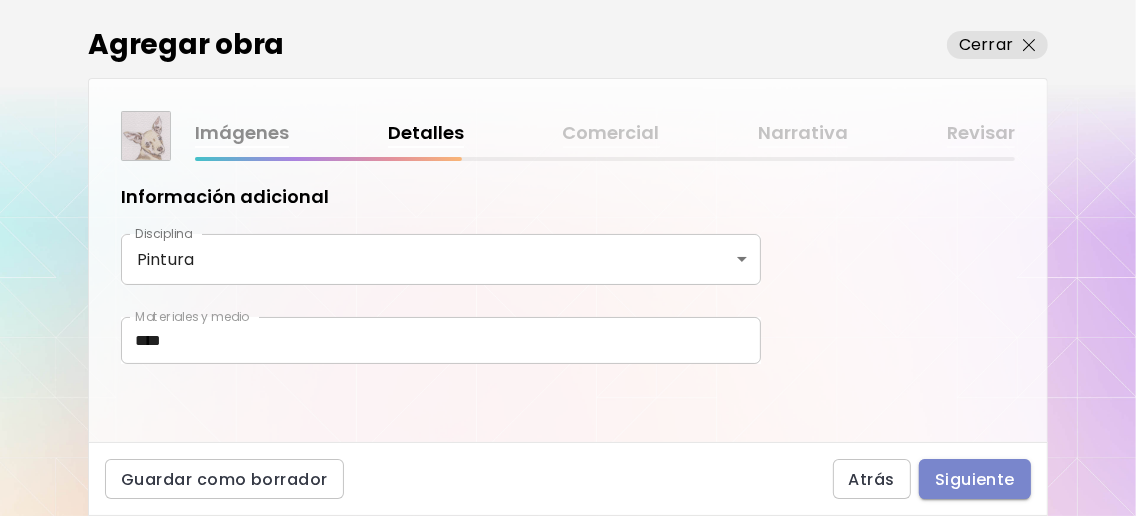 click on "Siguiente" at bounding box center (975, 479) 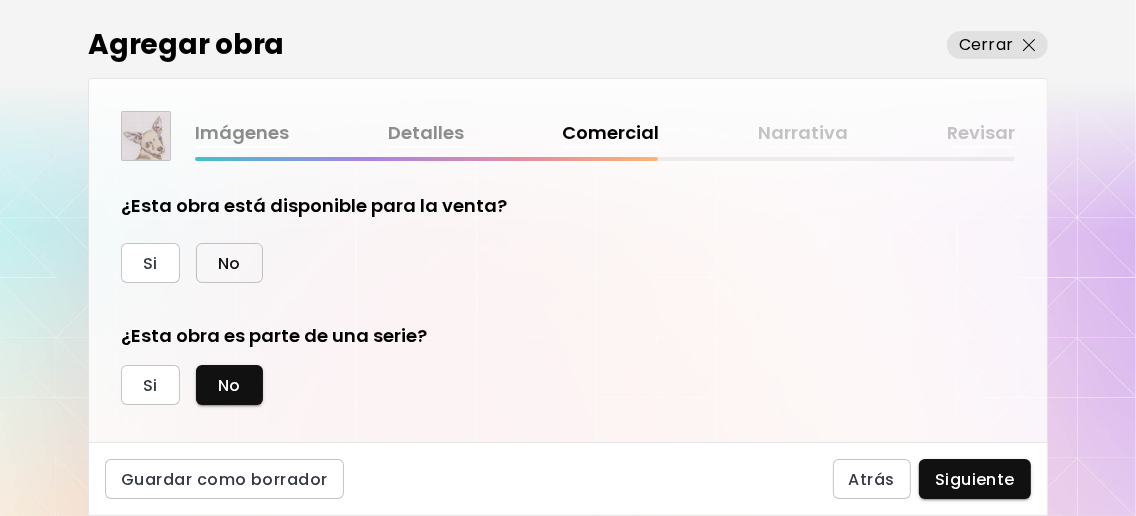 click on "No" at bounding box center (229, 263) 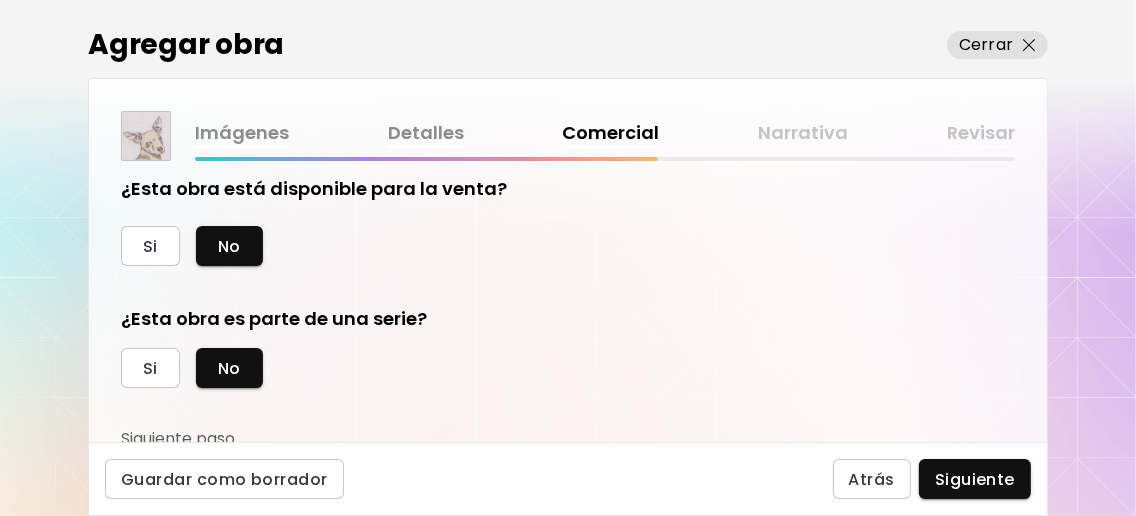 scroll, scrollTop: 32, scrollLeft: 0, axis: vertical 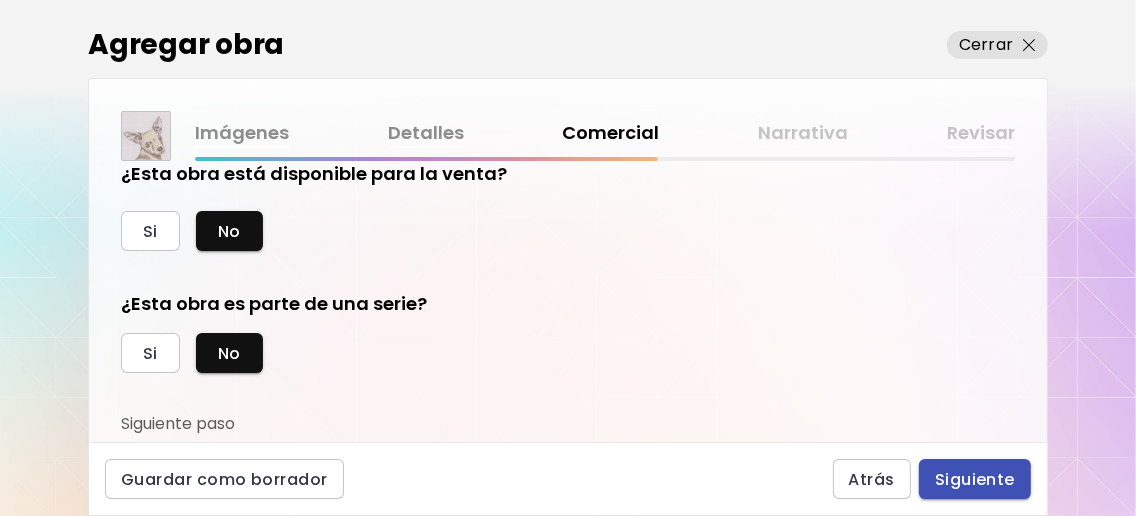 click on "Siguiente" at bounding box center (975, 479) 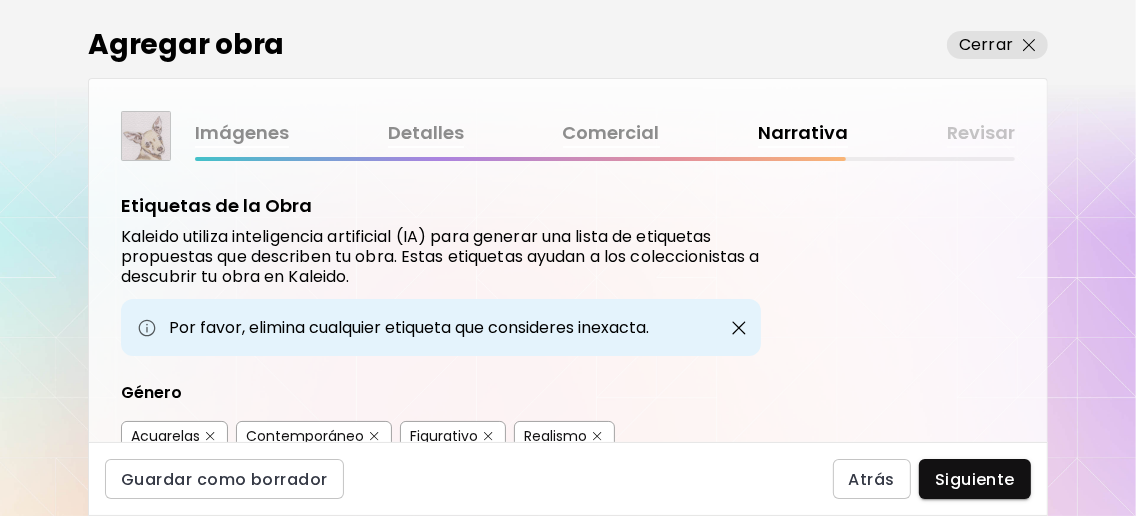 scroll, scrollTop: 132, scrollLeft: 0, axis: vertical 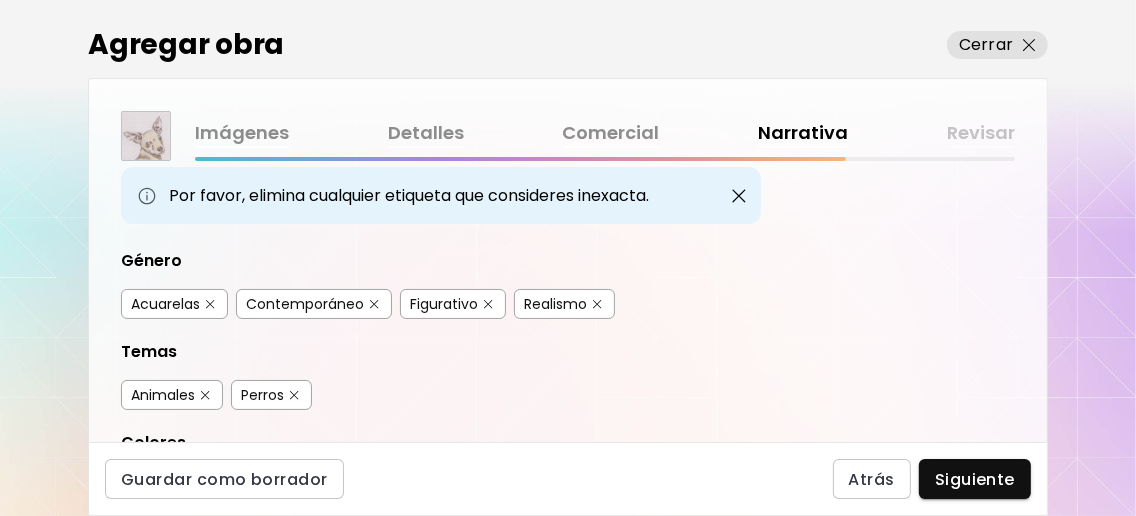 click on "Acuarelas" at bounding box center [165, 304] 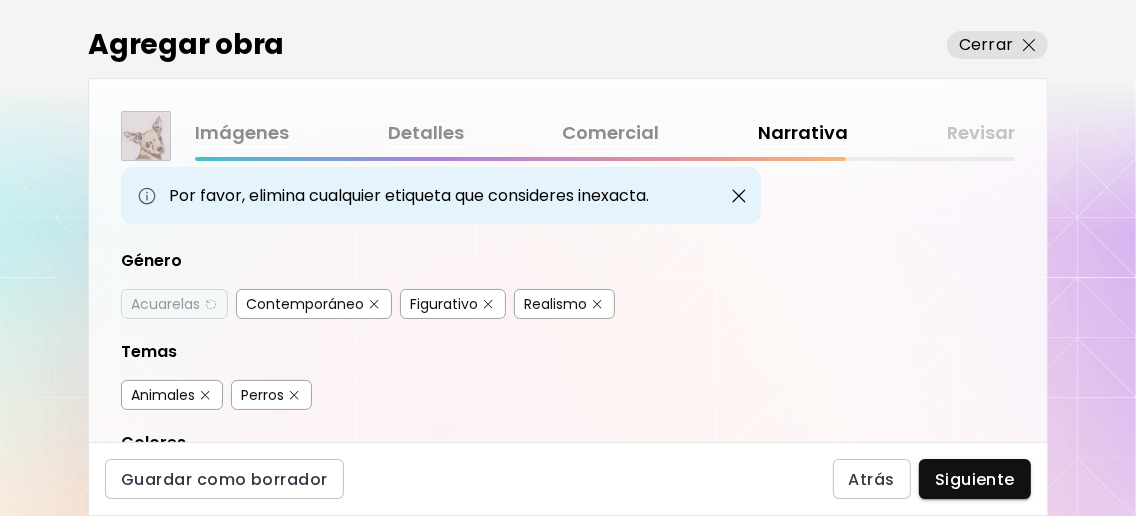 click on "Figurativo" at bounding box center [444, 304] 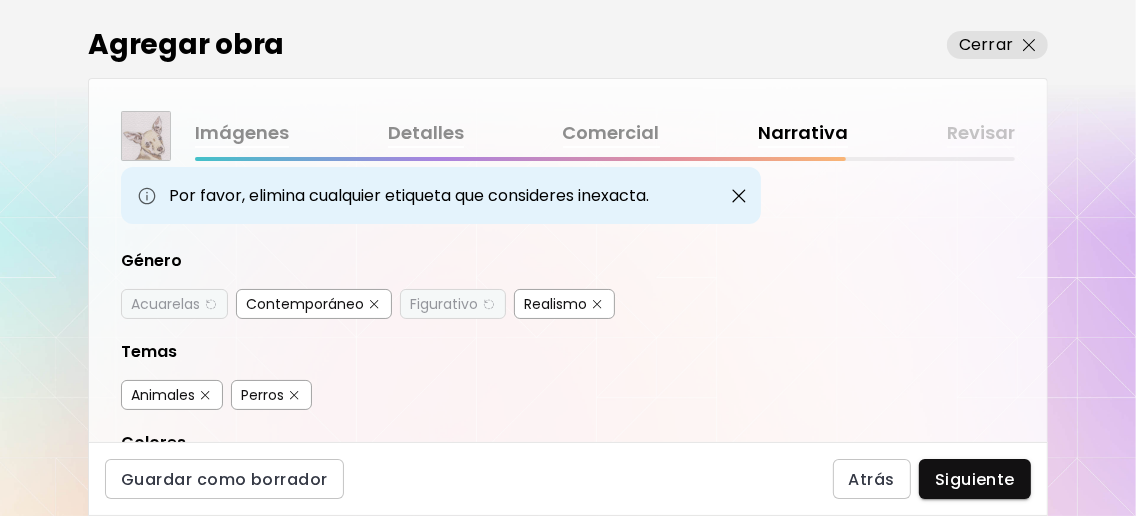 click on "Contemporáneo" at bounding box center [305, 304] 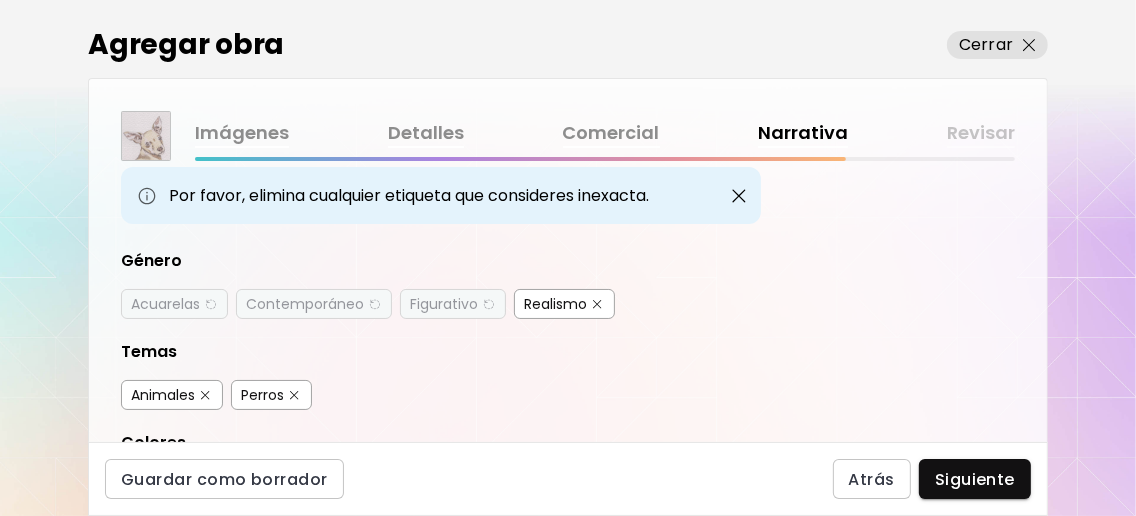 click on "Realismo" at bounding box center (555, 304) 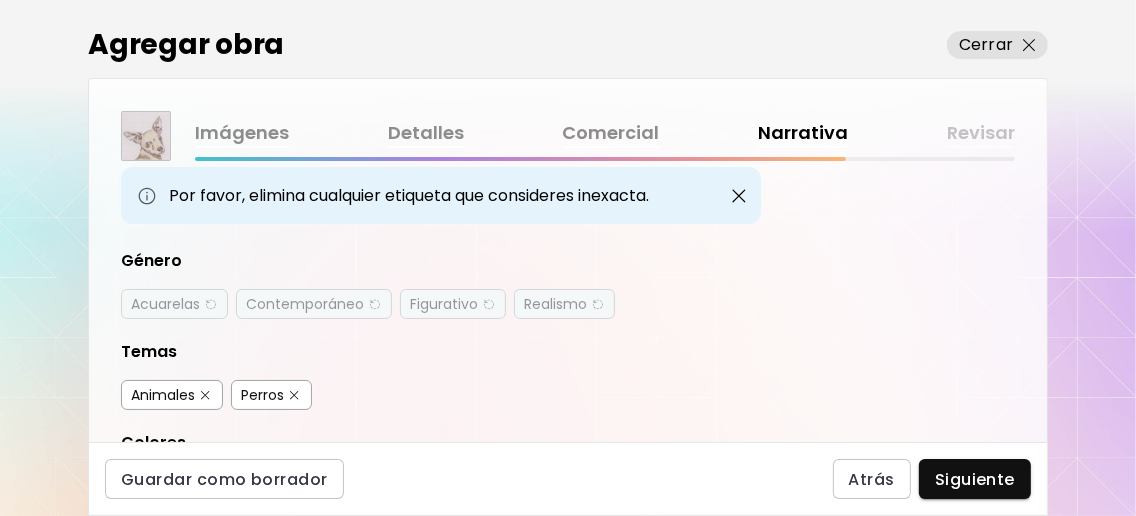 click on "Realismo" at bounding box center [555, 304] 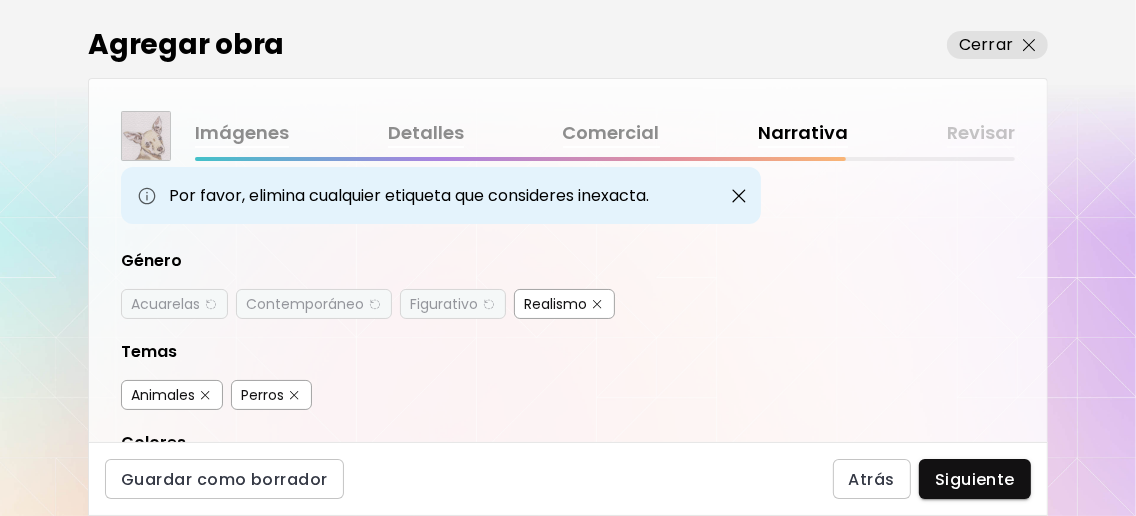 click on "Figurativo" at bounding box center [444, 304] 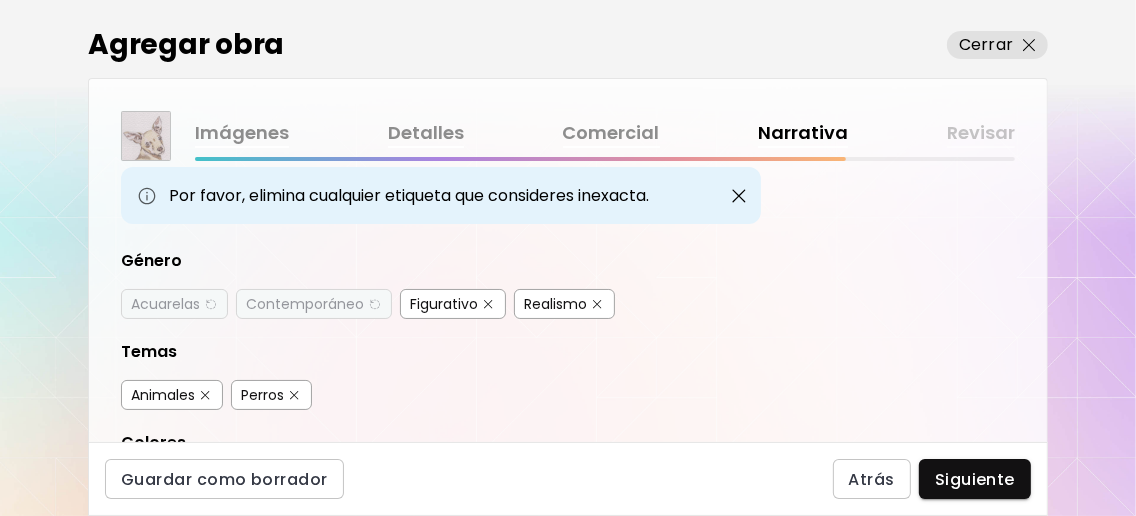 click on "Contemporáneo" at bounding box center [305, 304] 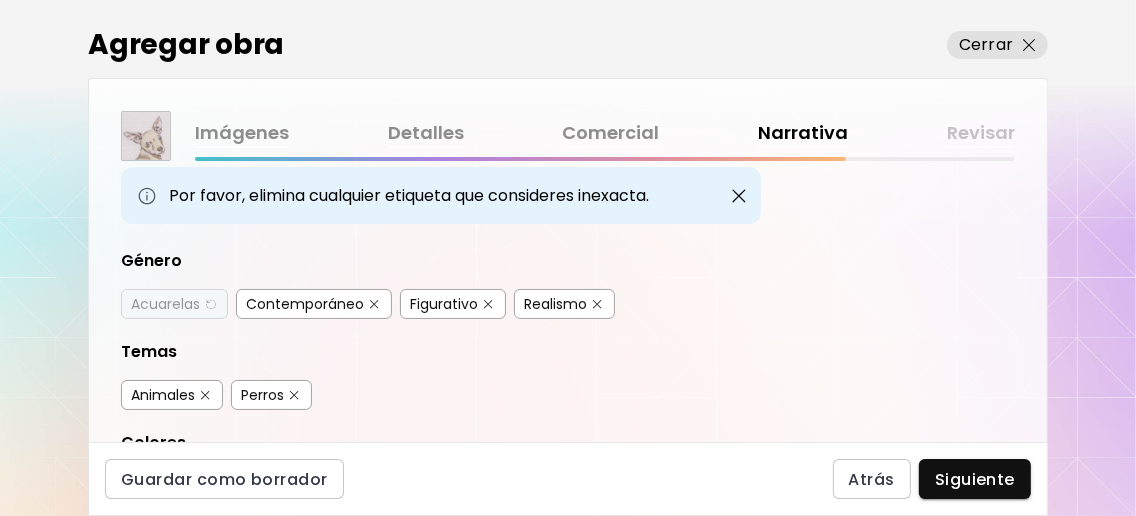 click on "Acuarelas" at bounding box center (165, 304) 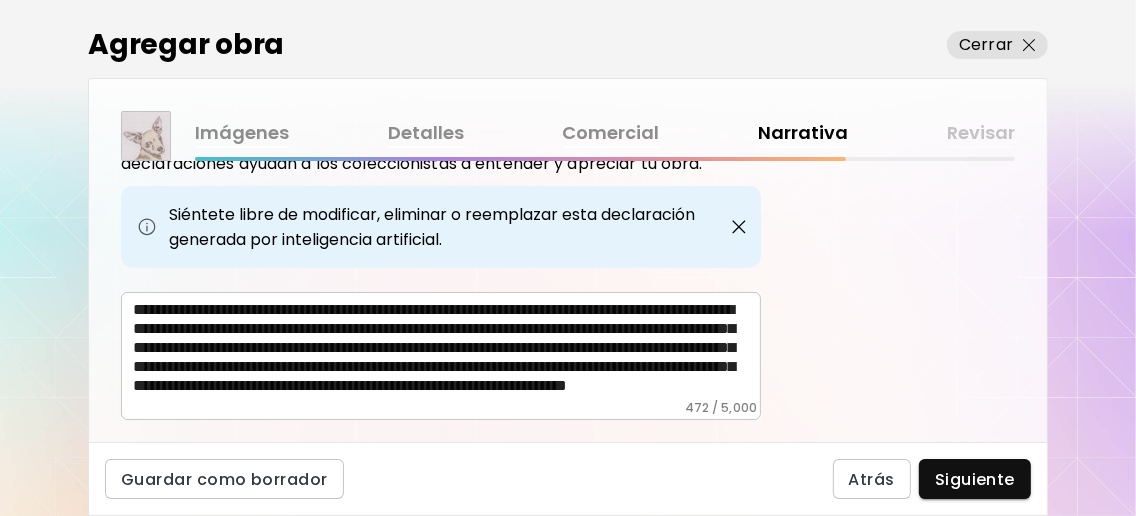 scroll, scrollTop: 780, scrollLeft: 0, axis: vertical 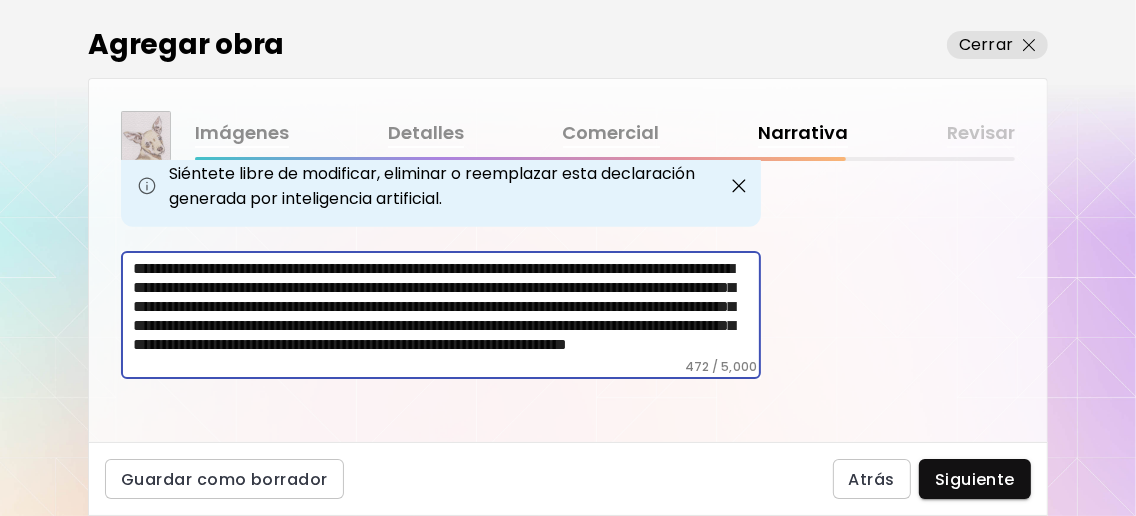 click on "**********" at bounding box center [447, 309] 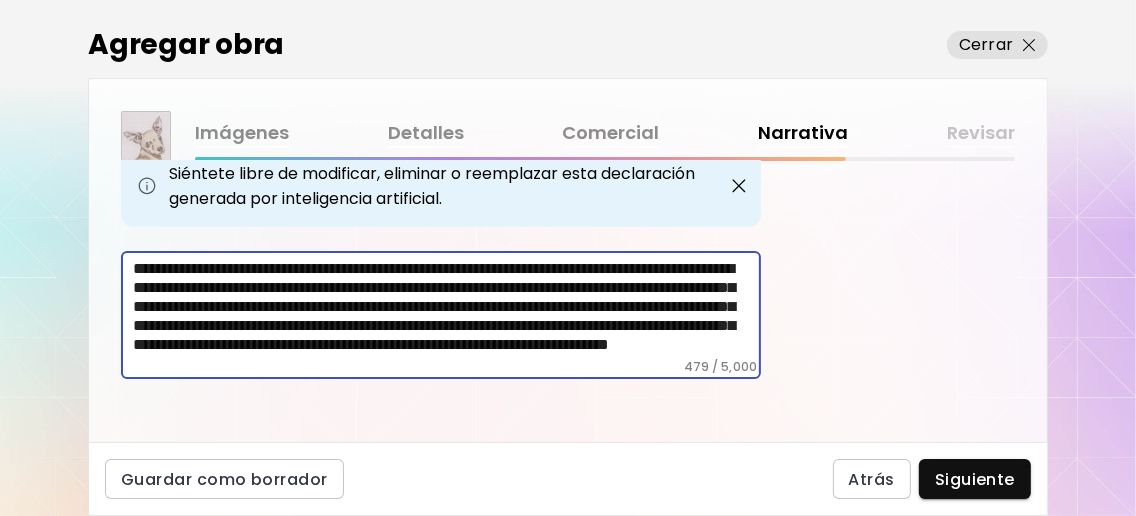 click on "**********" at bounding box center (447, 309) 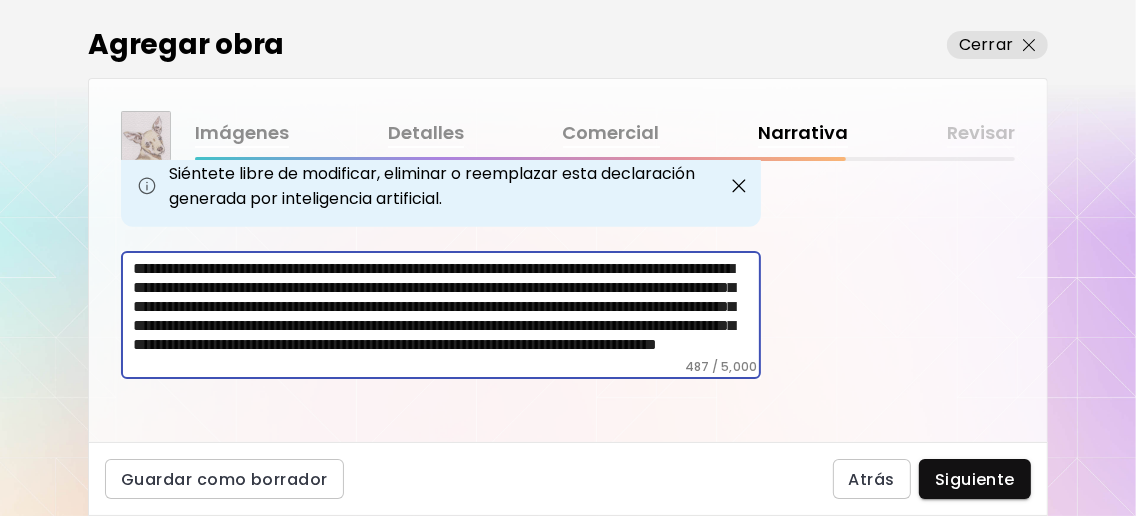 click on "**********" at bounding box center [447, 309] 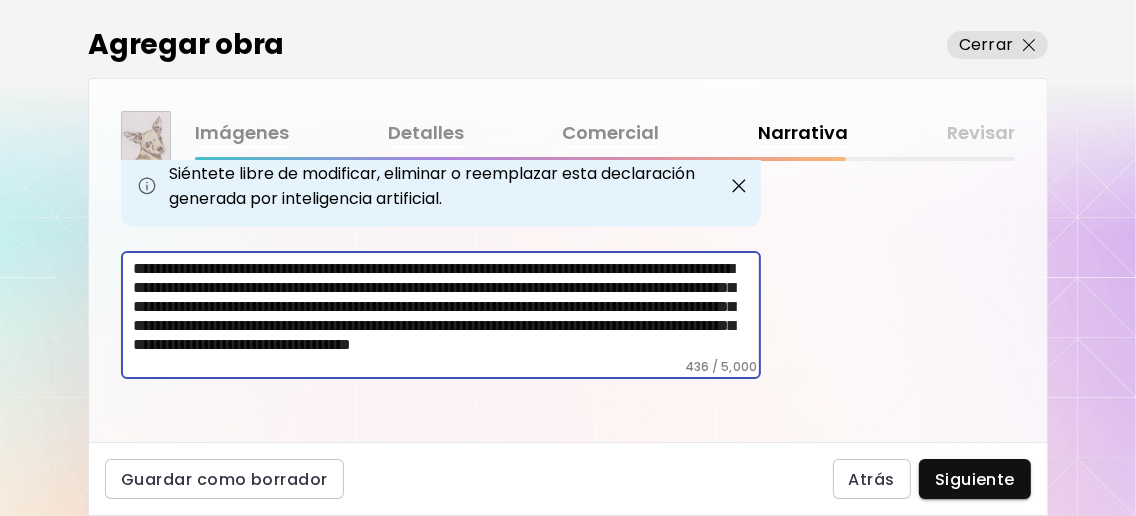 scroll, scrollTop: 0, scrollLeft: 0, axis: both 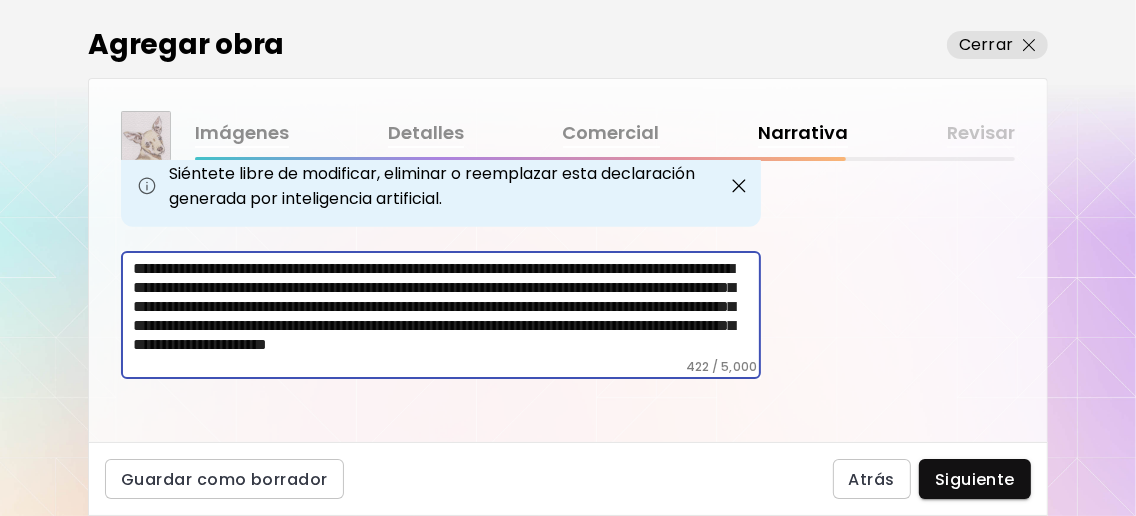 click on "**********" at bounding box center (447, 309) 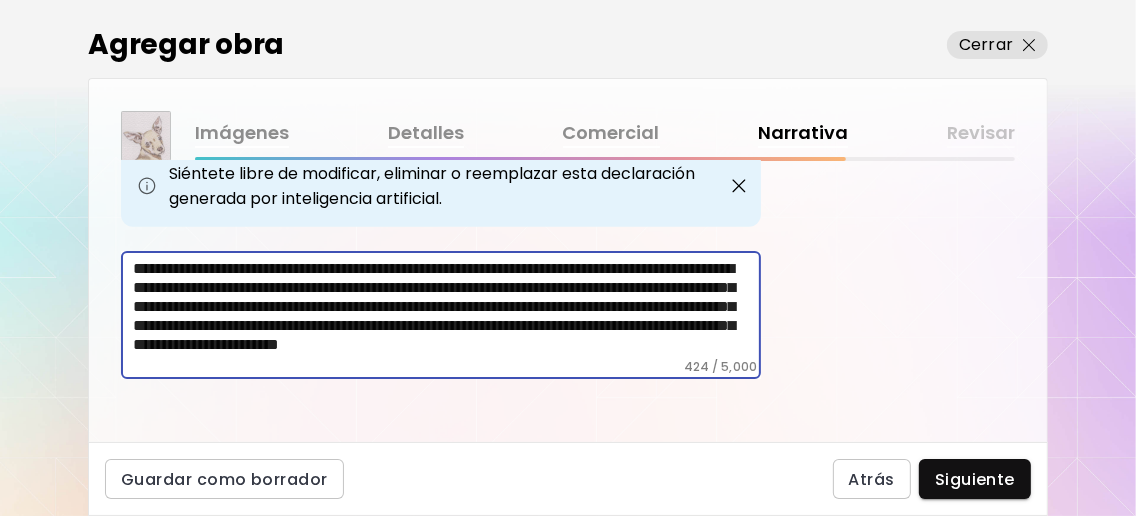 click on "**********" at bounding box center [447, 309] 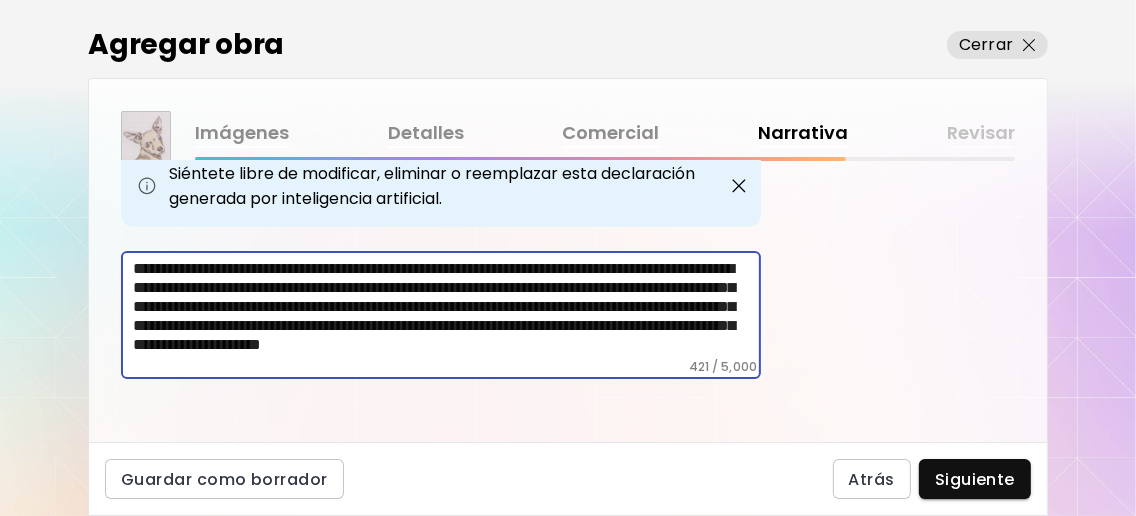 scroll, scrollTop: 14, scrollLeft: 0, axis: vertical 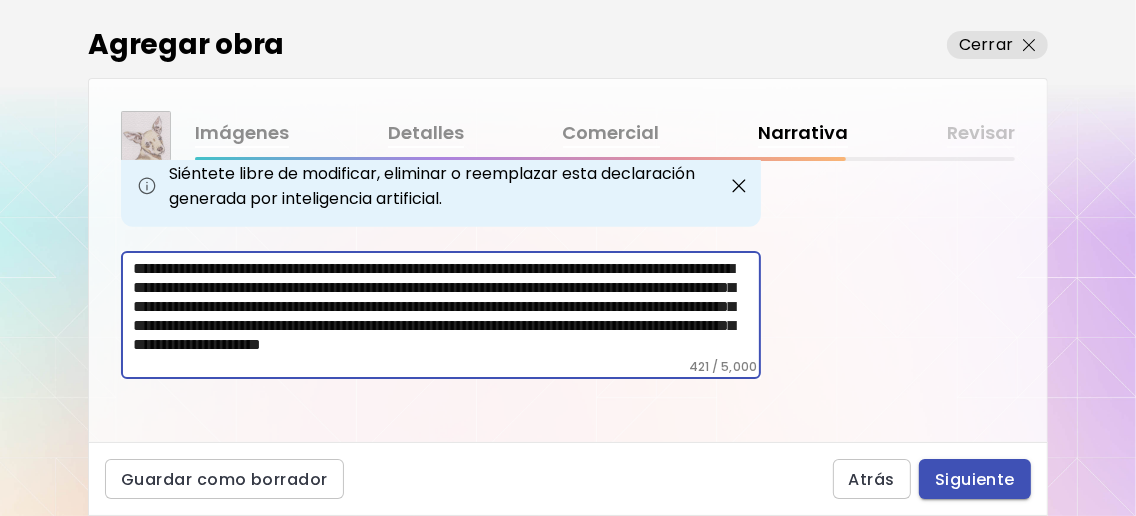 type on "**********" 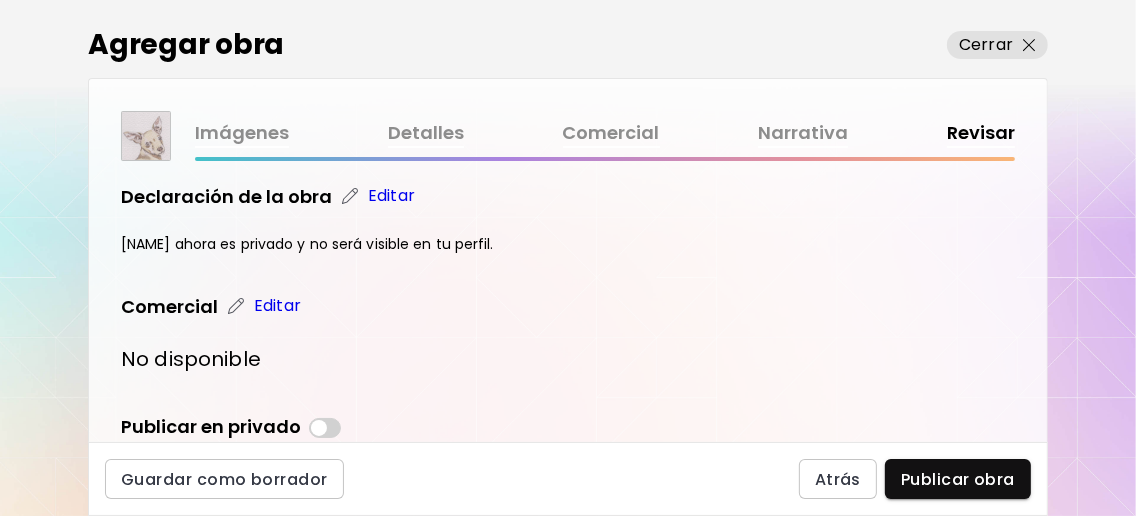 scroll, scrollTop: 995, scrollLeft: 0, axis: vertical 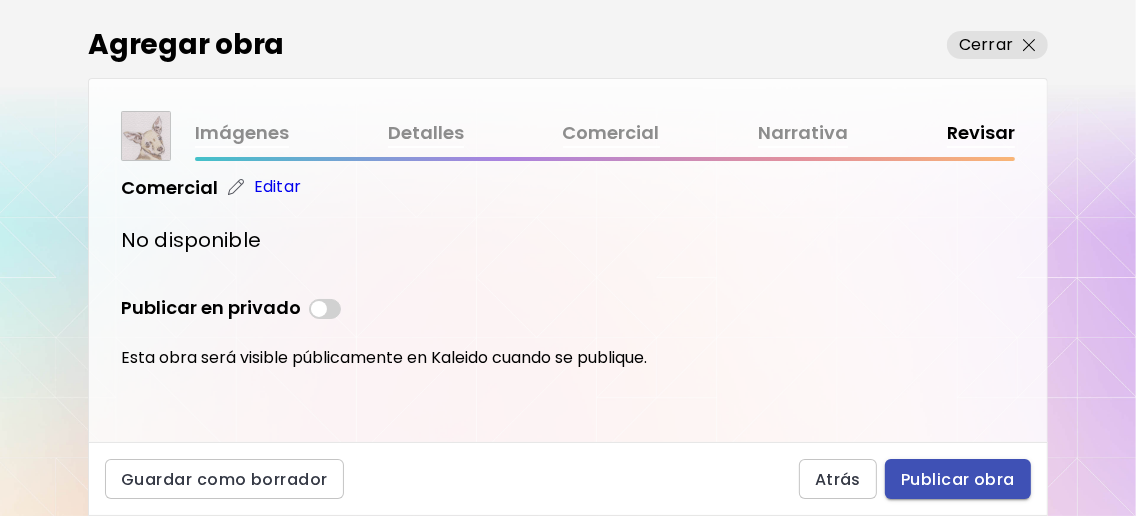 click on "Publicar obra" at bounding box center (958, 479) 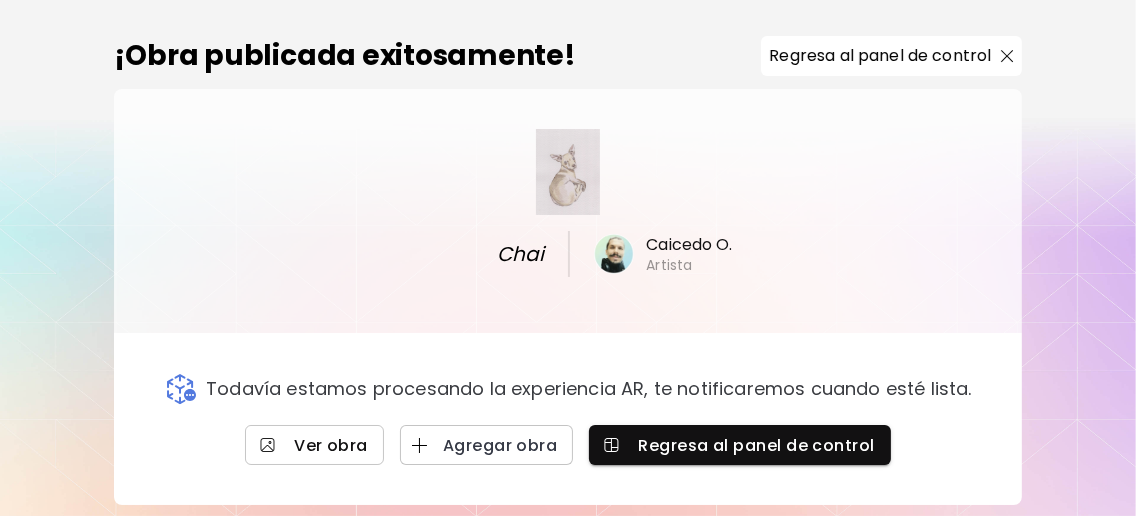 click on "Ver obra" at bounding box center [314, 445] 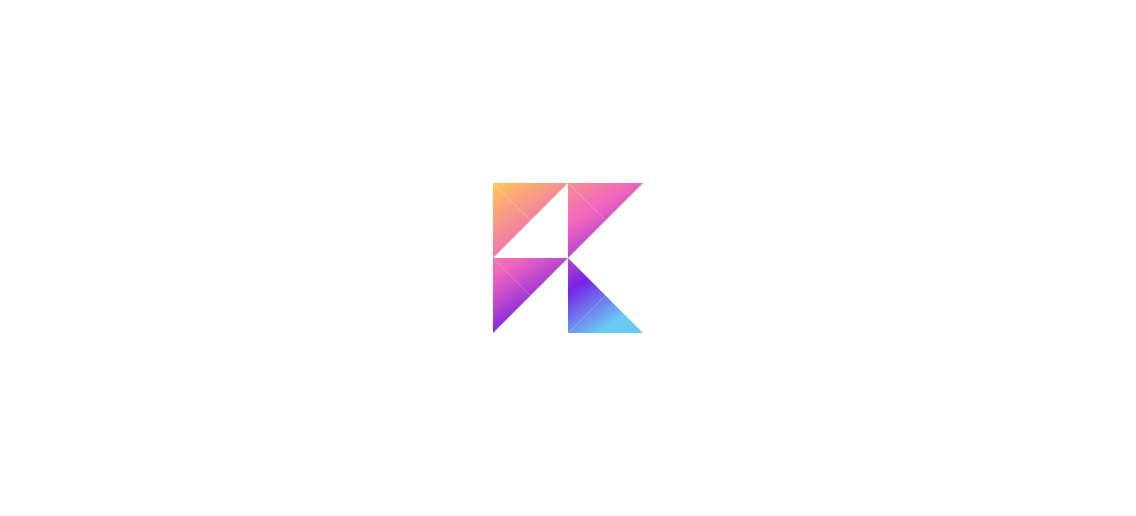 scroll, scrollTop: 0, scrollLeft: 0, axis: both 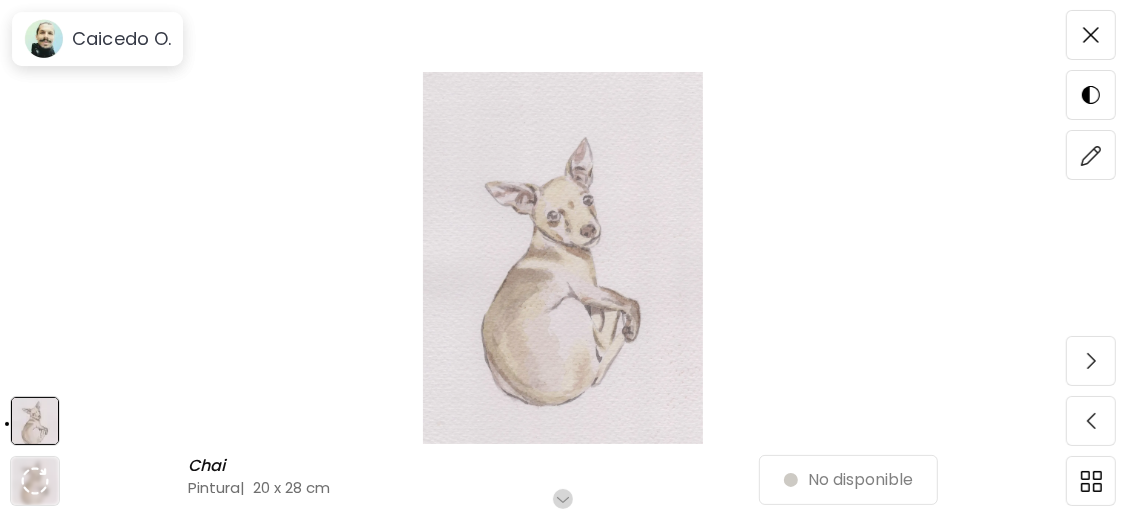 click at bounding box center [563, 258] 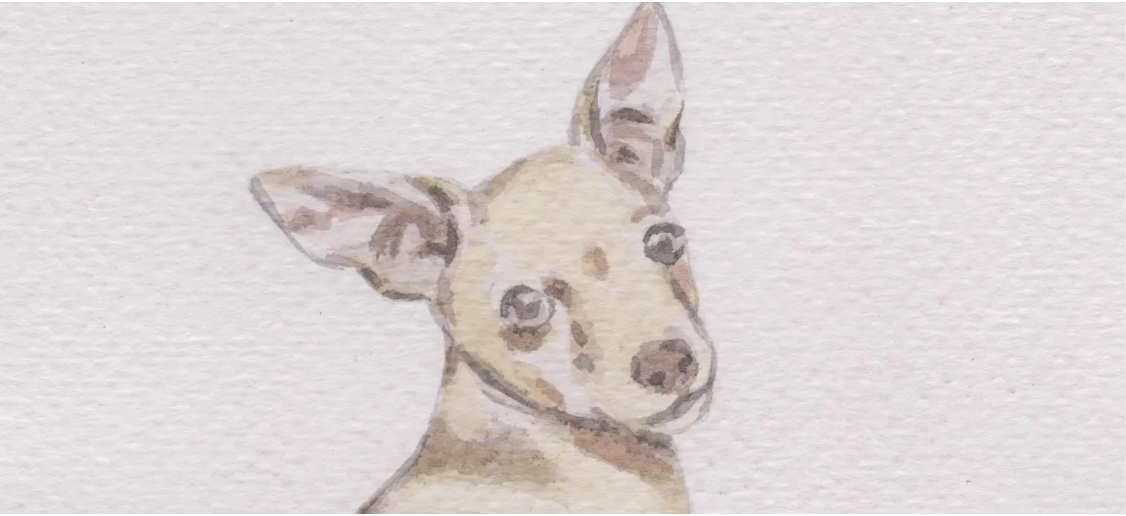 scroll, scrollTop: 0, scrollLeft: 0, axis: both 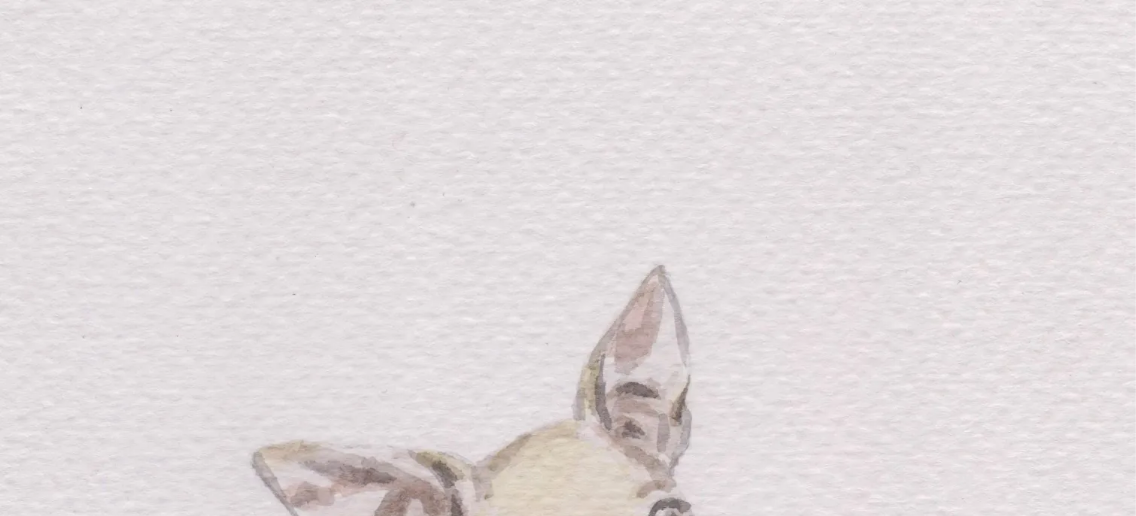 click at bounding box center (568, 752) 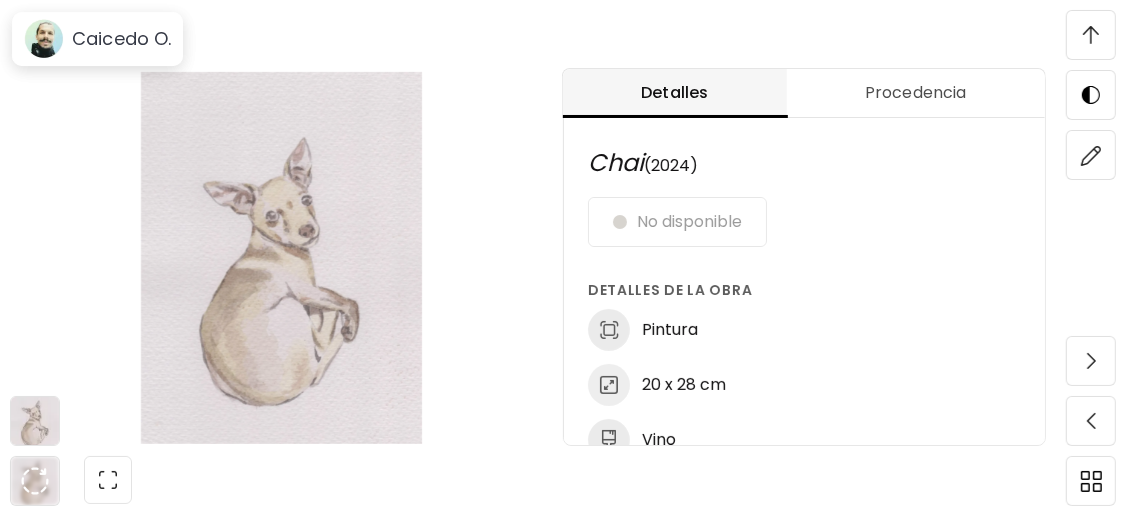 scroll, scrollTop: 1200, scrollLeft: 0, axis: vertical 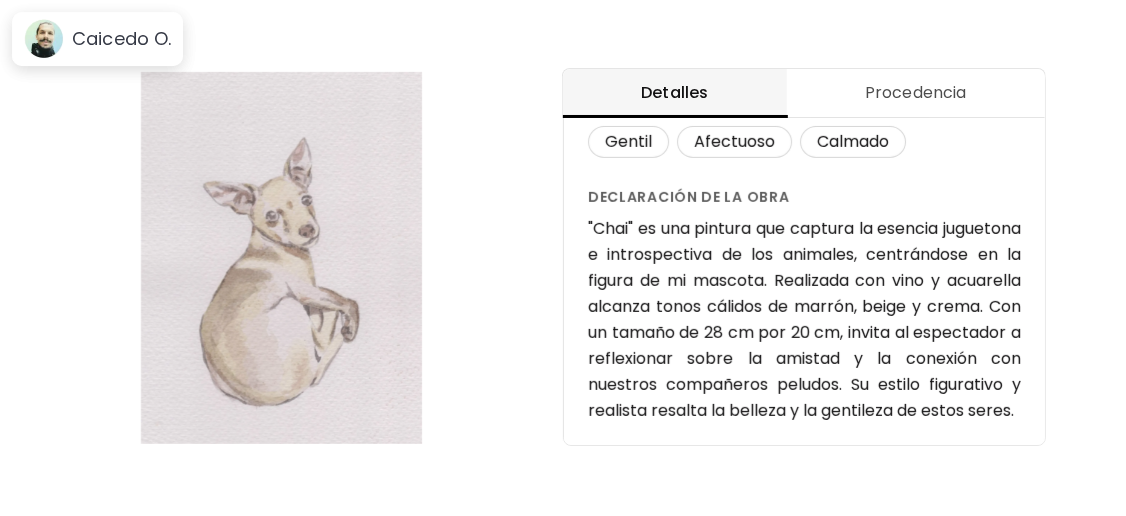 click at bounding box center (1091, 155) 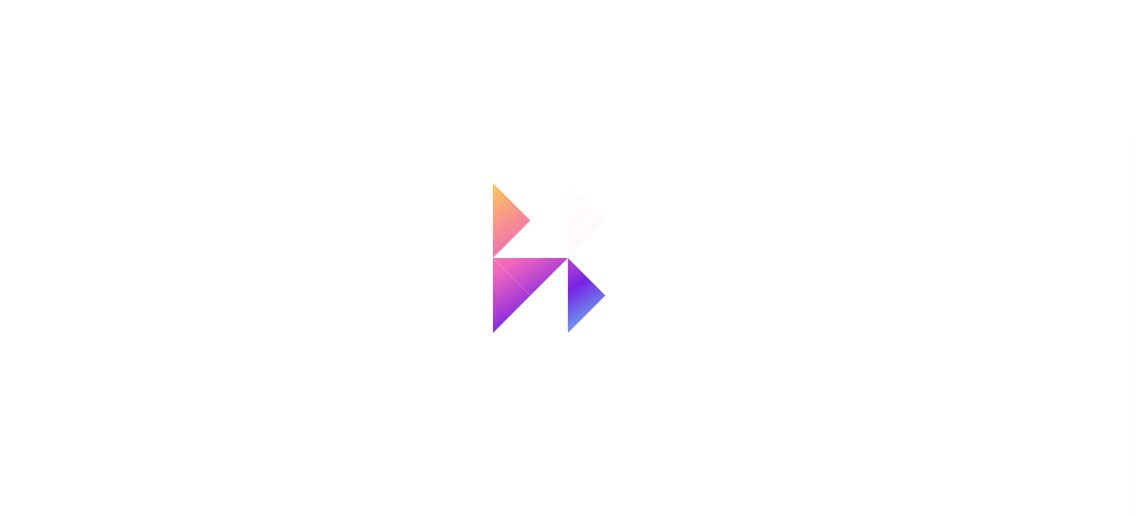 scroll, scrollTop: 0, scrollLeft: 0, axis: both 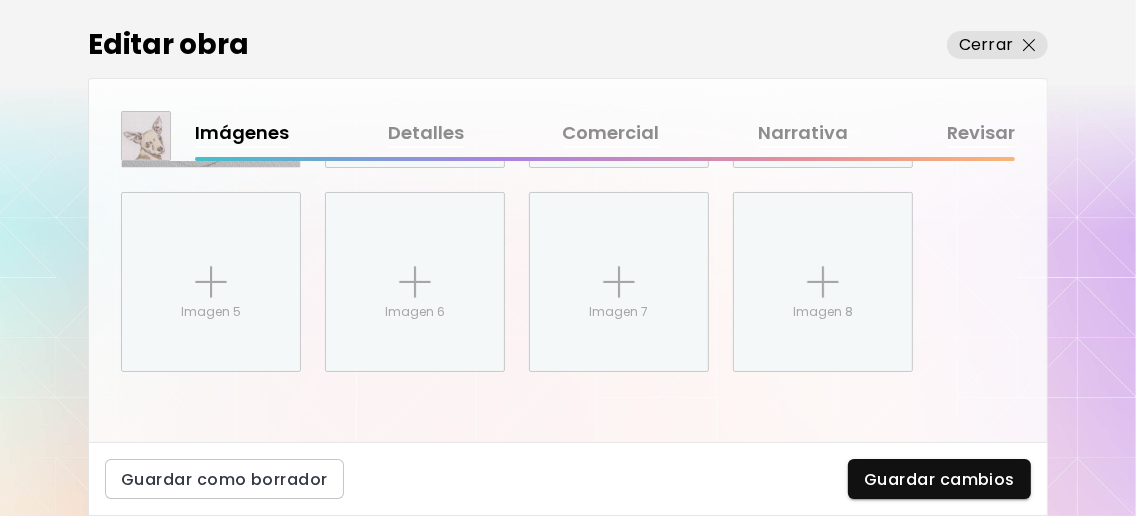 click on "Revisar" at bounding box center (981, 133) 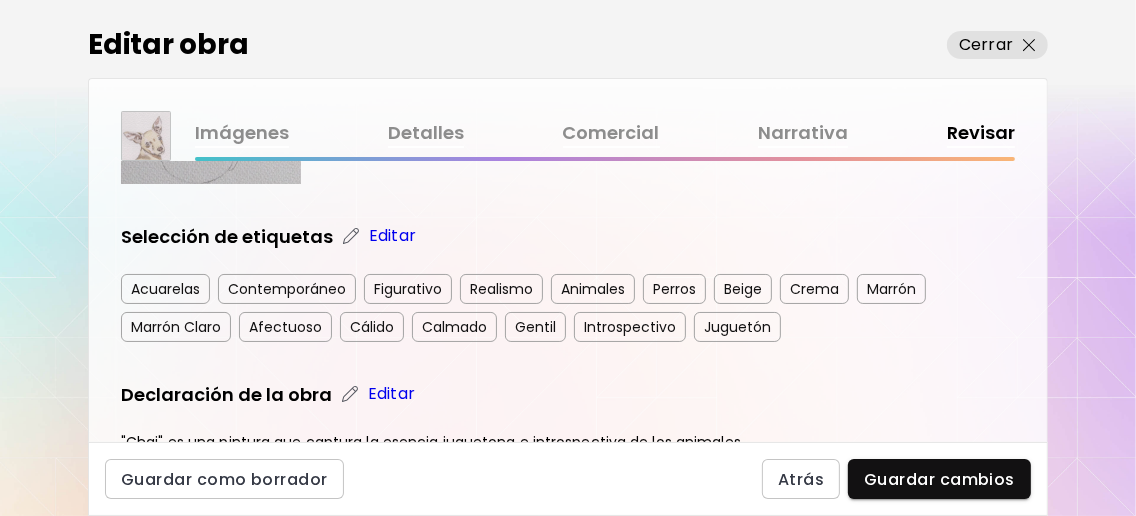 scroll, scrollTop: 799, scrollLeft: 0, axis: vertical 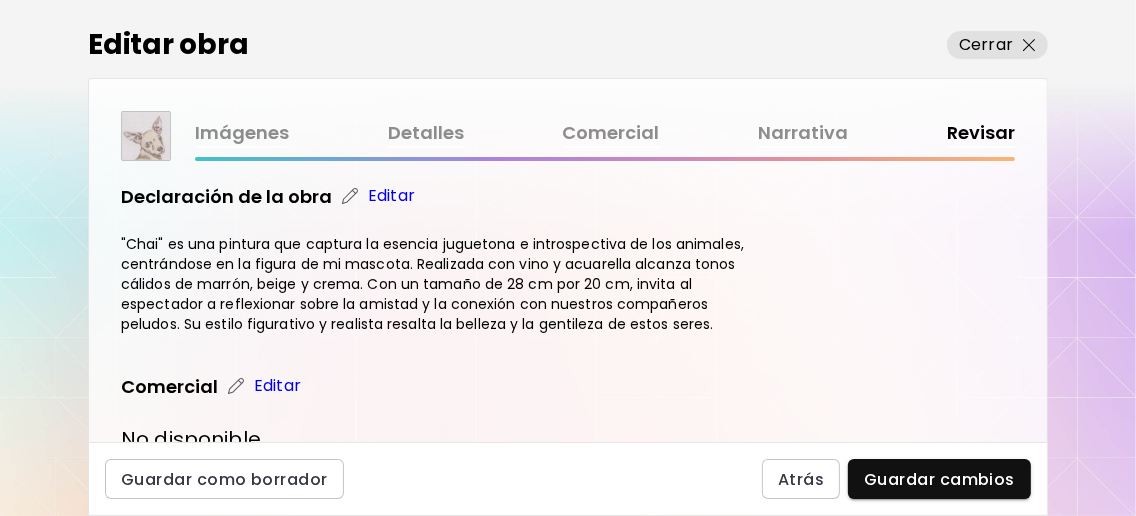 click on "Editar" at bounding box center (391, 196) 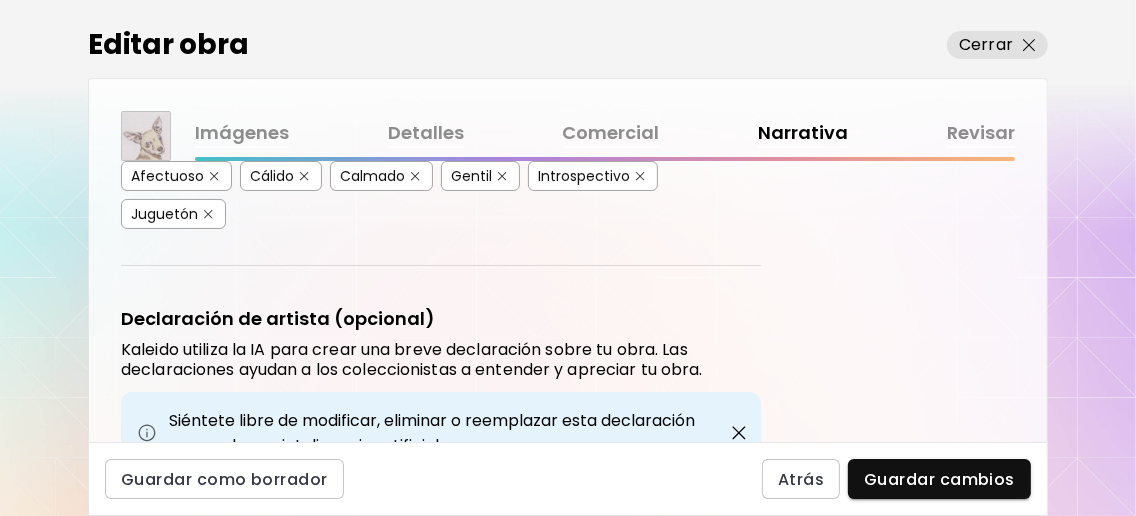 scroll, scrollTop: 780, scrollLeft: 0, axis: vertical 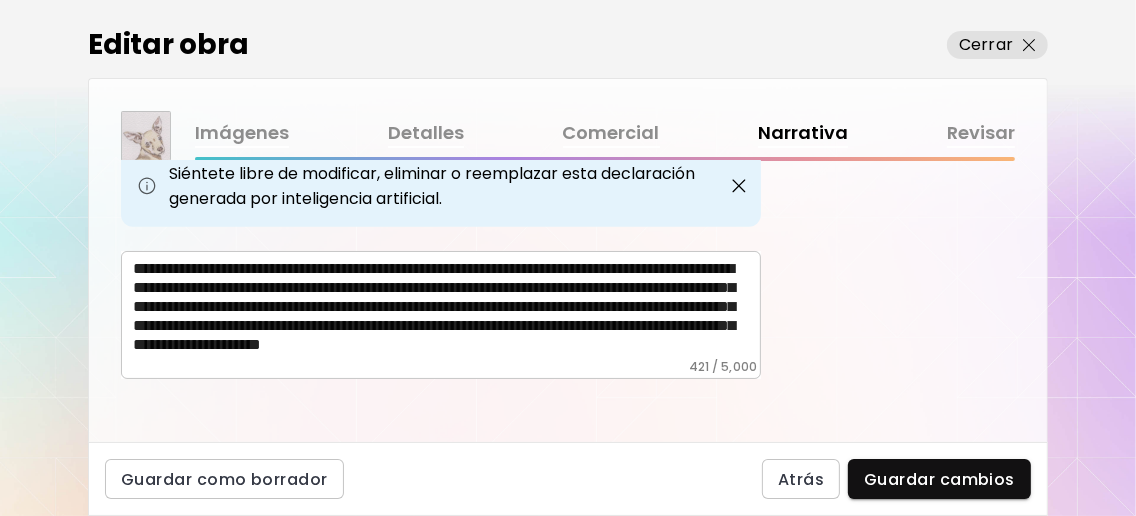 click on "**********" at bounding box center (447, 309) 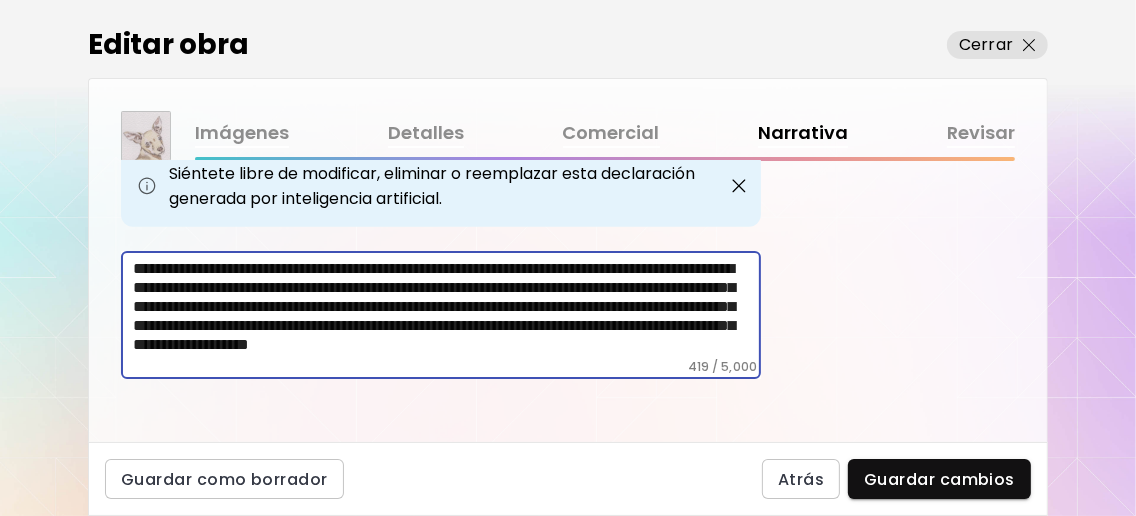 drag, startPoint x: 571, startPoint y: 277, endPoint x: 344, endPoint y: 263, distance: 227.4313 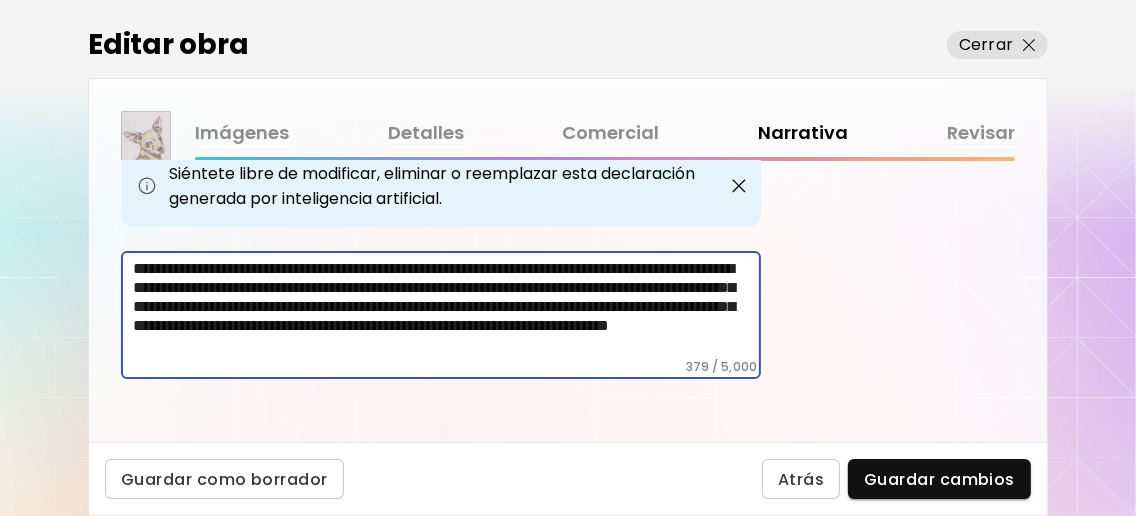 scroll, scrollTop: 14, scrollLeft: 0, axis: vertical 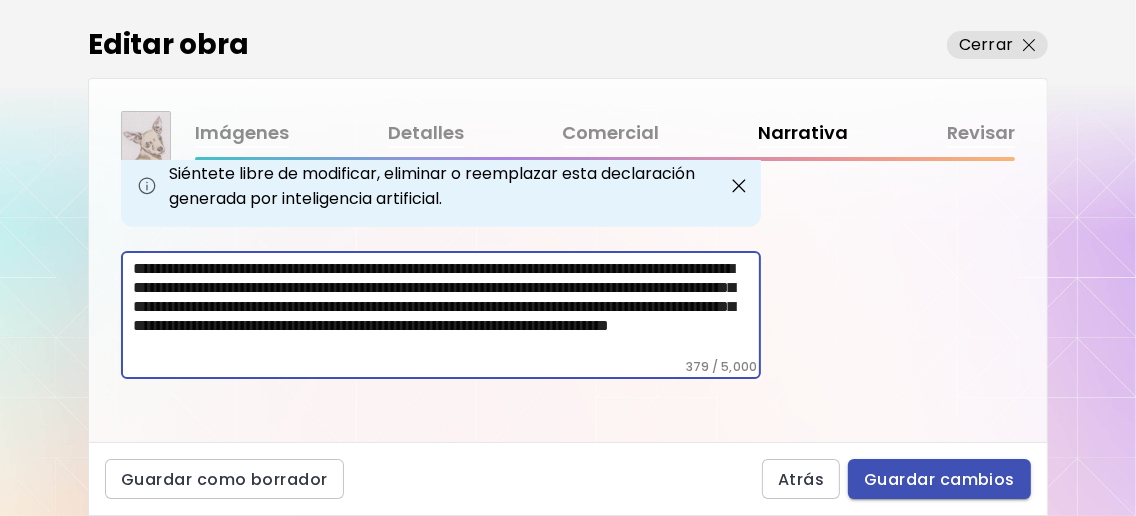 type on "**********" 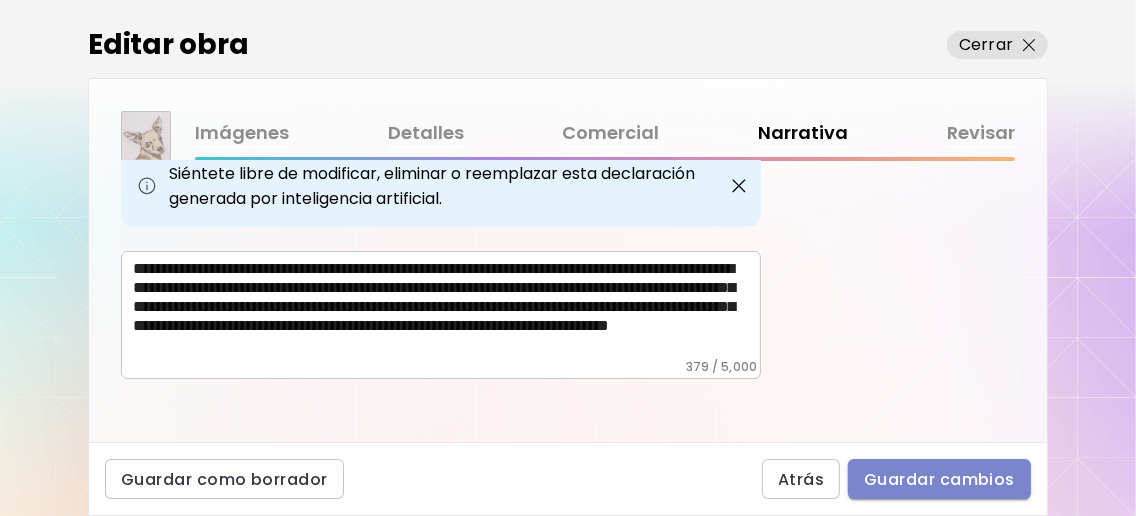 click on "Guardar cambios" at bounding box center [939, 479] 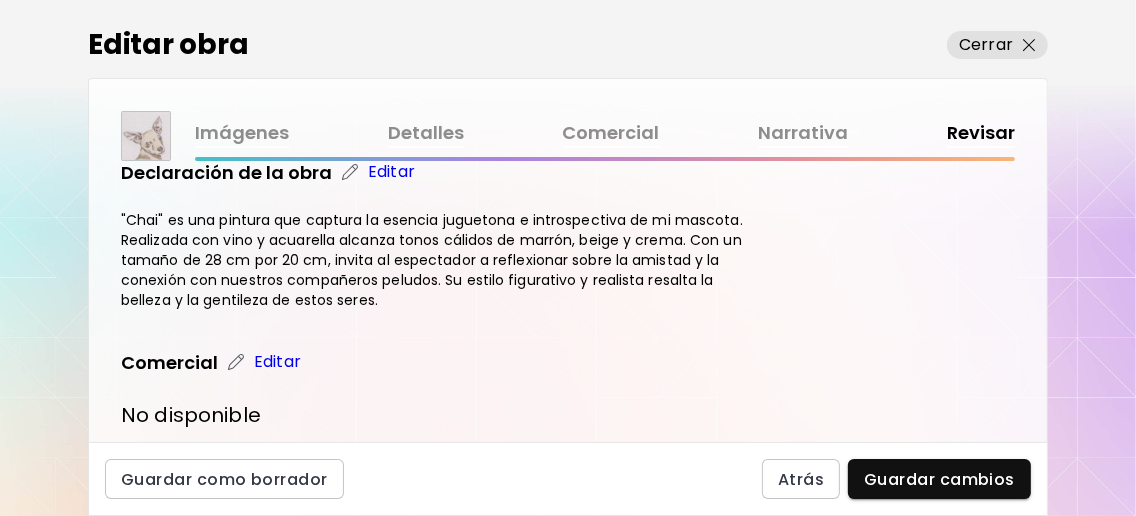 scroll, scrollTop: 881, scrollLeft: 0, axis: vertical 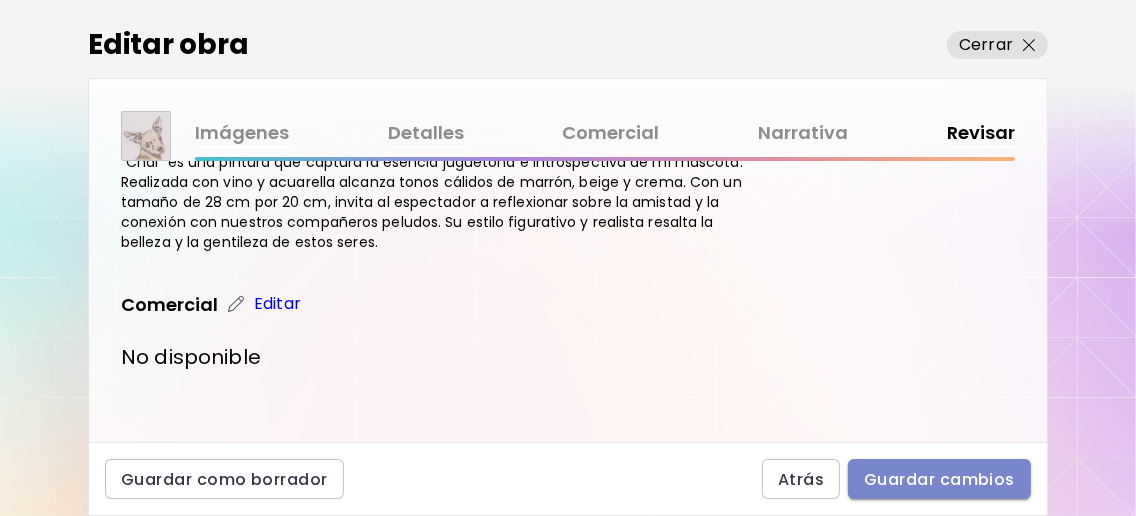click on "Guardar cambios" at bounding box center [939, 479] 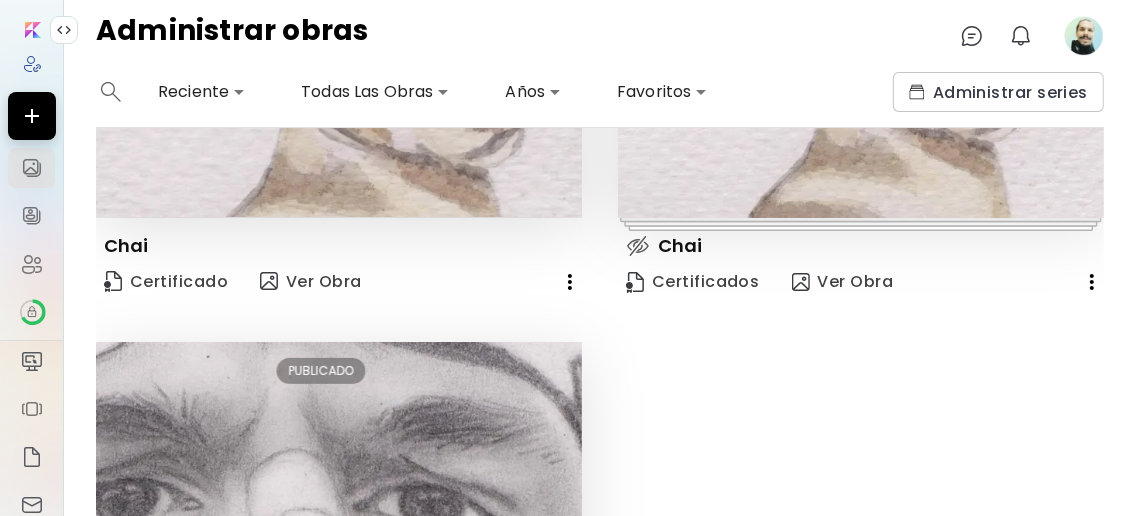 scroll, scrollTop: 565, scrollLeft: 0, axis: vertical 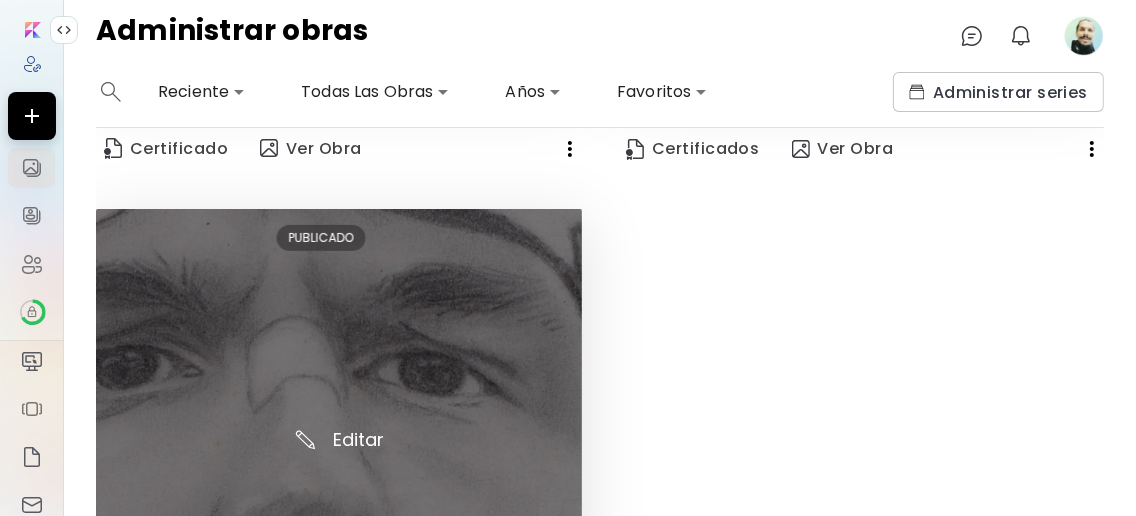 click at bounding box center [339, 451] 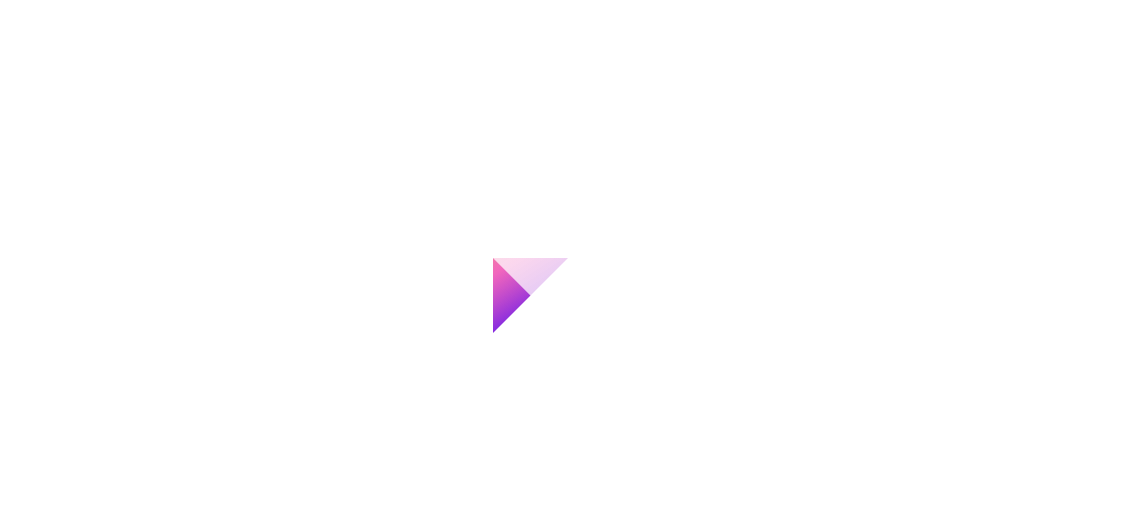 scroll, scrollTop: 0, scrollLeft: 0, axis: both 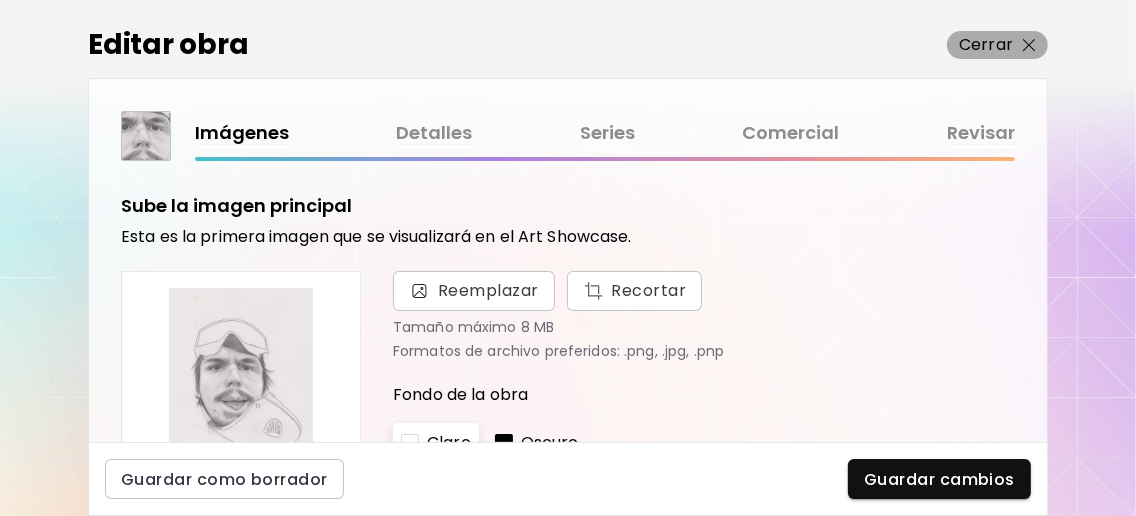 click at bounding box center (1029, 45) 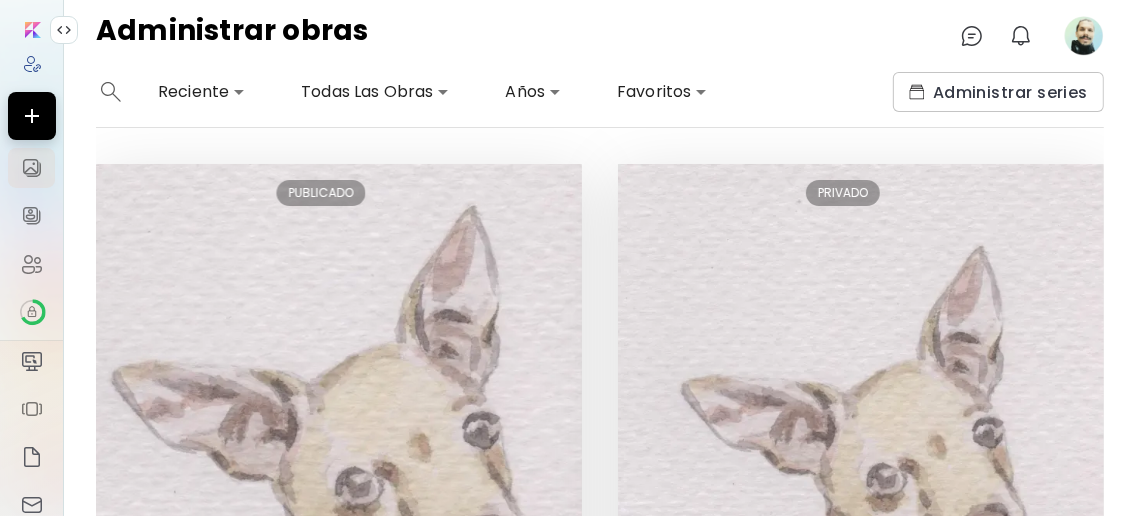 click 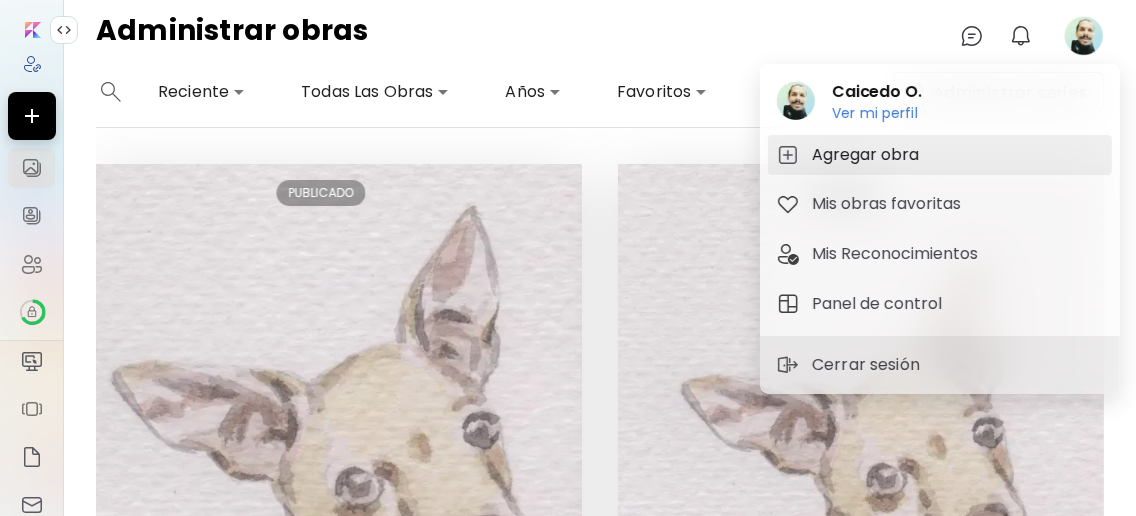 click on "Agregar obra" at bounding box center (868, 155) 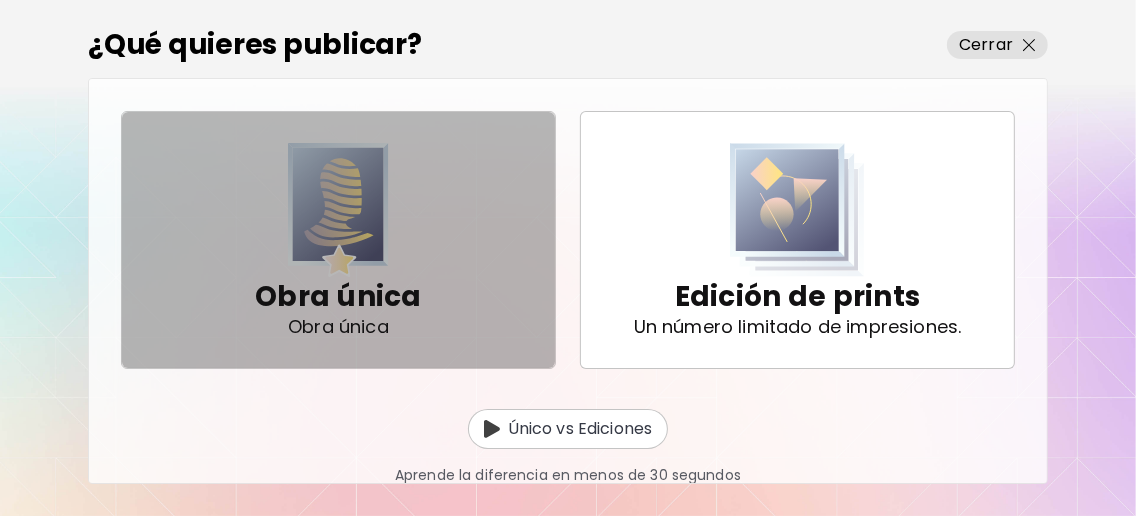 click on "Obra única Obra única" at bounding box center (338, 240) 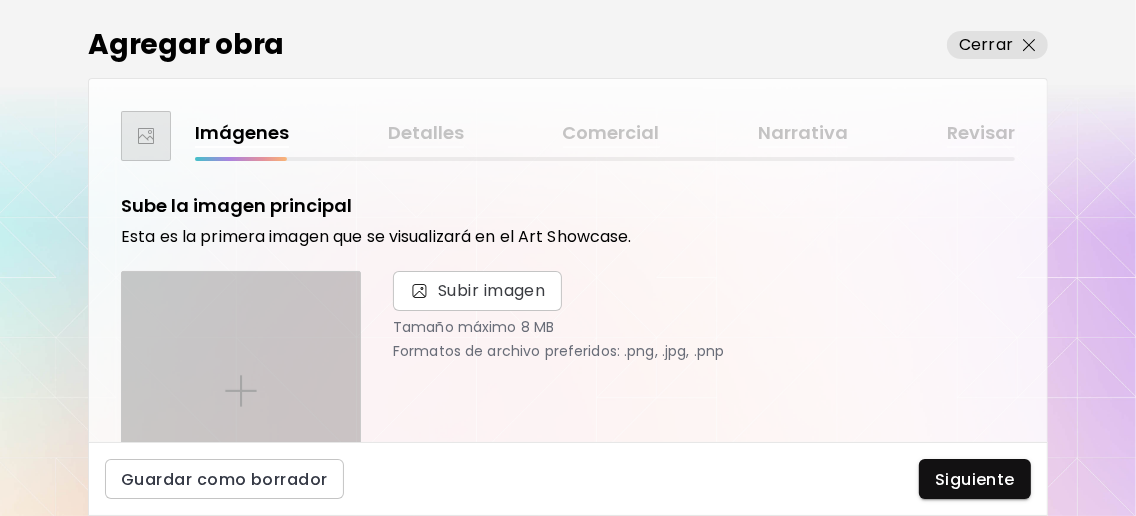 click at bounding box center (241, 391) 